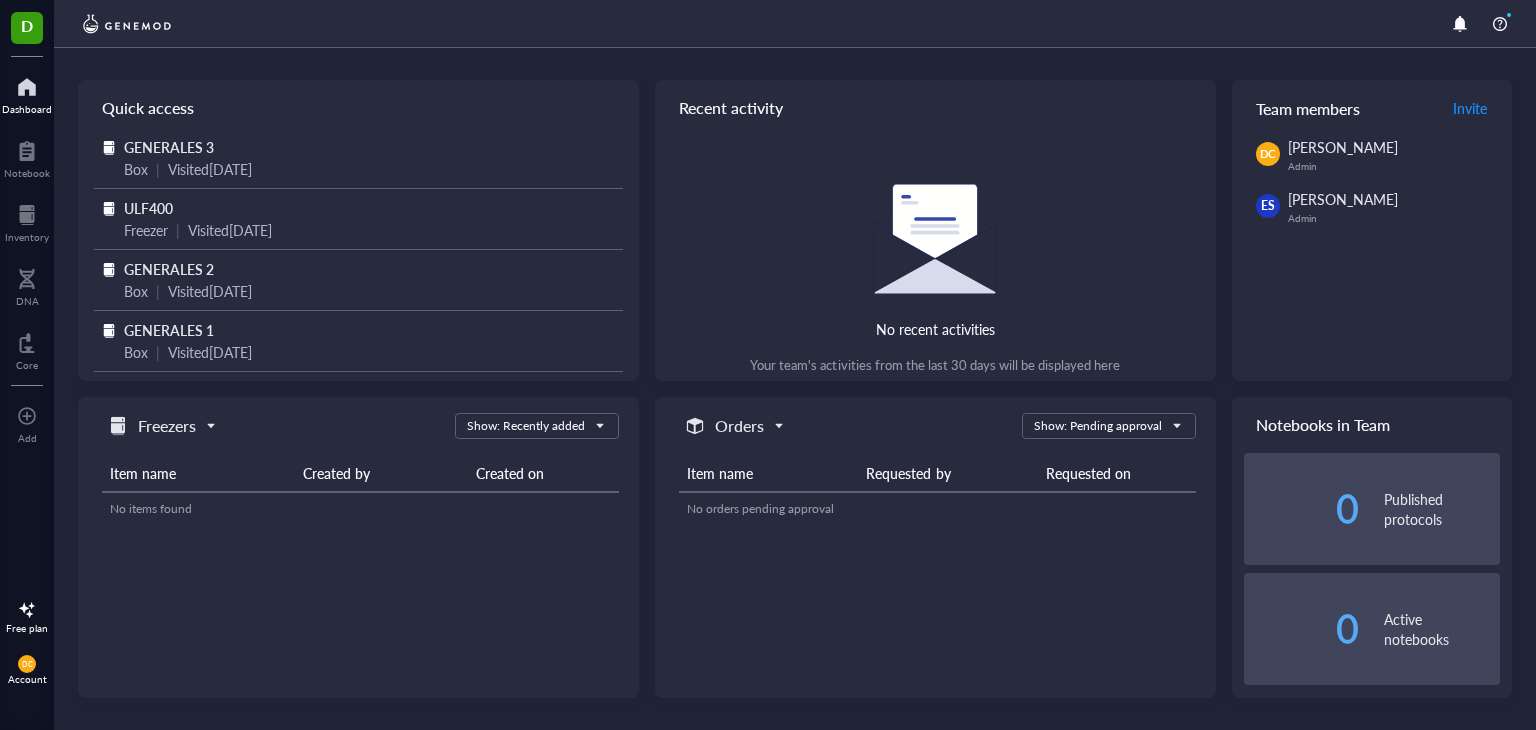 scroll, scrollTop: 0, scrollLeft: 0, axis: both 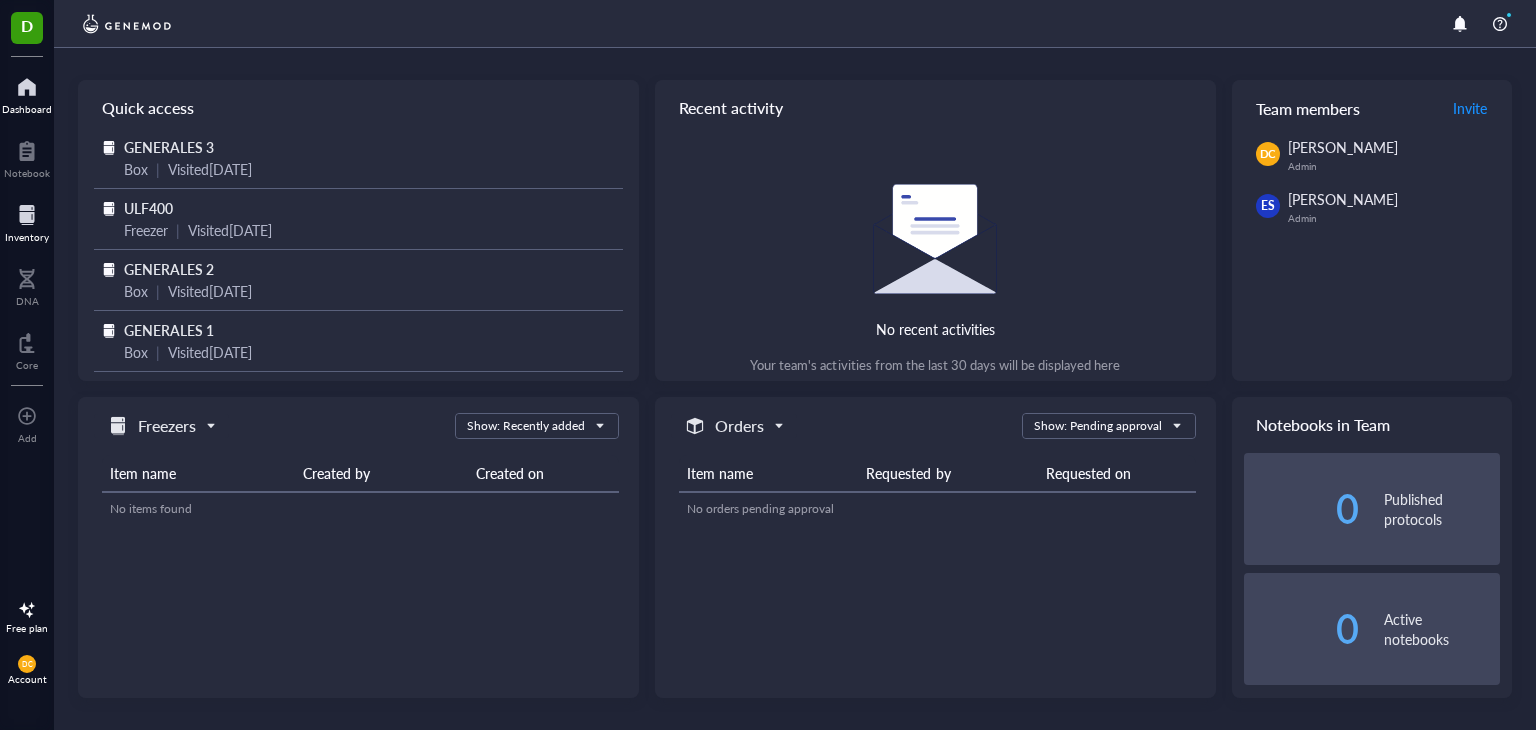 click at bounding box center (27, 215) 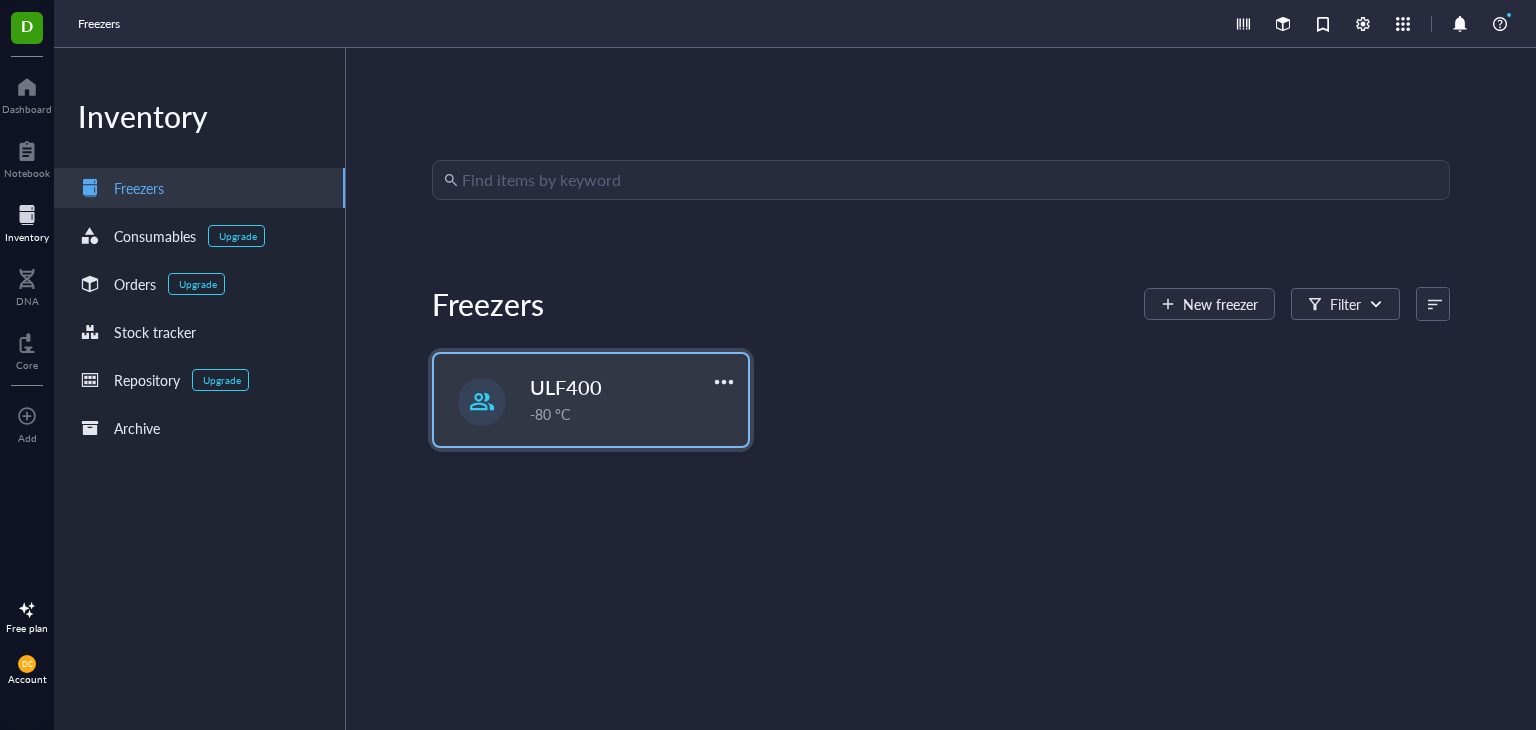 click on "ULF400" at bounding box center (566, 387) 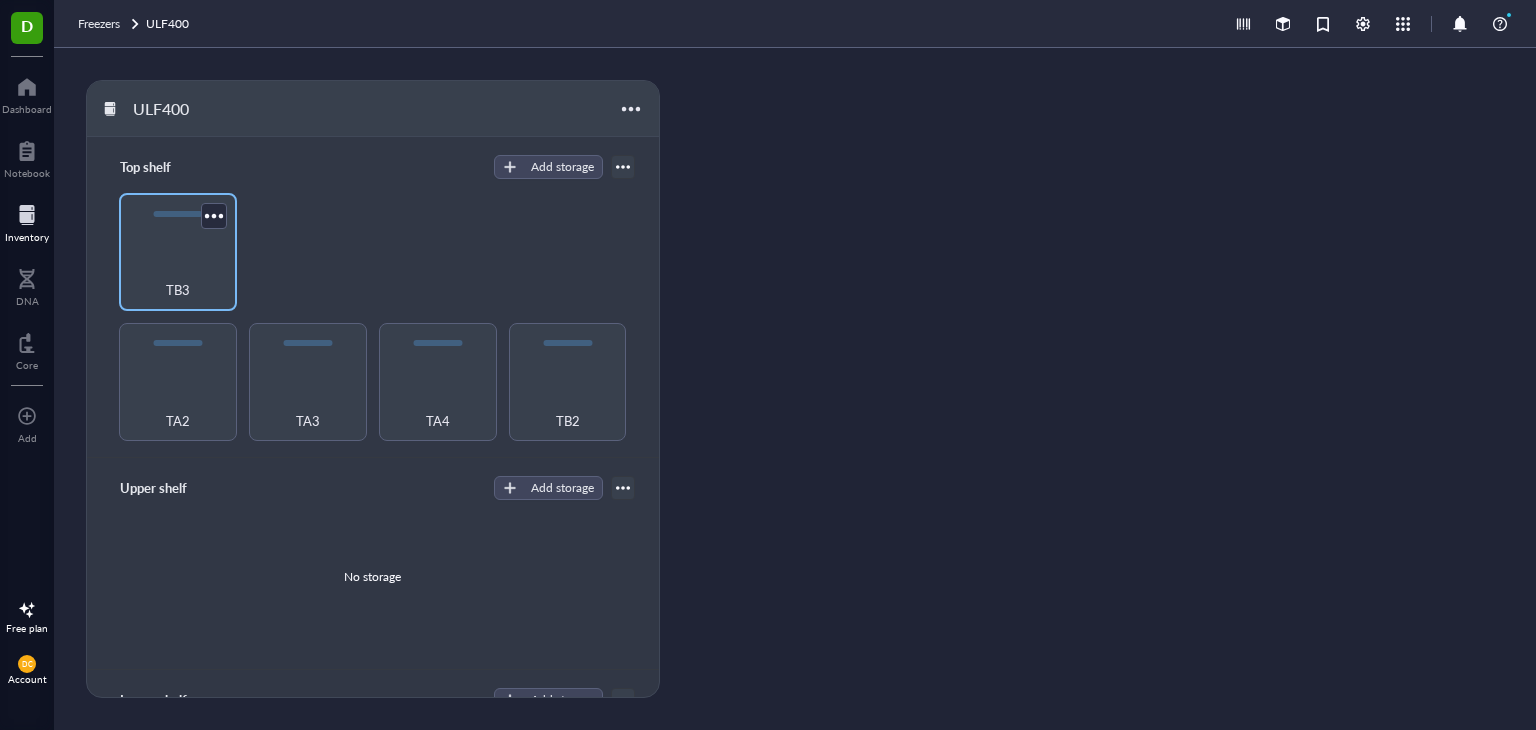 click on "TB3" at bounding box center [178, 252] 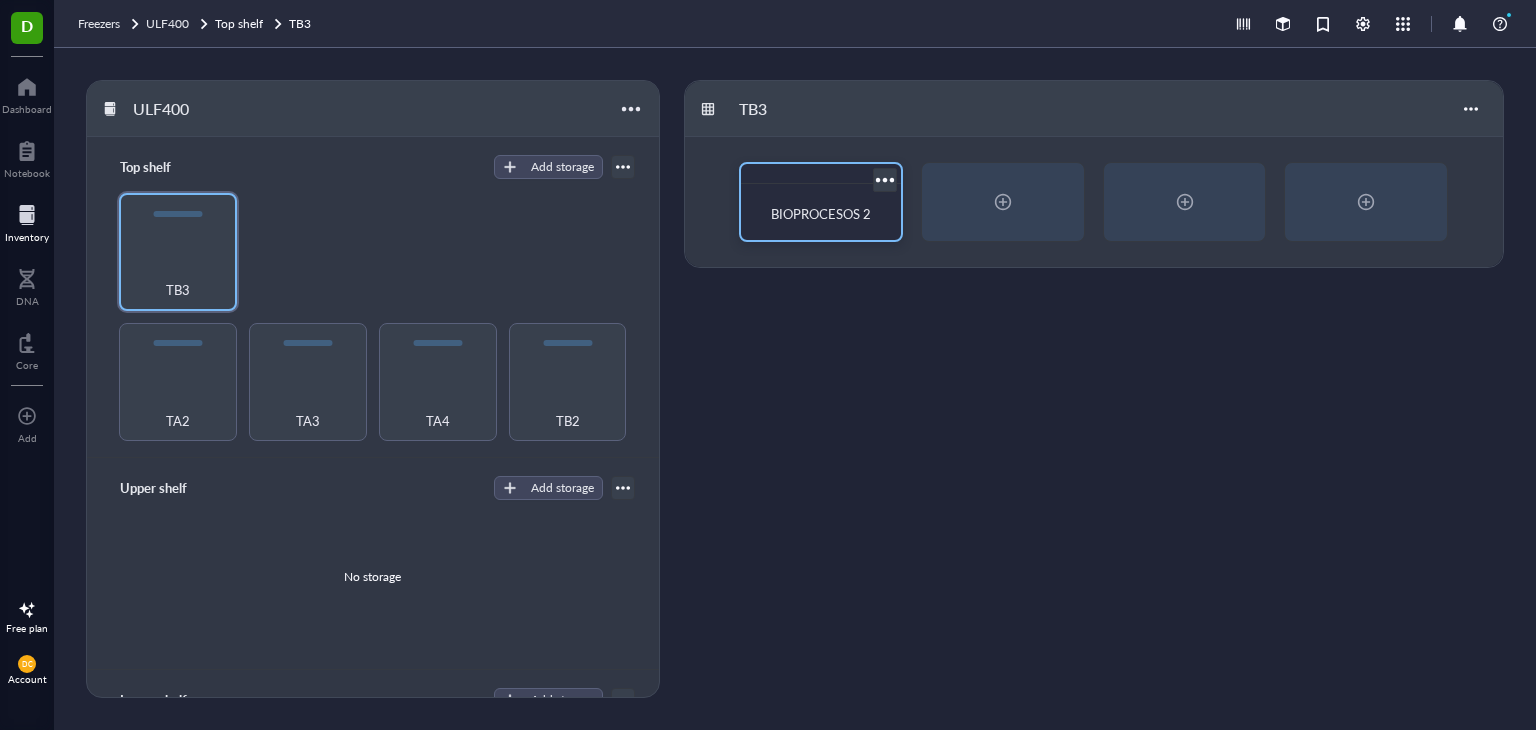 click on "BIOPROCESOS 2" at bounding box center [821, 213] 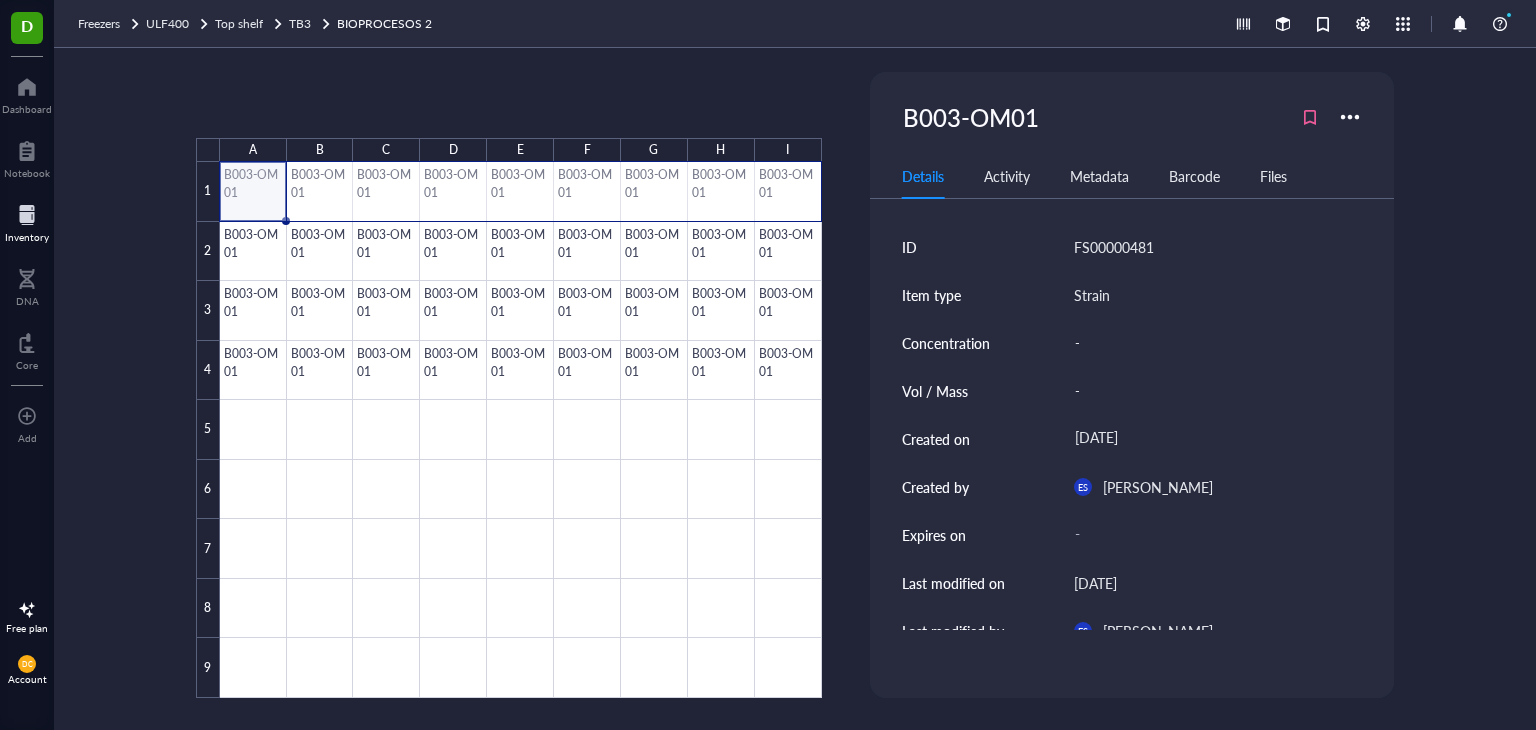 drag, startPoint x: 239, startPoint y: 184, endPoint x: 780, endPoint y: 192, distance: 541.05914 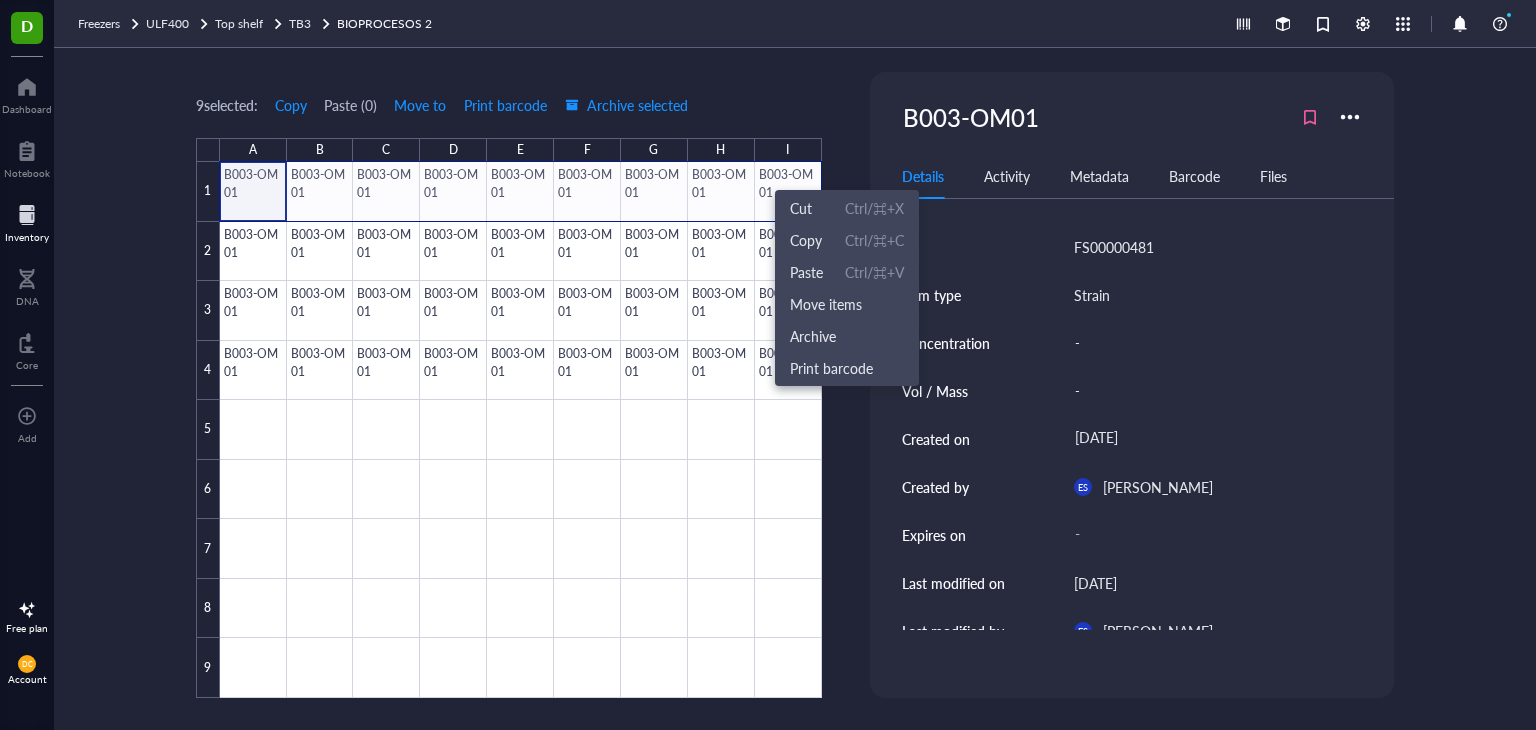 click at bounding box center (521, 430) 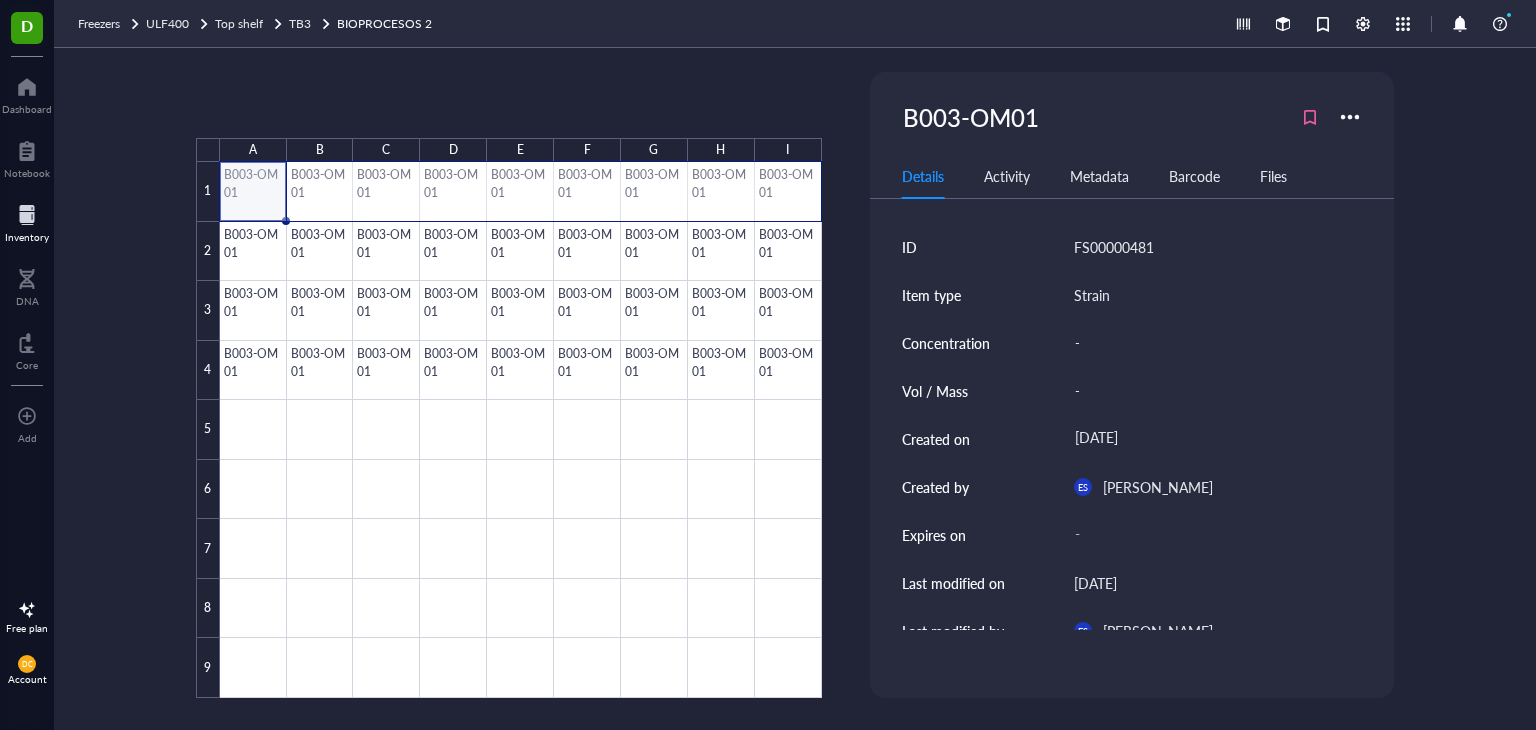 drag, startPoint x: 255, startPoint y: 184, endPoint x: 790, endPoint y: 192, distance: 535.0598 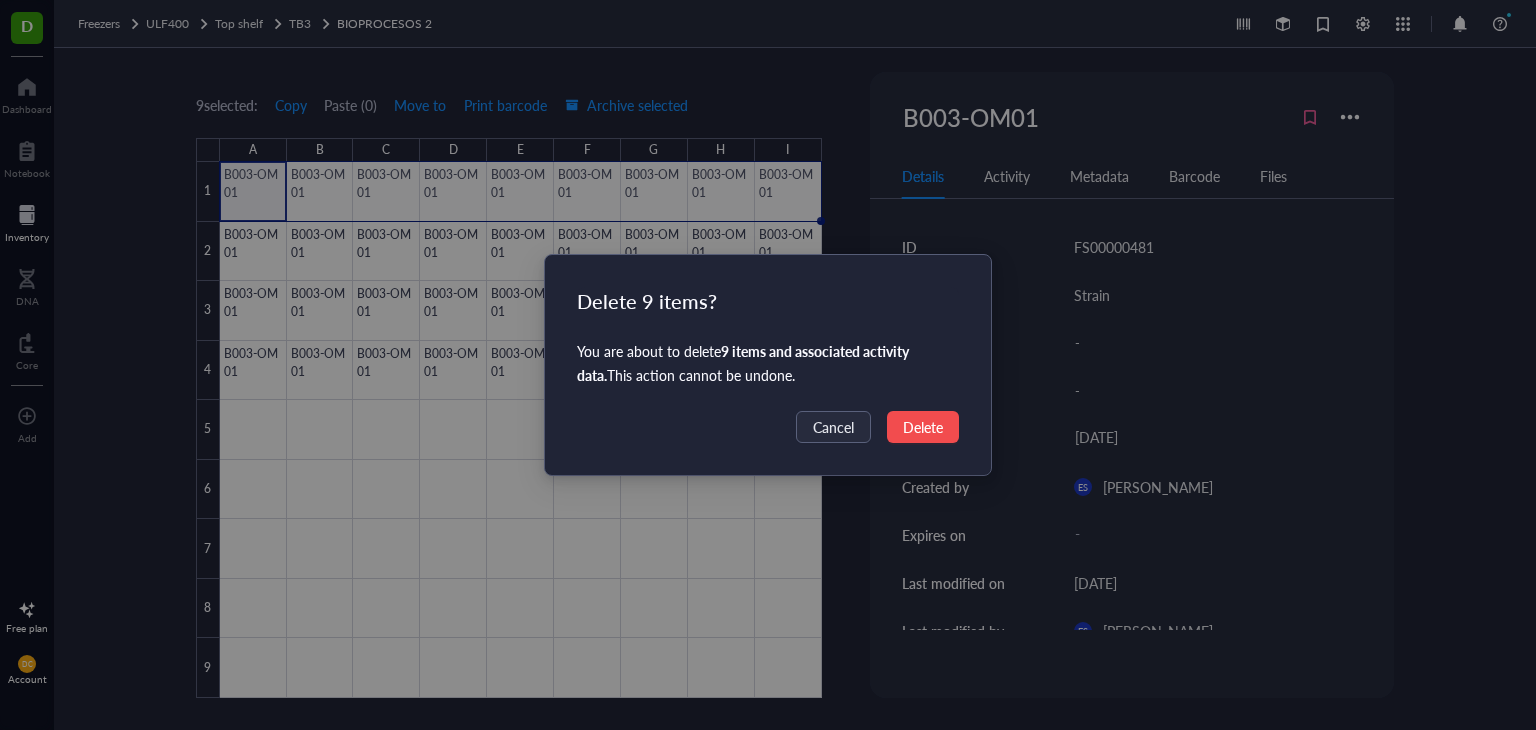 click on "Delete" at bounding box center [923, 427] 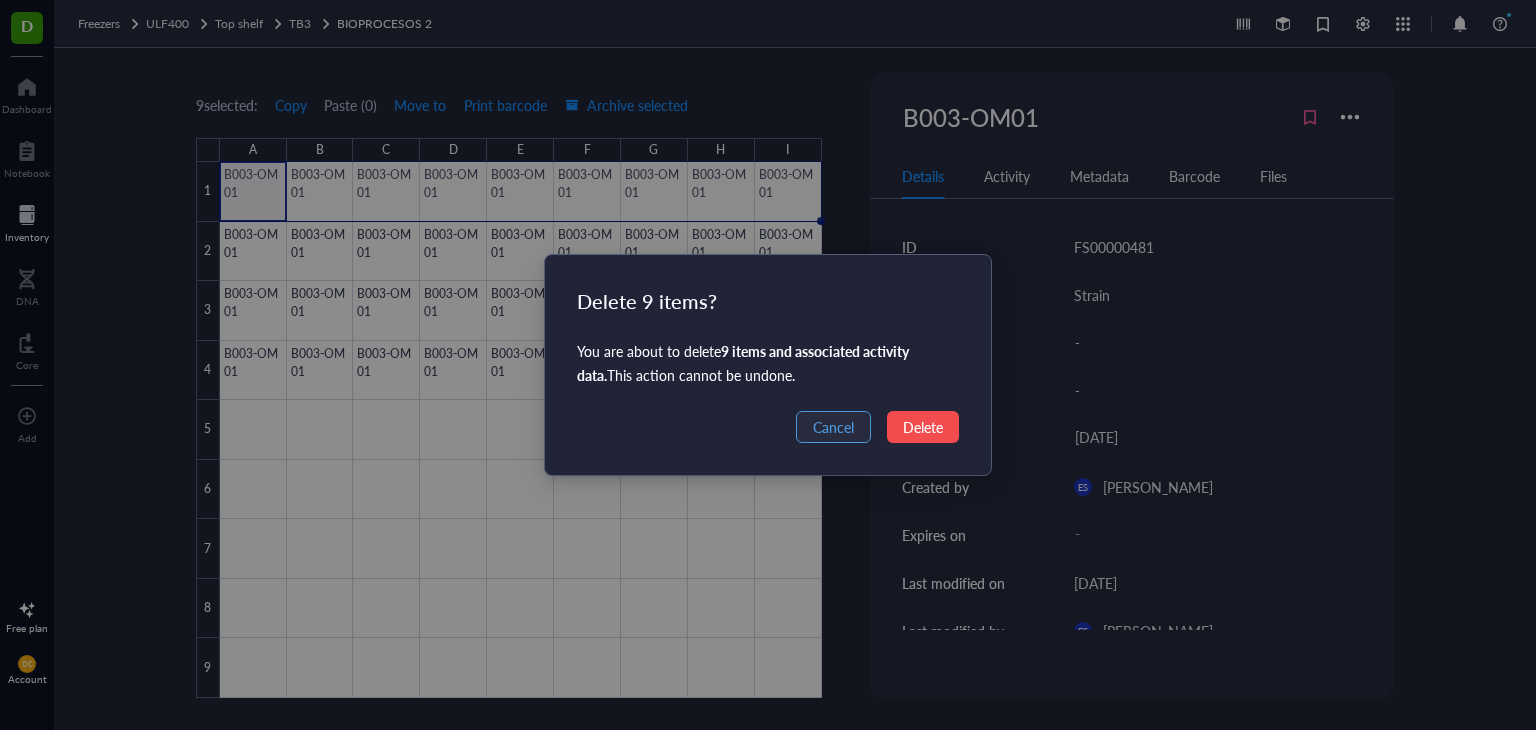 click on "Cancel" at bounding box center [833, 427] 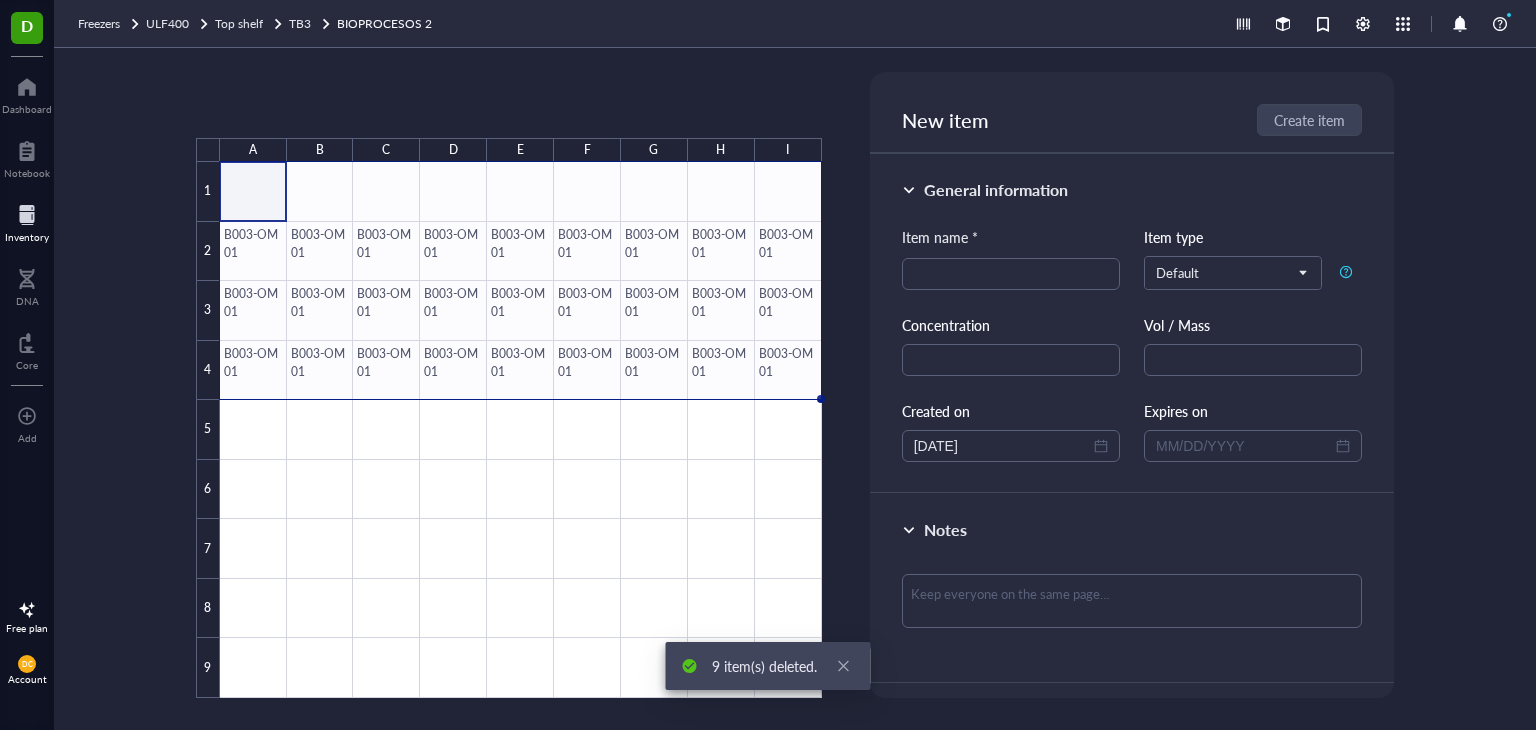 drag, startPoint x: 819, startPoint y: 222, endPoint x: 794, endPoint y: 393, distance: 172.81783 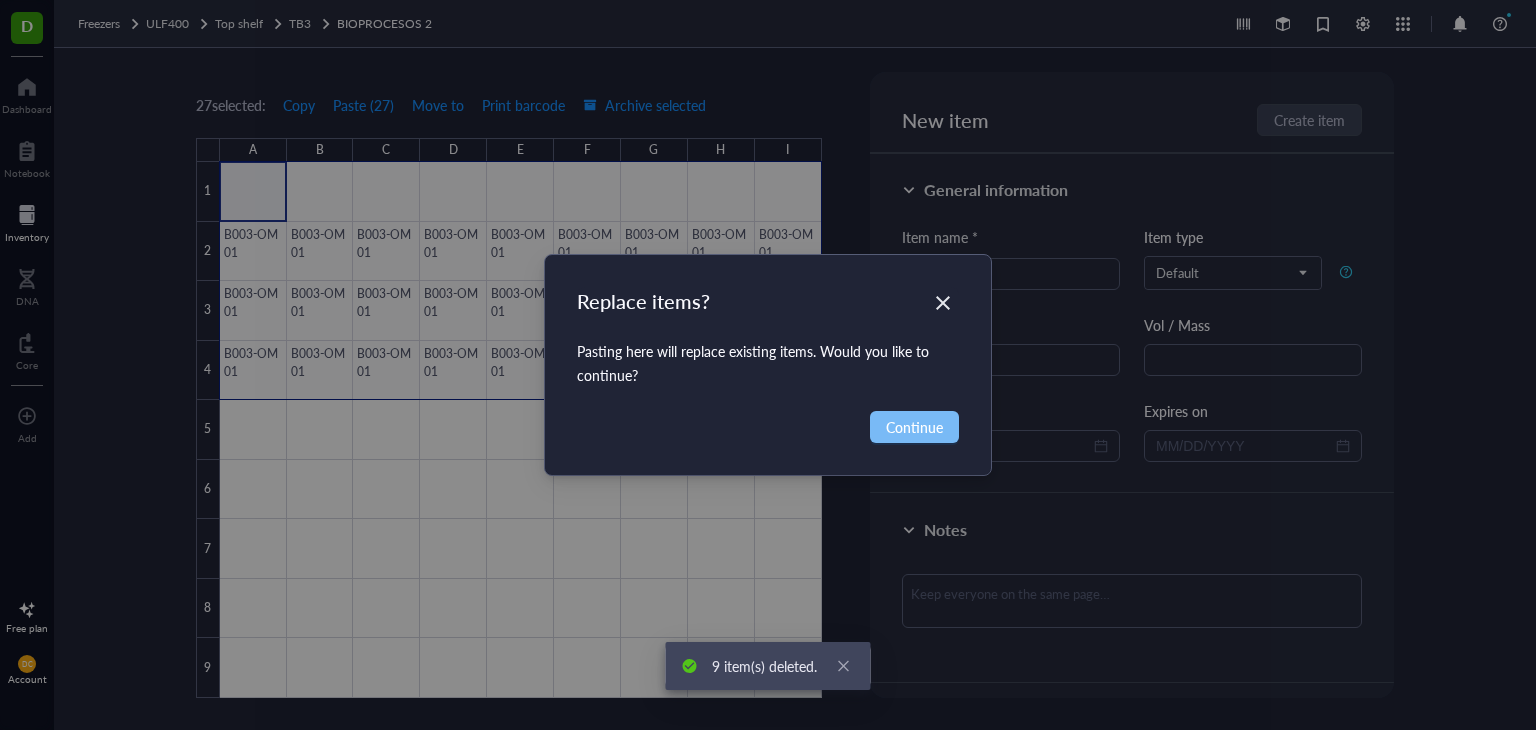 click on "Continue" at bounding box center (914, 427) 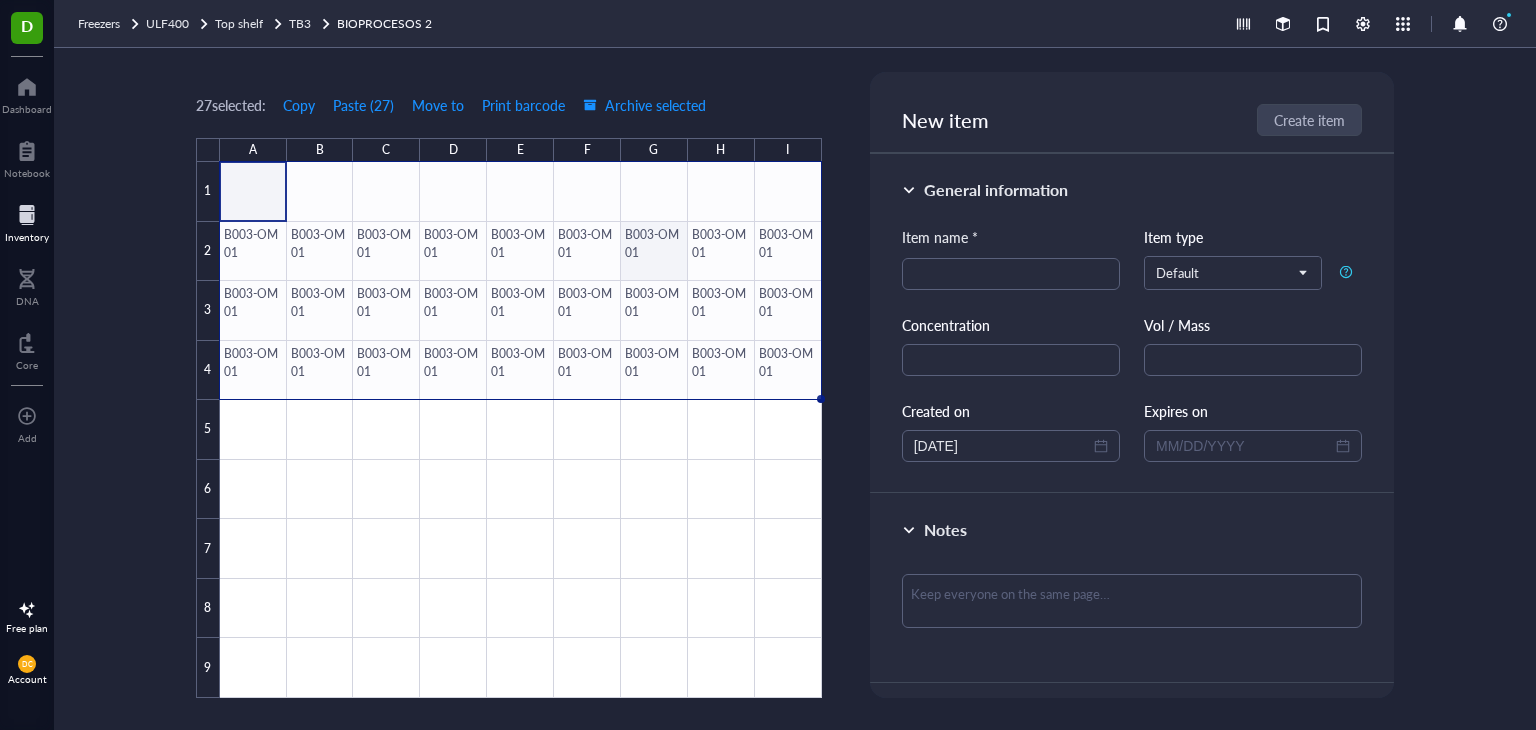 click at bounding box center (521, 430) 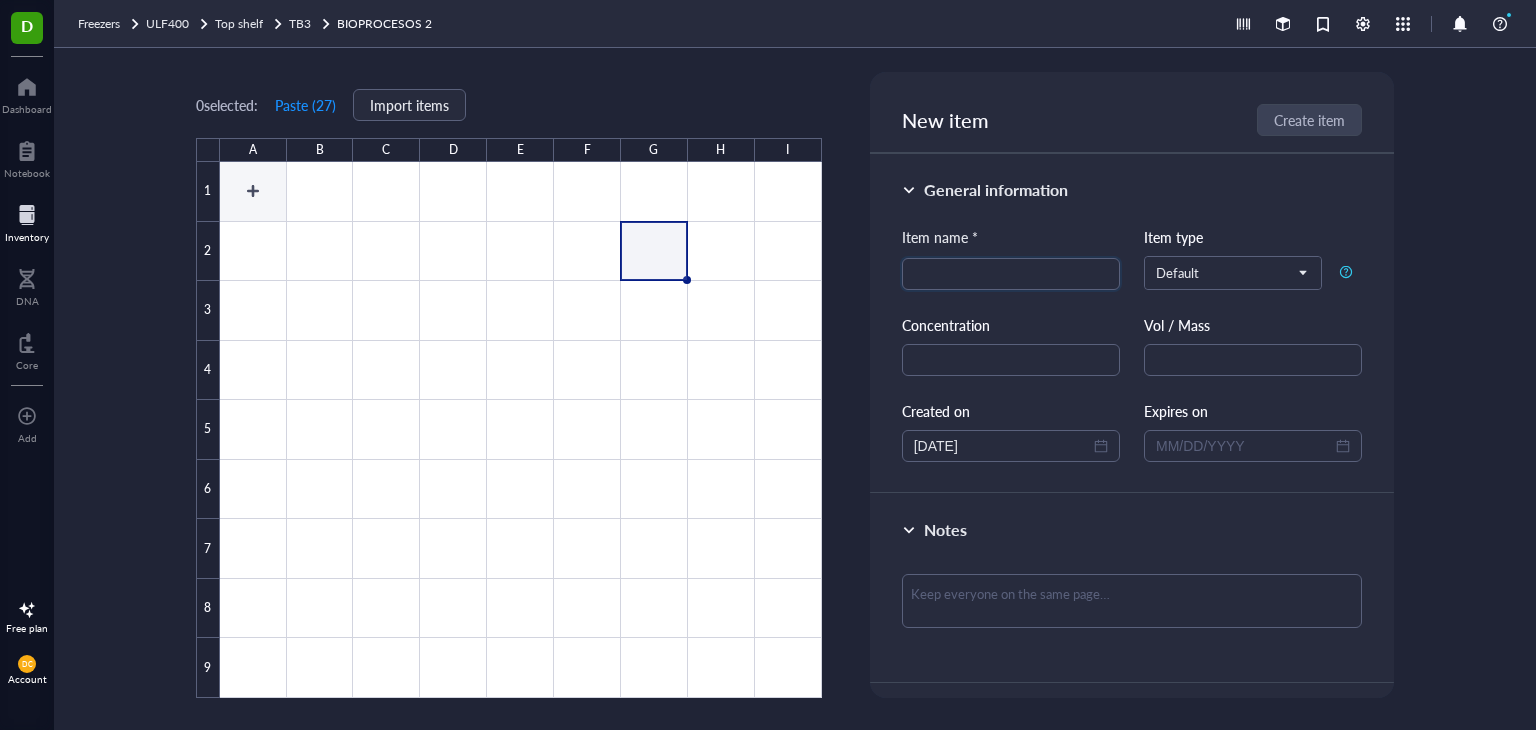 click at bounding box center (521, 430) 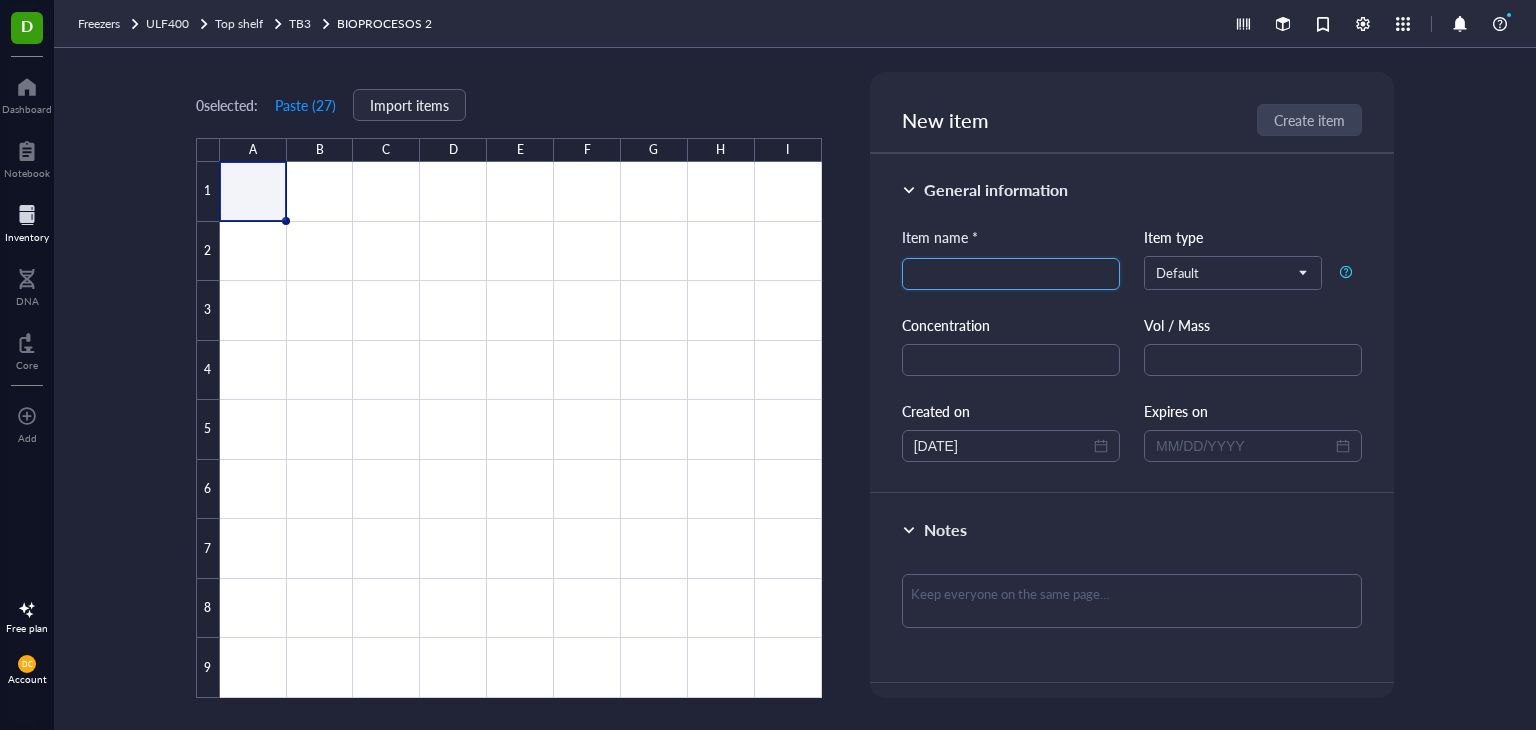 click at bounding box center (1011, 274) 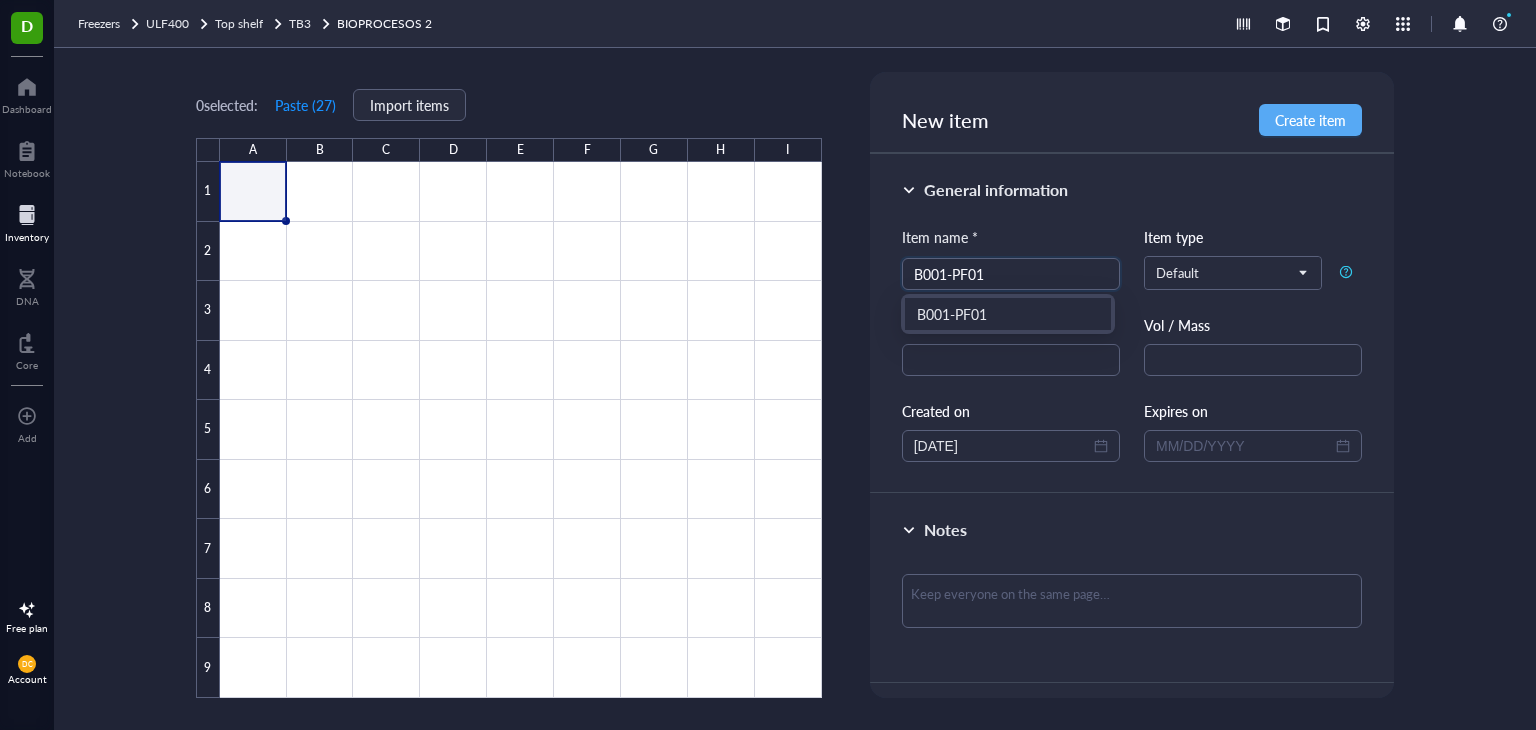 click on "B001-PF01" at bounding box center (1008, 314) 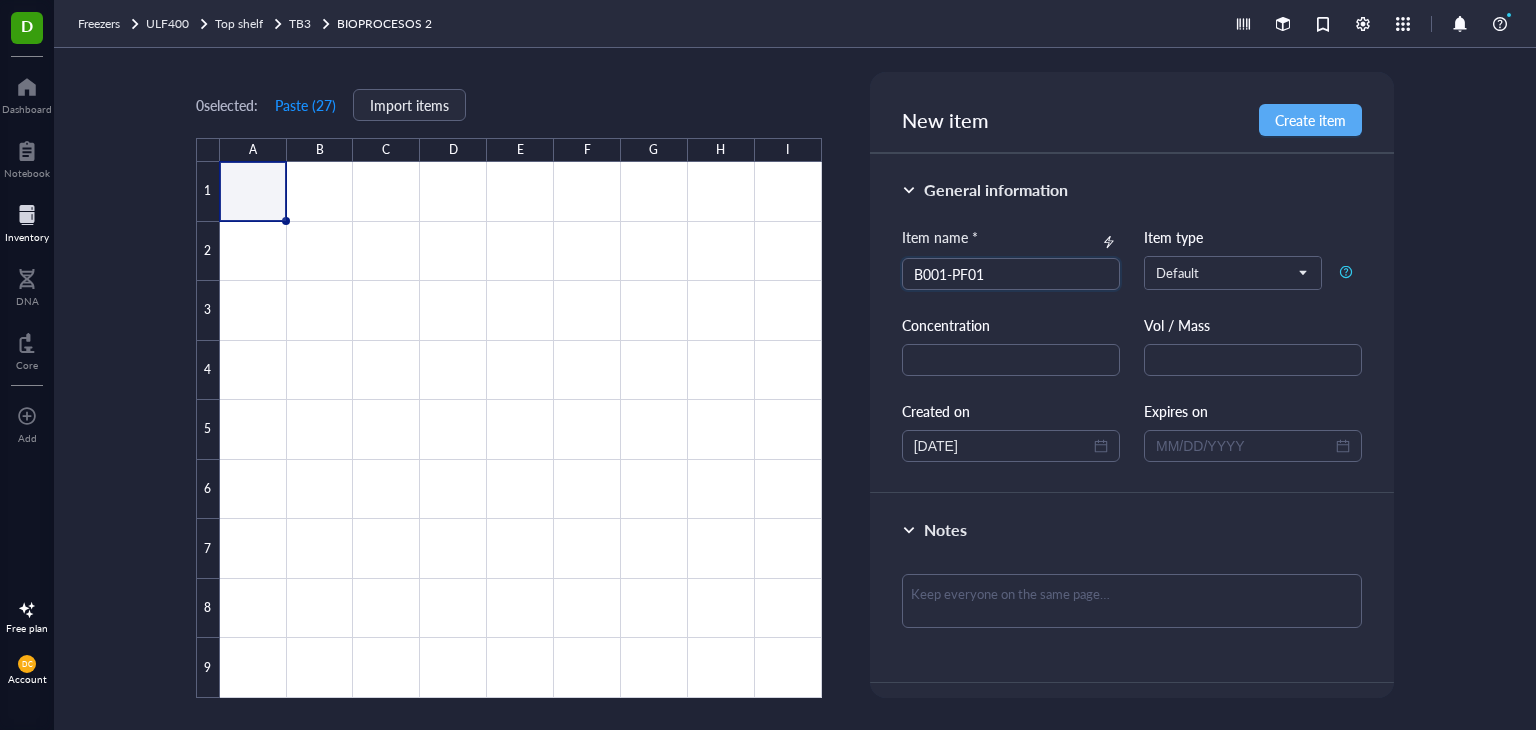 type on "B001-PF01" 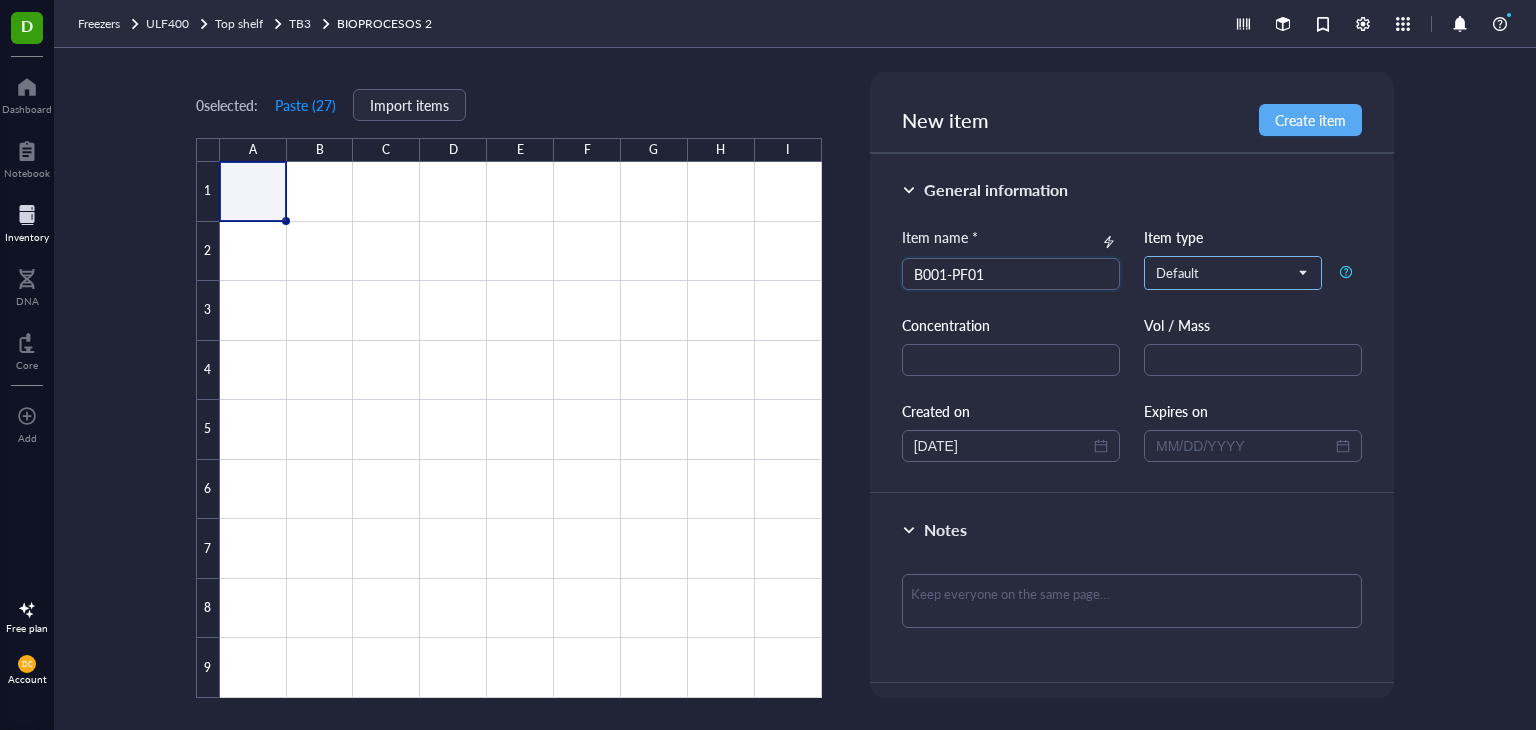 click at bounding box center [1233, 273] 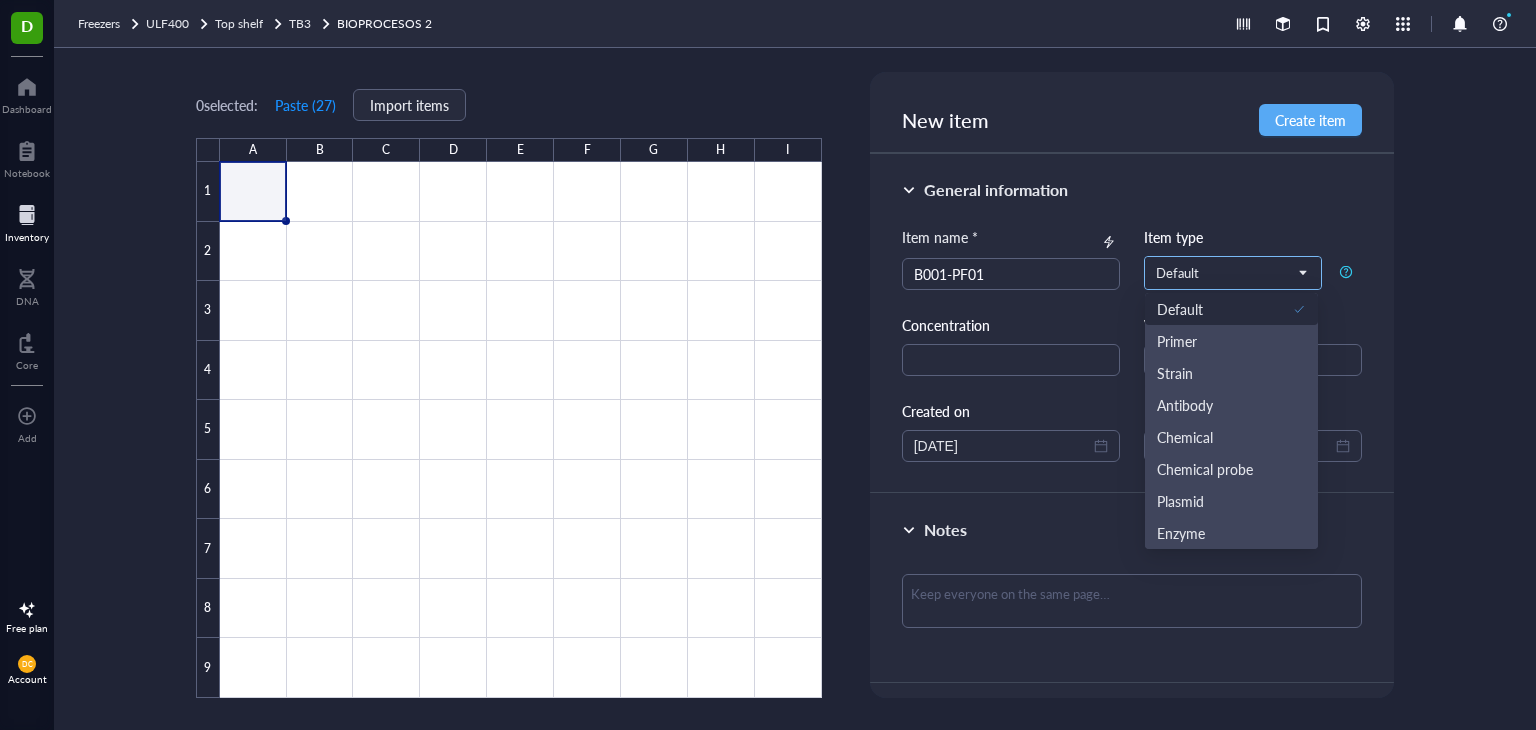 click at bounding box center (1233, 273) 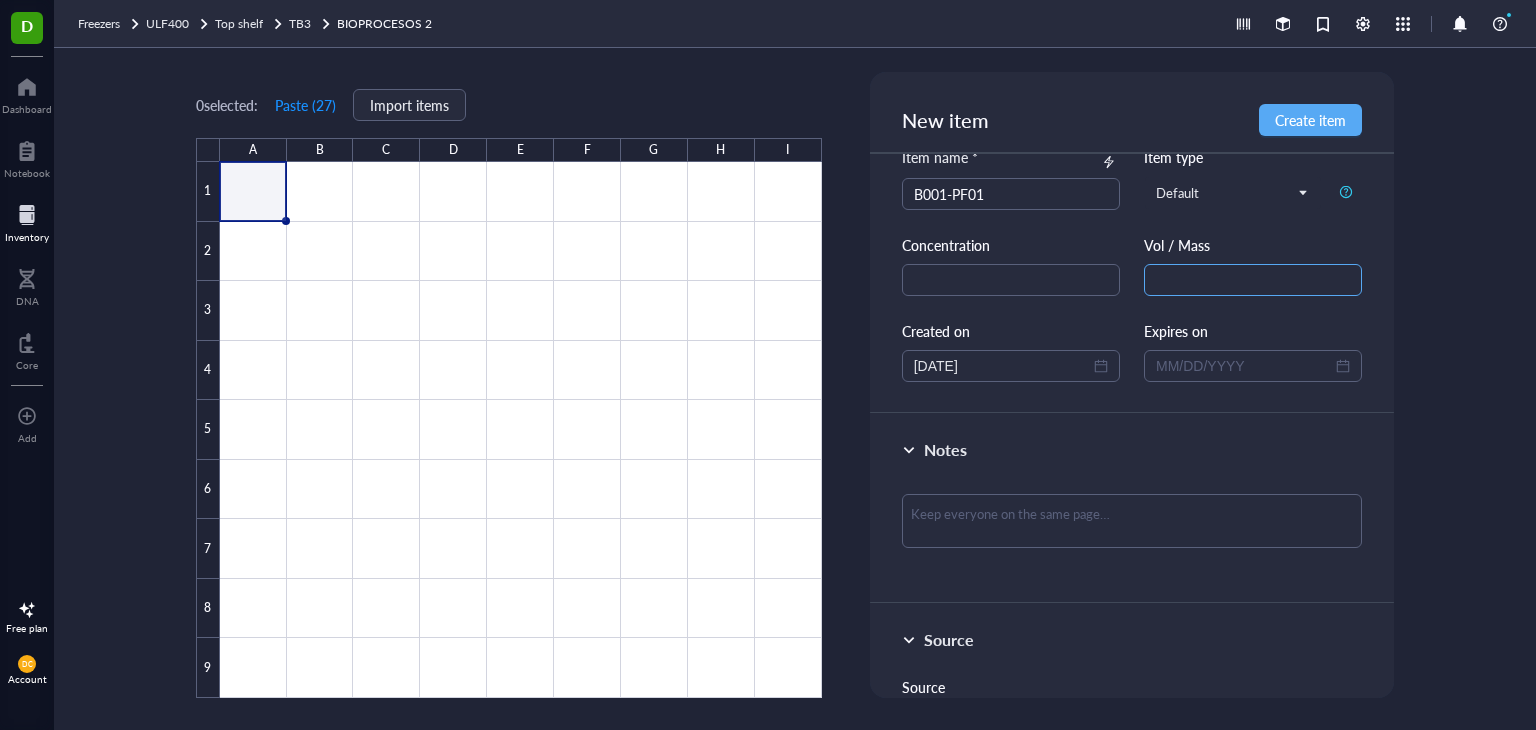 scroll, scrollTop: 0, scrollLeft: 0, axis: both 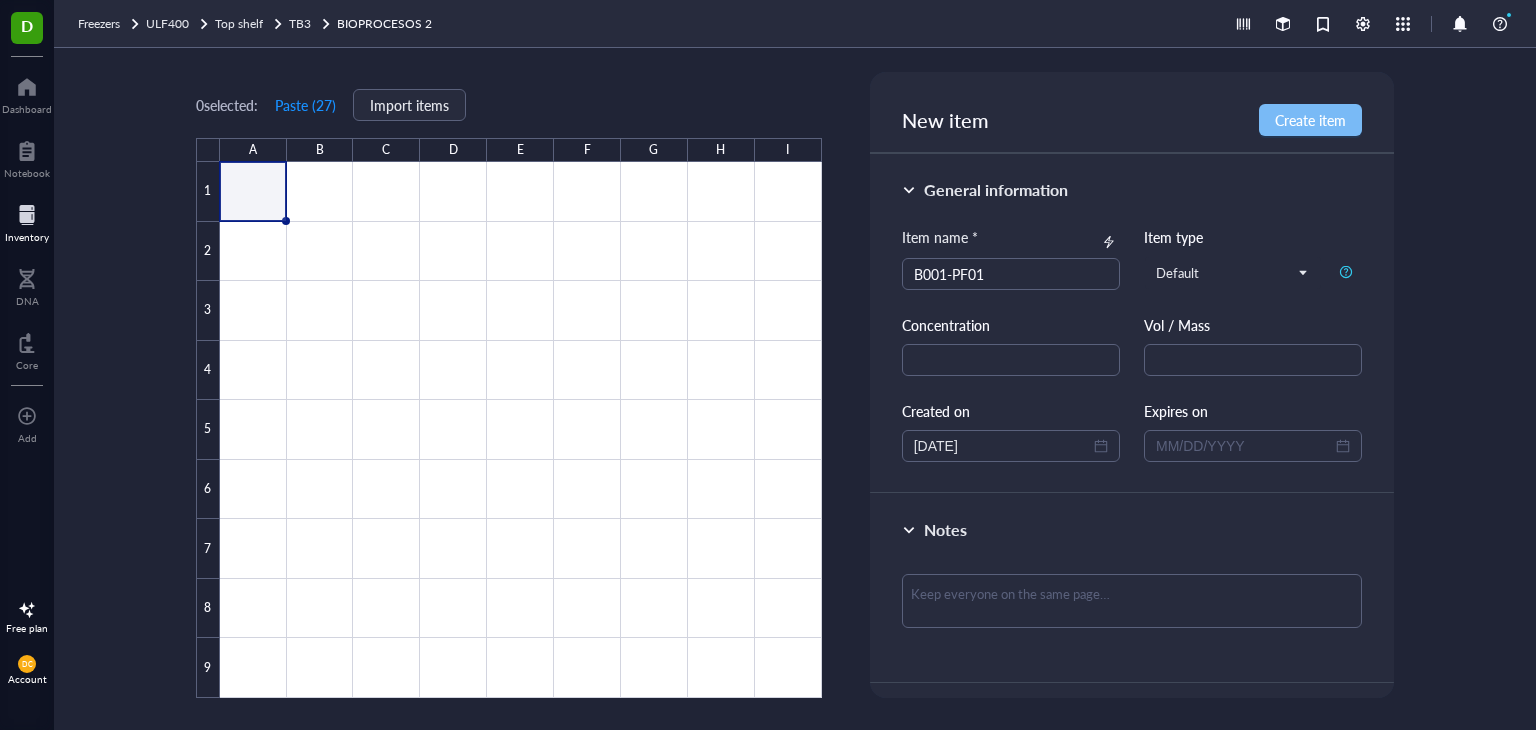 click on "Create item" at bounding box center [1310, 120] 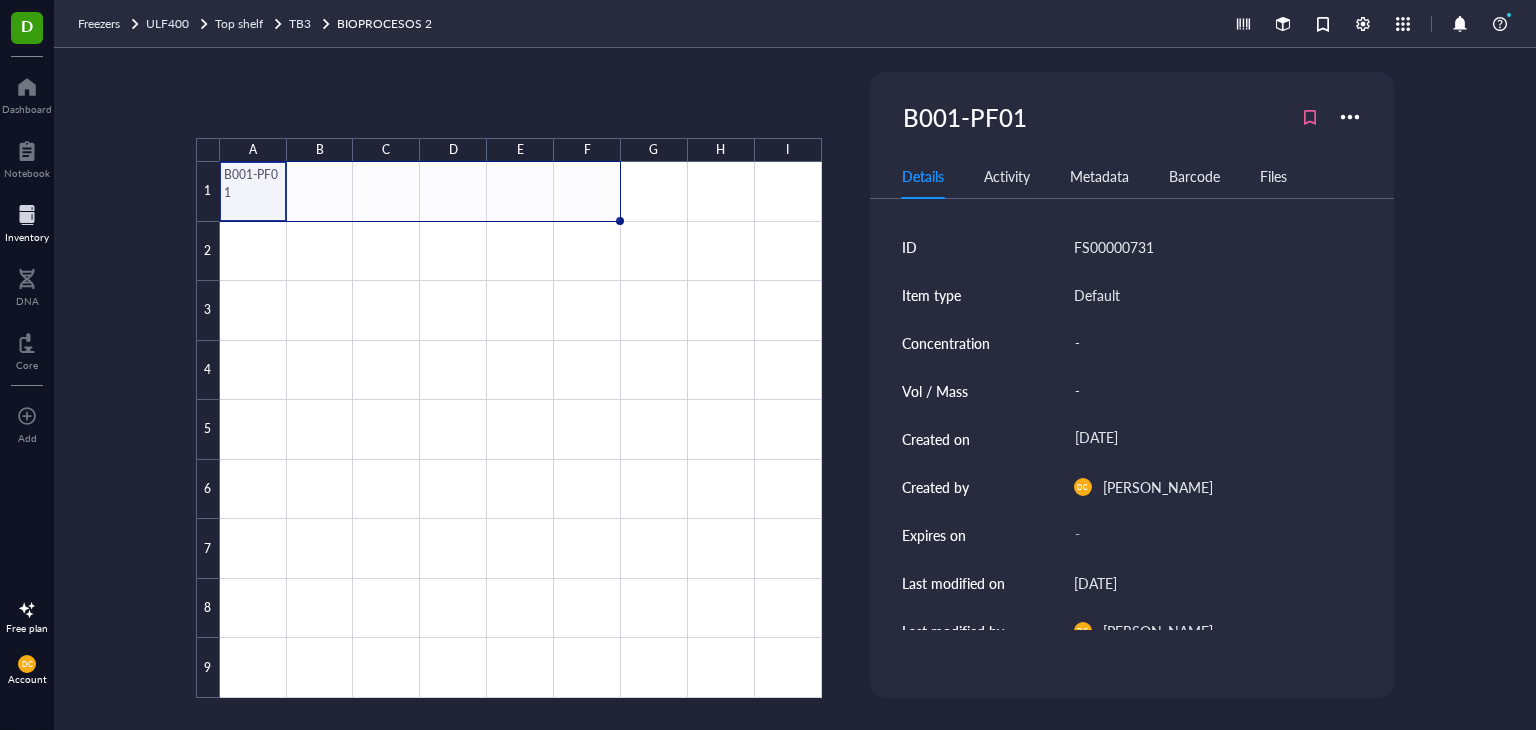 drag, startPoint x: 284, startPoint y: 216, endPoint x: 601, endPoint y: 220, distance: 317.02524 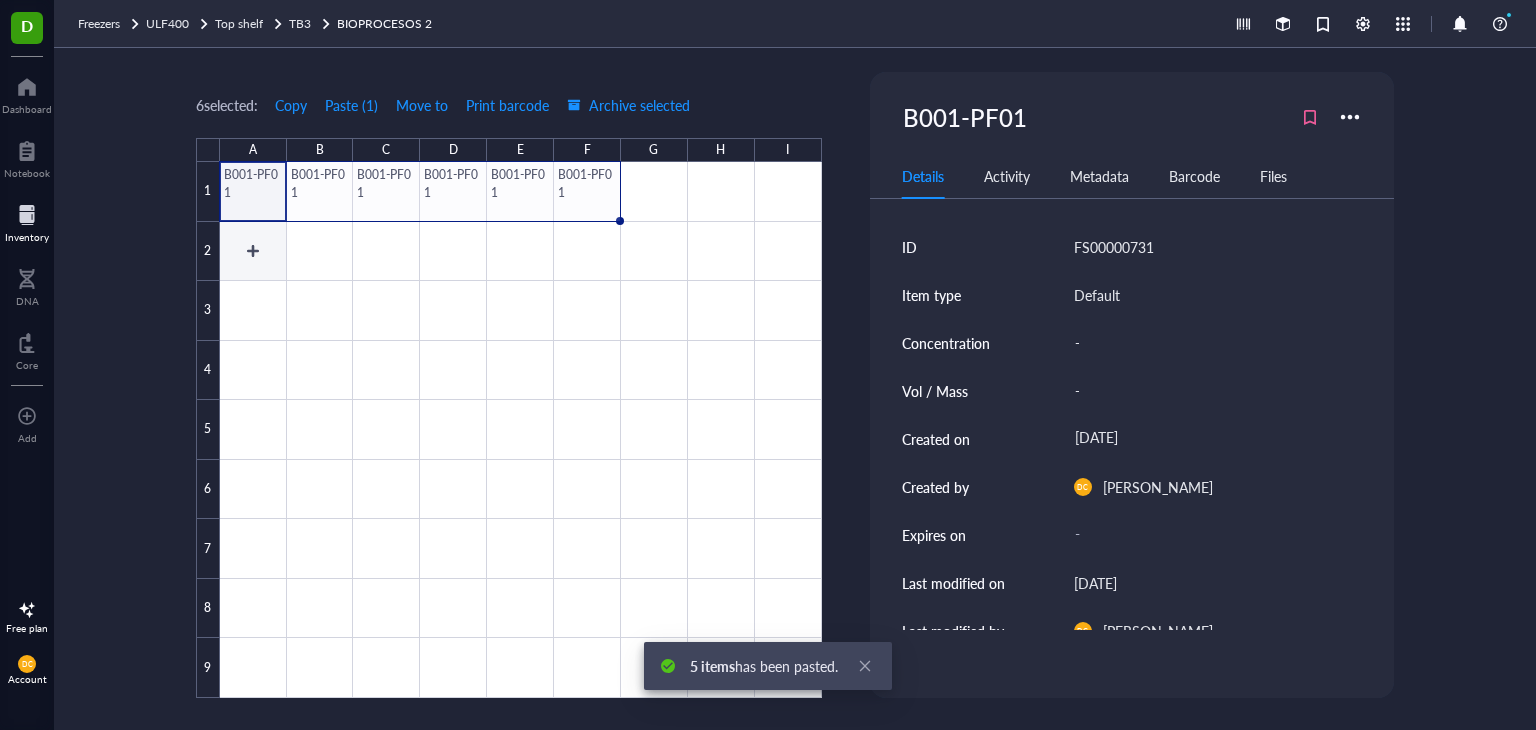 click at bounding box center [521, 430] 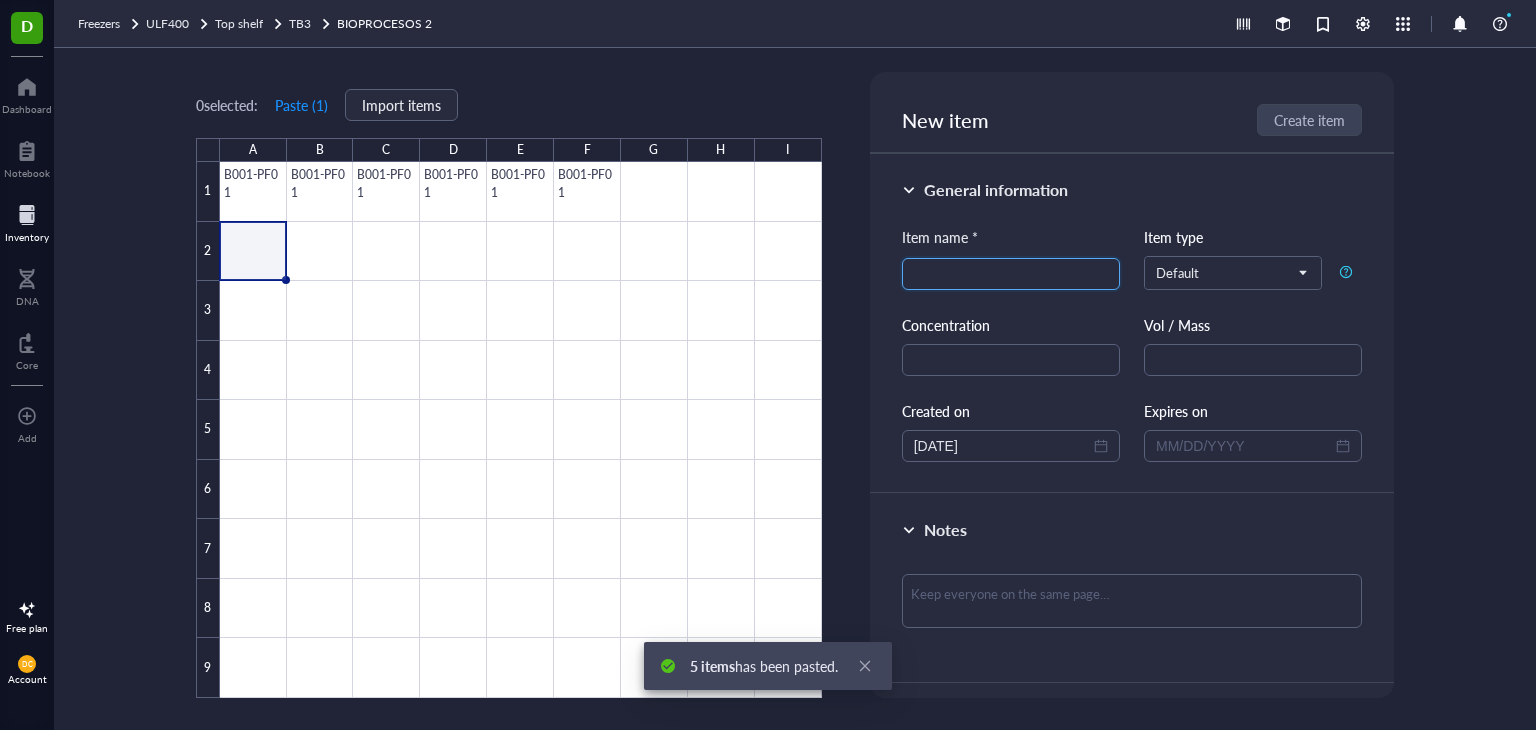 type on "b" 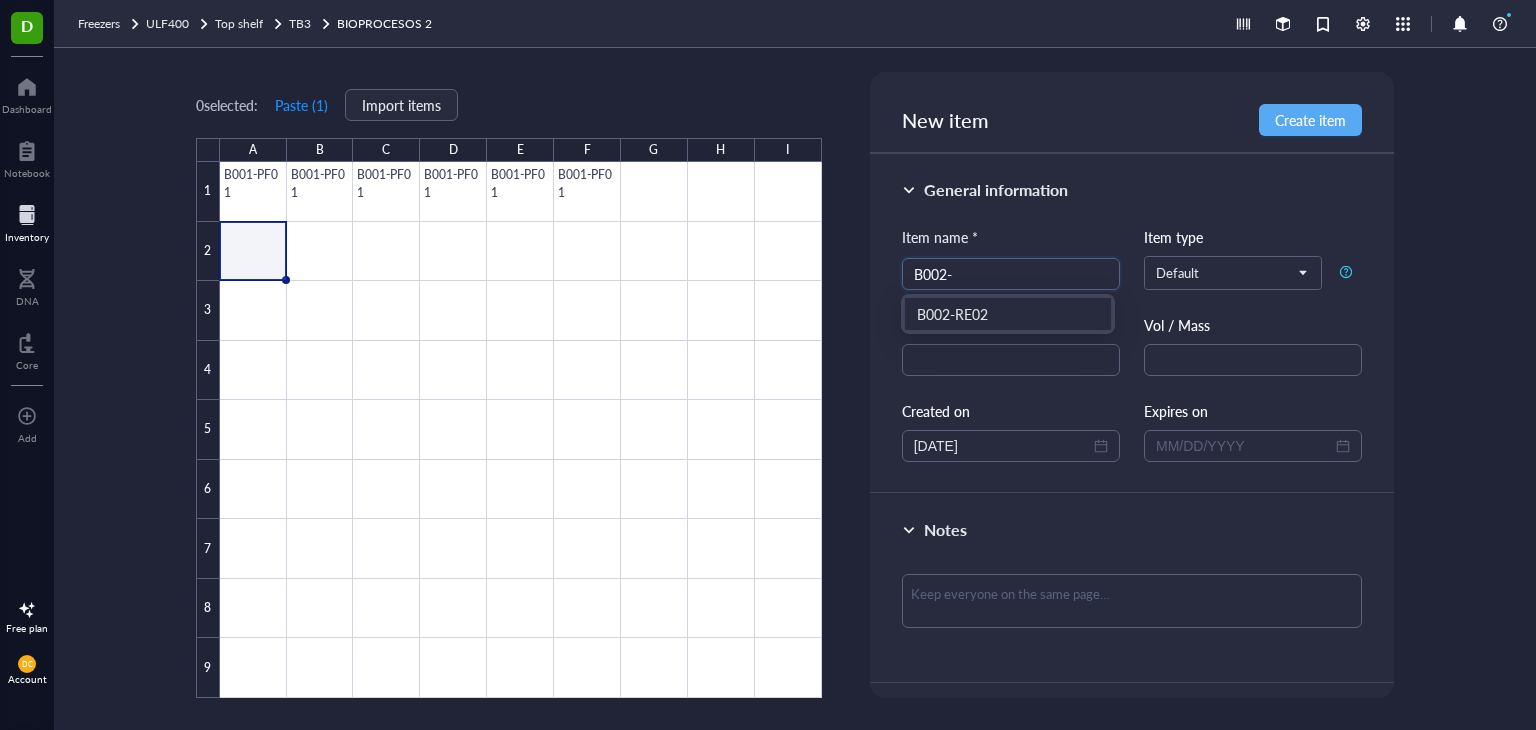 click on "B002-RE02" at bounding box center (1008, 314) 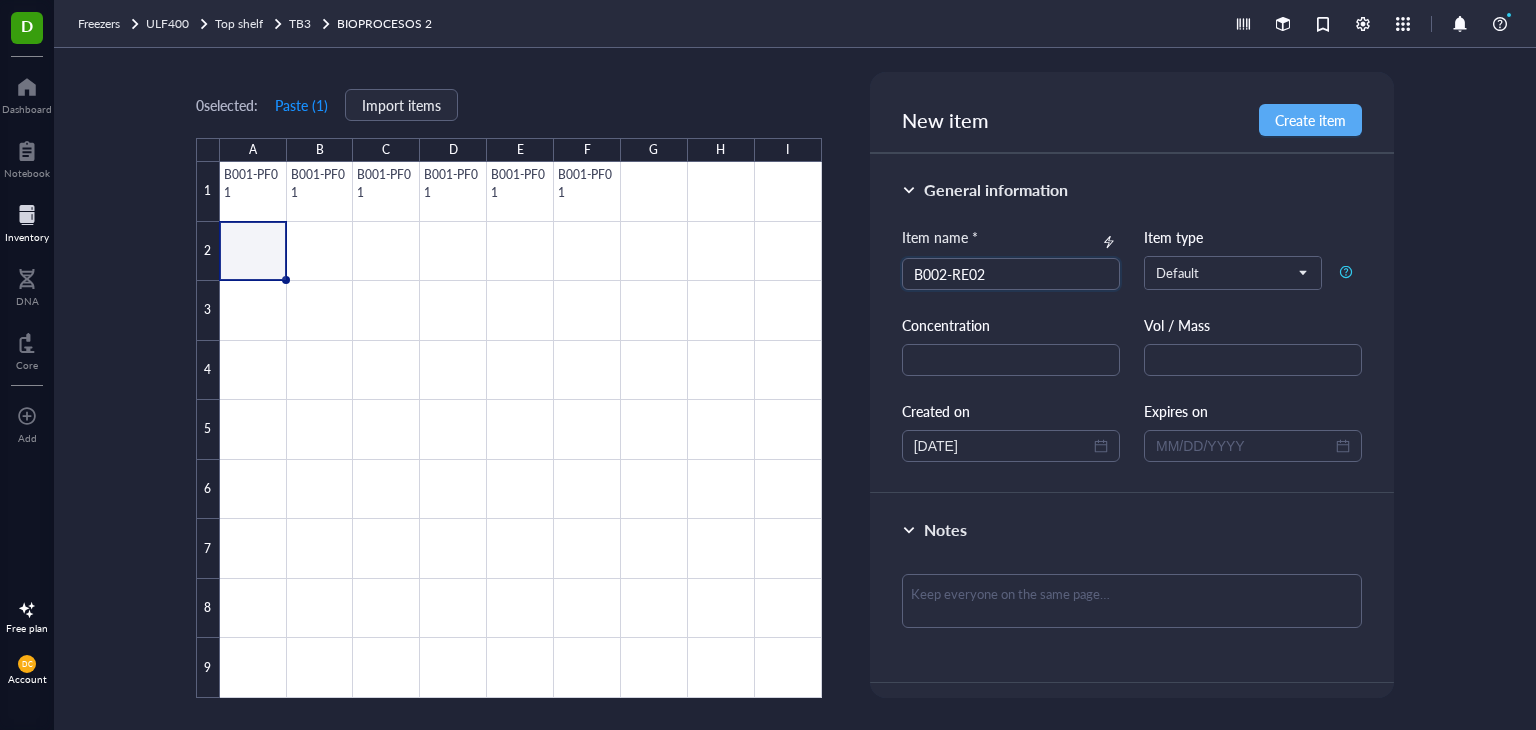 type on "B002-RE02" 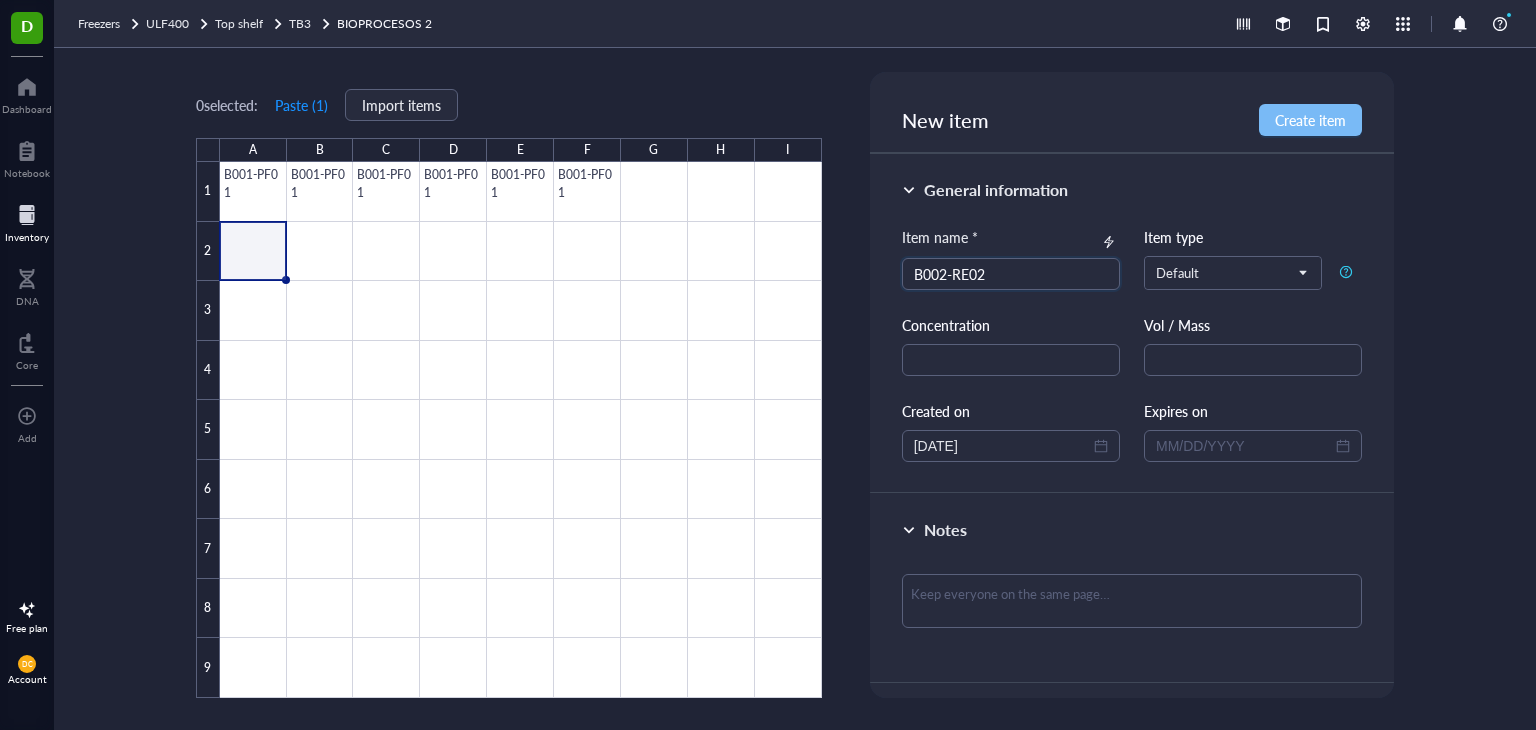 click on "Create item" at bounding box center [1310, 120] 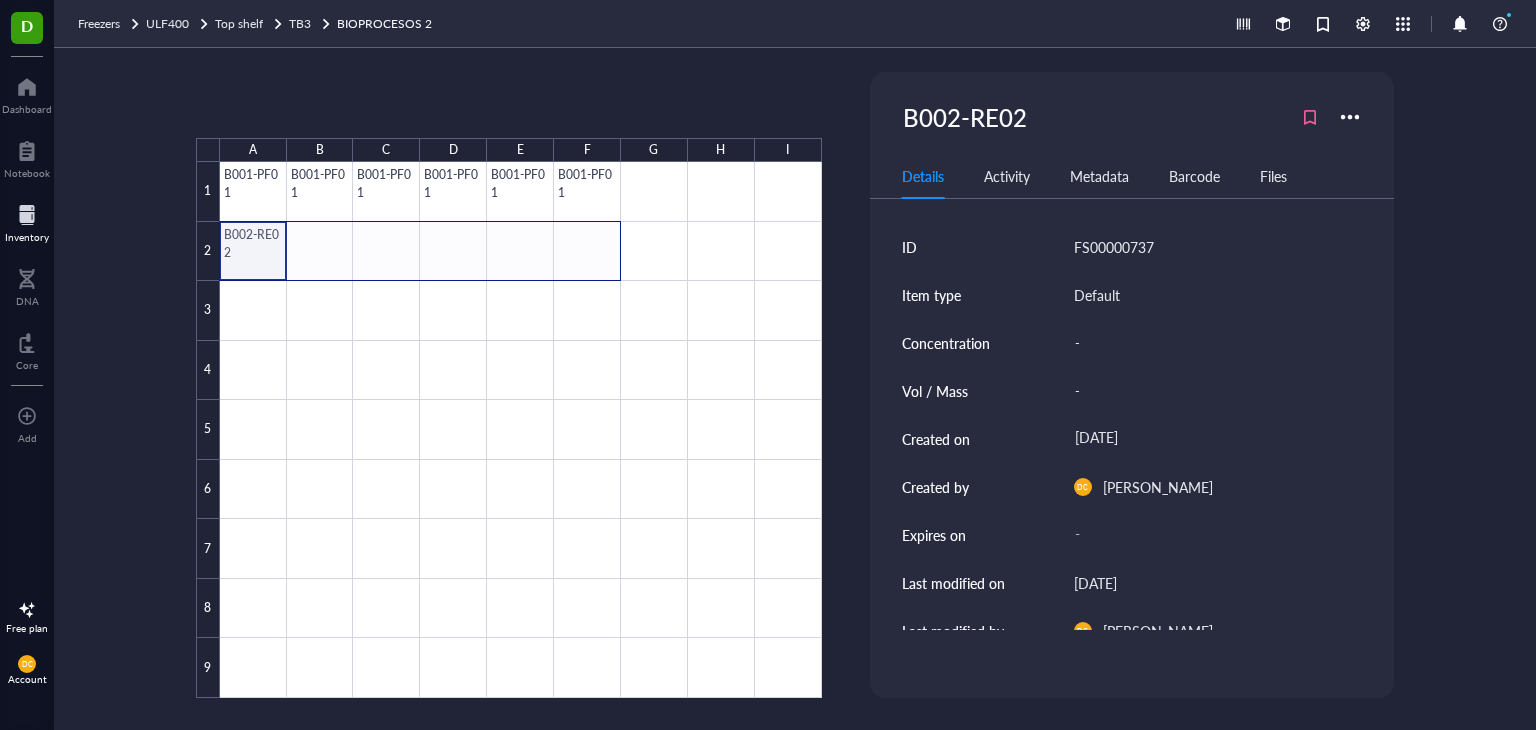 drag, startPoint x: 284, startPoint y: 274, endPoint x: 593, endPoint y: 264, distance: 309.16177 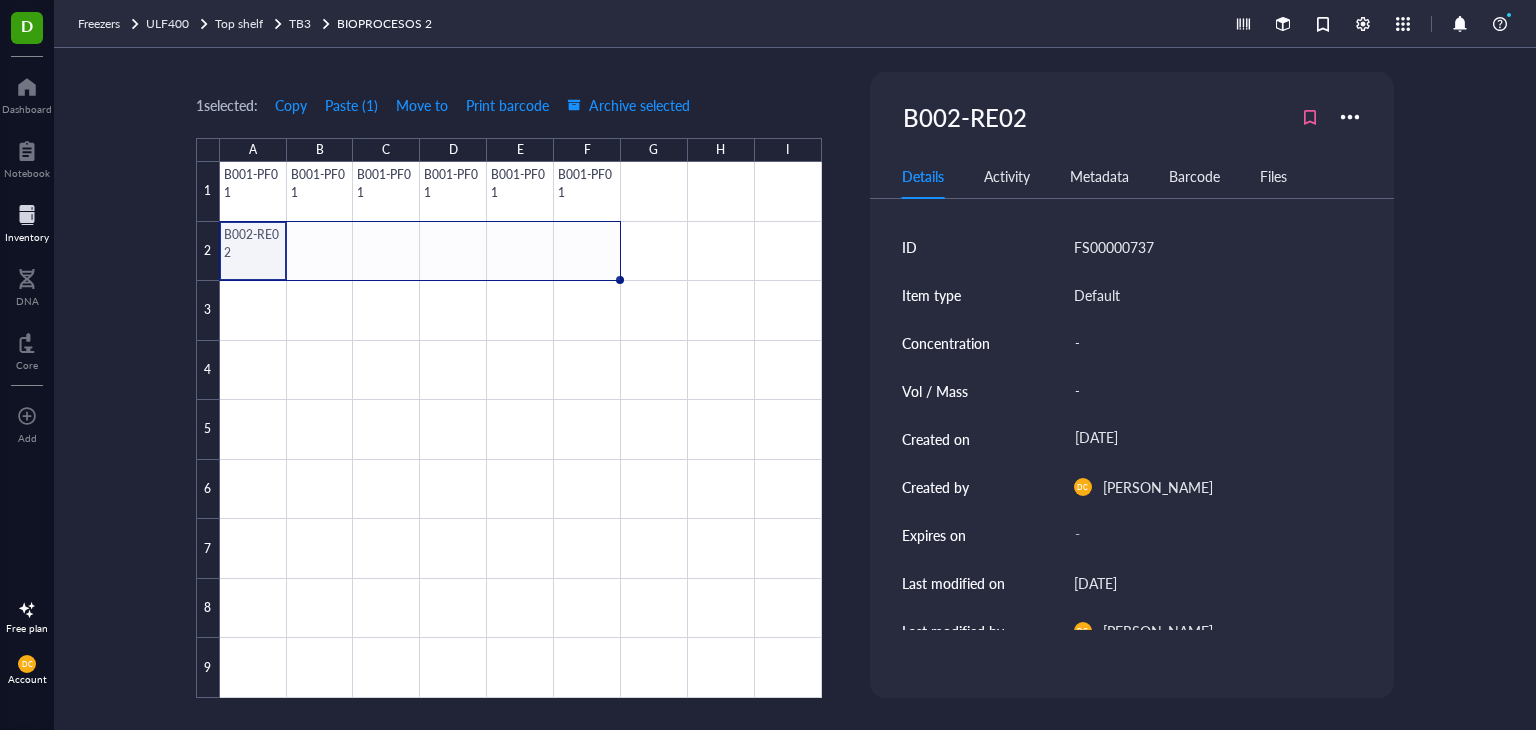 click on "B001-PF01 B001-PF01 B001-PF01 B001-PF01 B001-PF01 B001-PF01 B002-RE02" at bounding box center [0, 0] 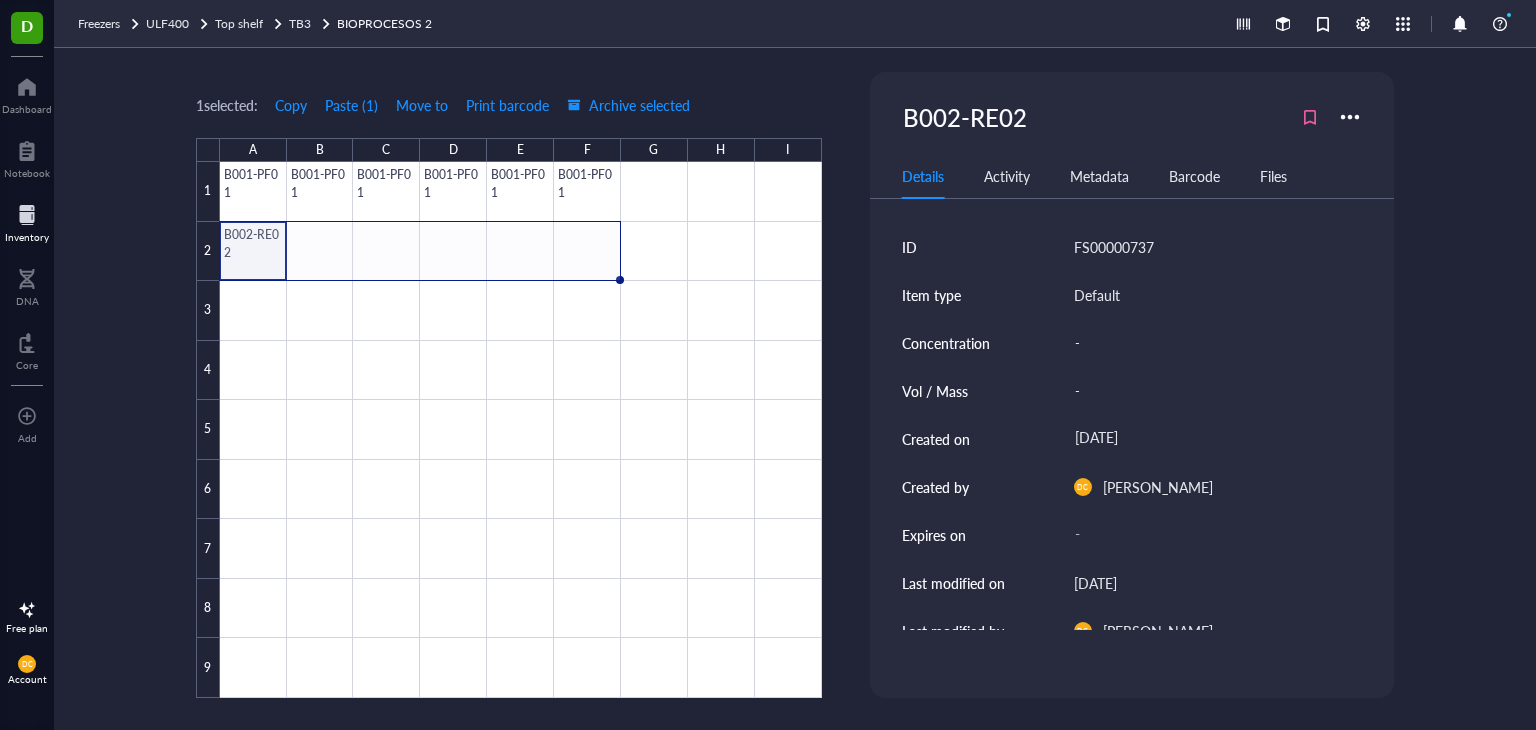 click on "B001-PF01 B001-PF01 B001-PF01 B001-PF01 B001-PF01 B001-PF01 B002-RE02" at bounding box center (0, 0) 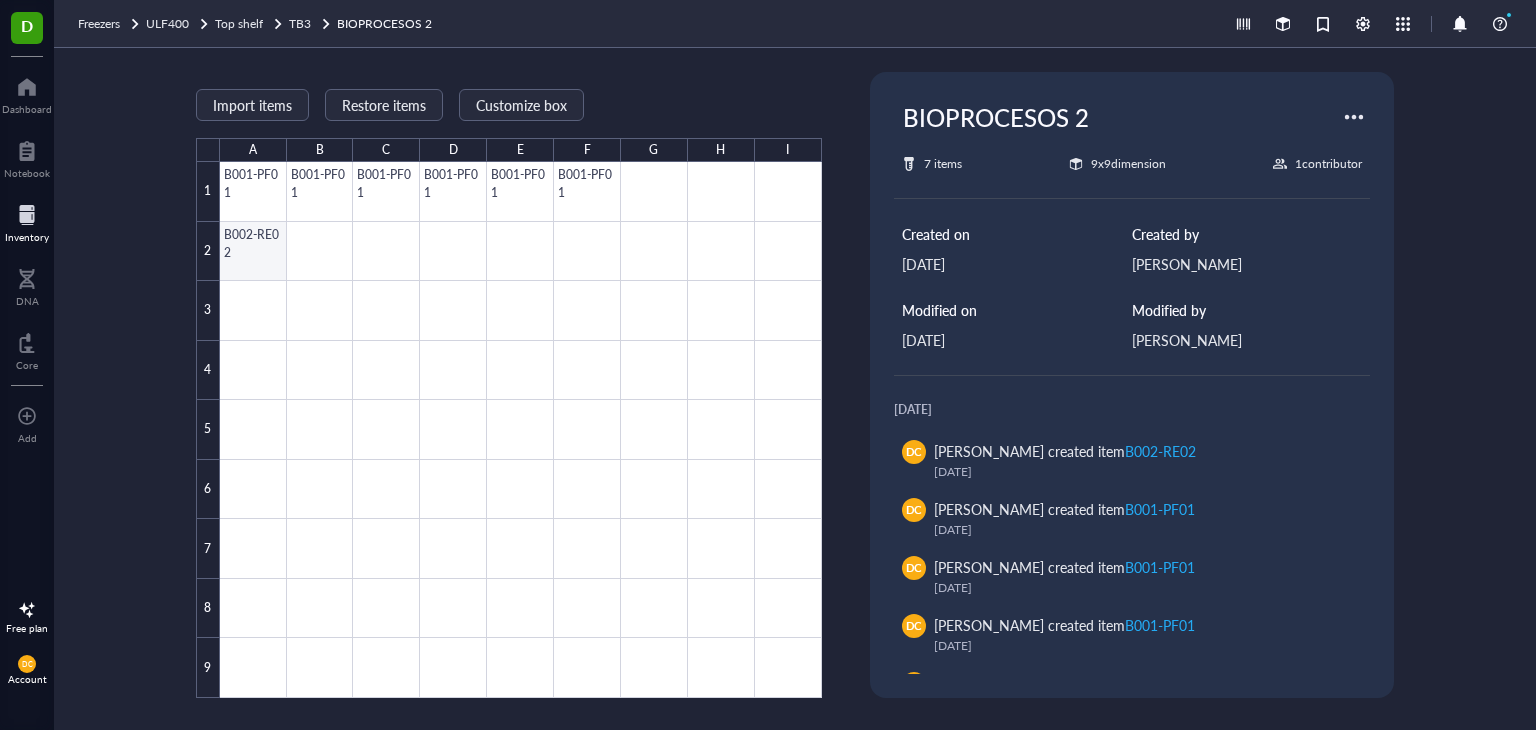 click at bounding box center (521, 430) 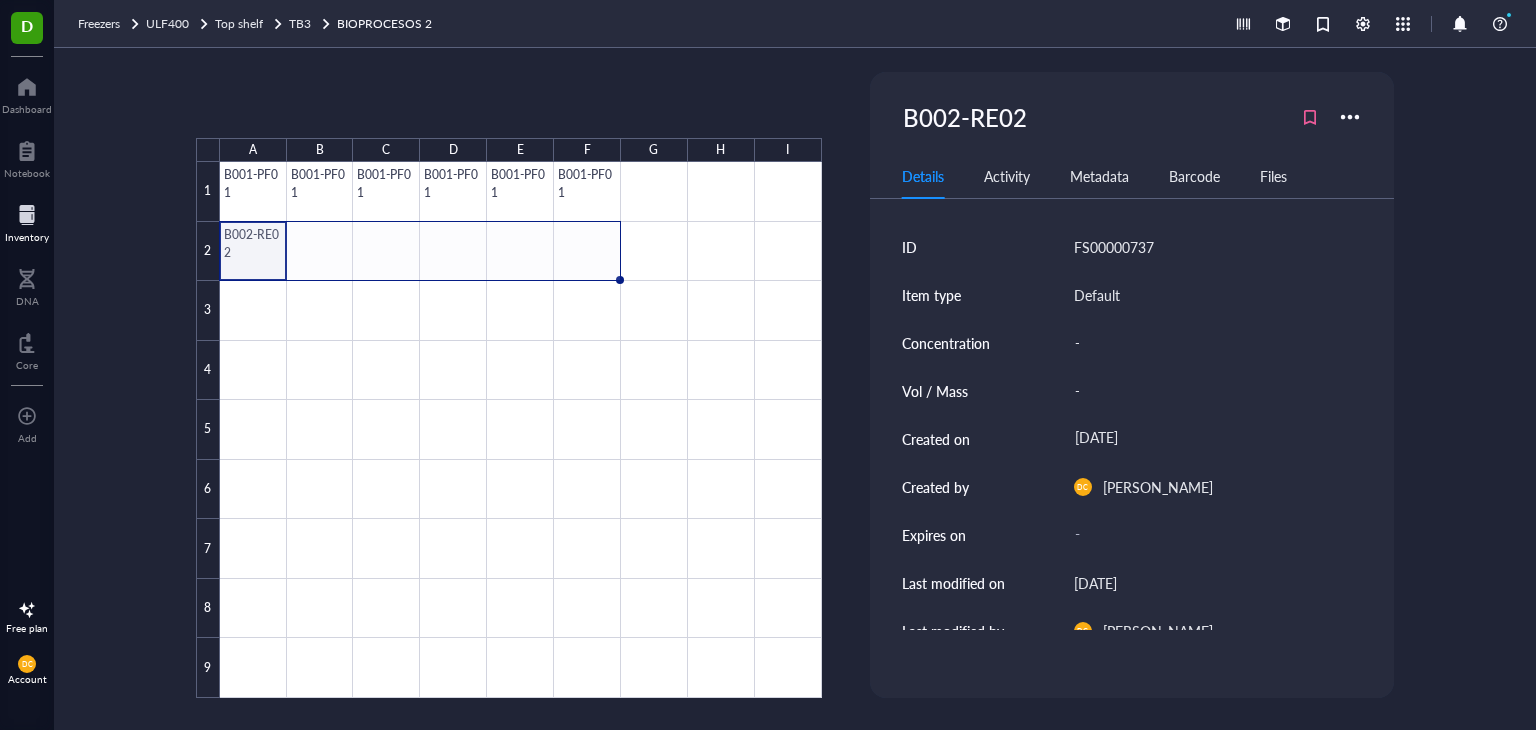 drag, startPoint x: 286, startPoint y: 279, endPoint x: 600, endPoint y: 277, distance: 314.00638 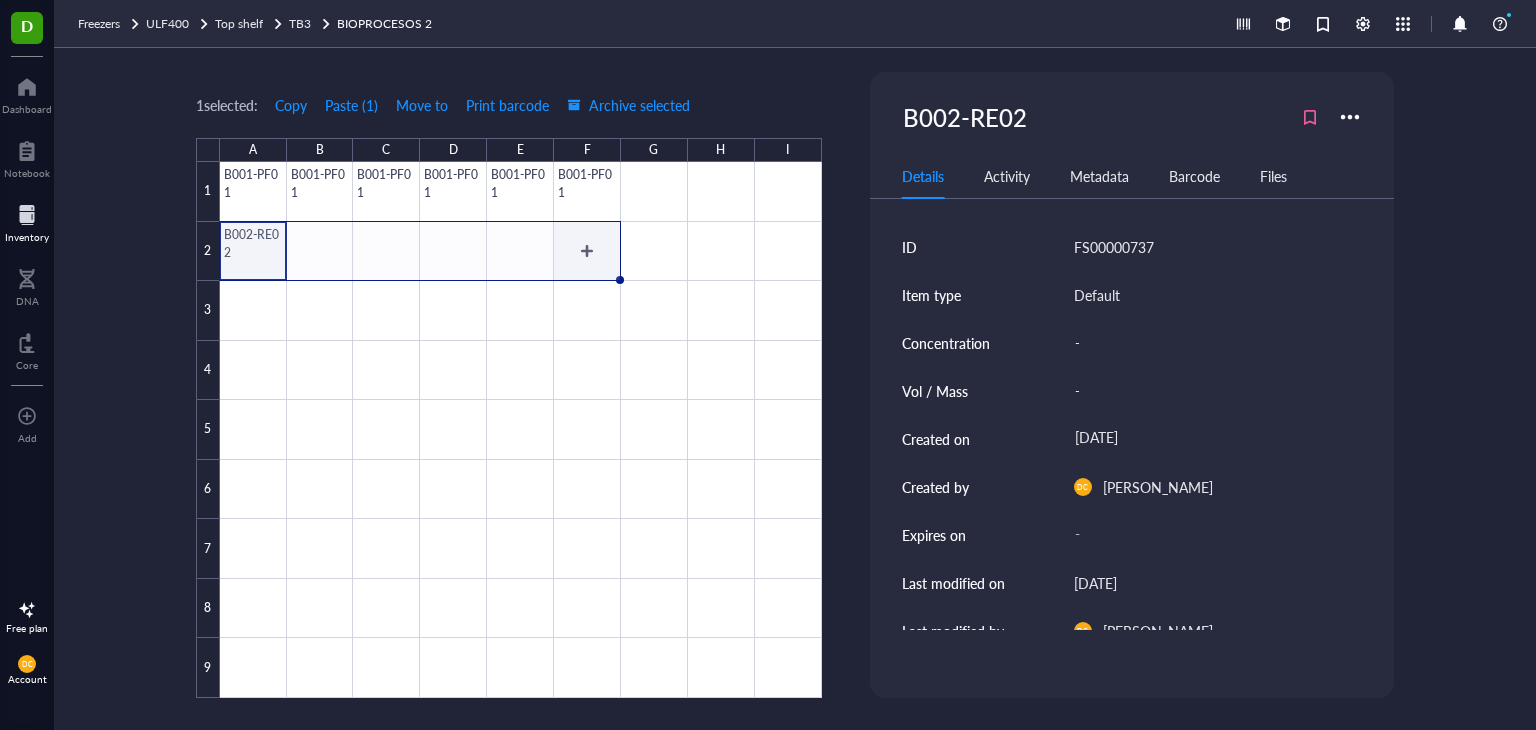 click at bounding box center (521, 430) 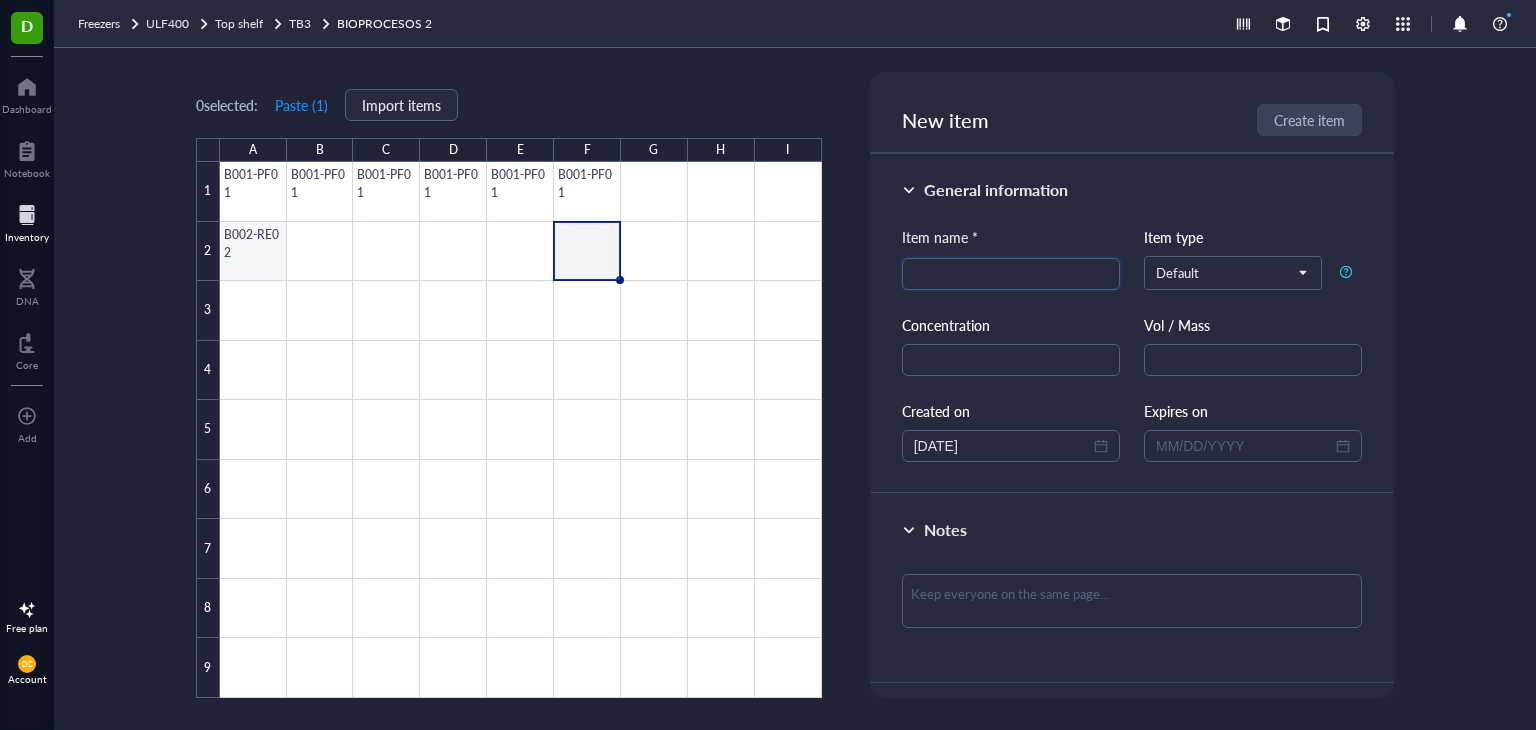 click at bounding box center [521, 430] 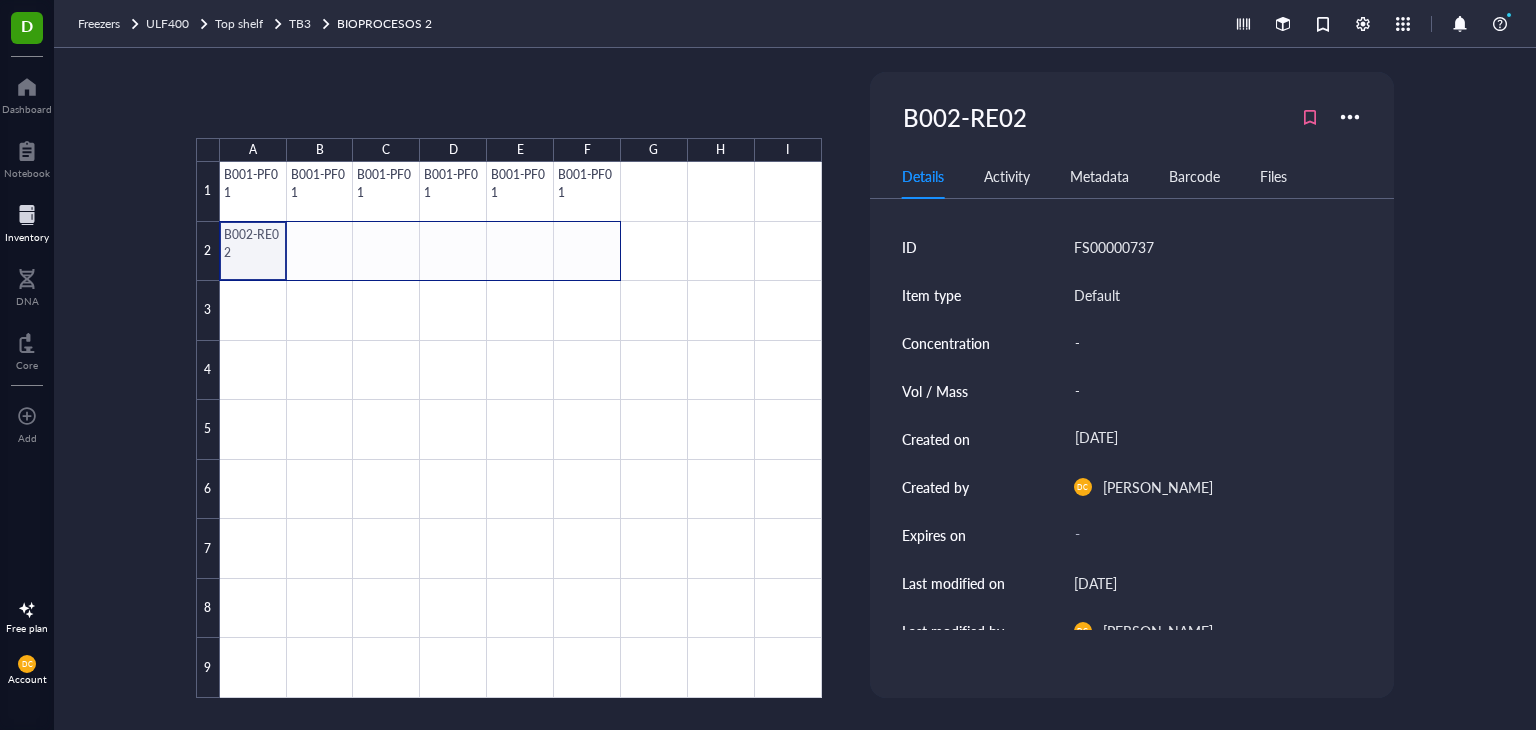 drag, startPoint x: 252, startPoint y: 243, endPoint x: 579, endPoint y: 249, distance: 327.05505 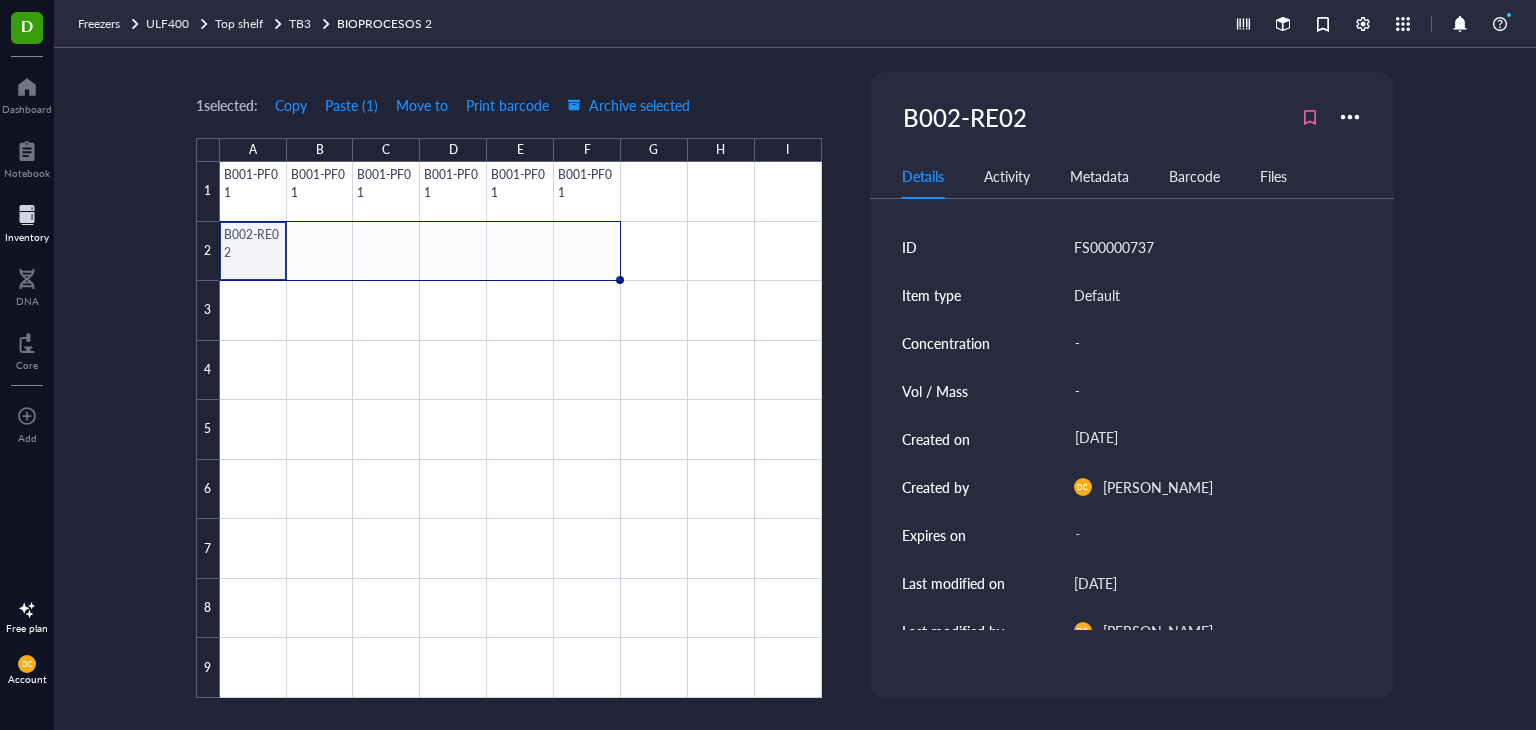 click on "B001-PF01 B001-PF01 B001-PF01 B001-PF01 B001-PF01 B001-PF01 B002-RE02" at bounding box center [0, 0] 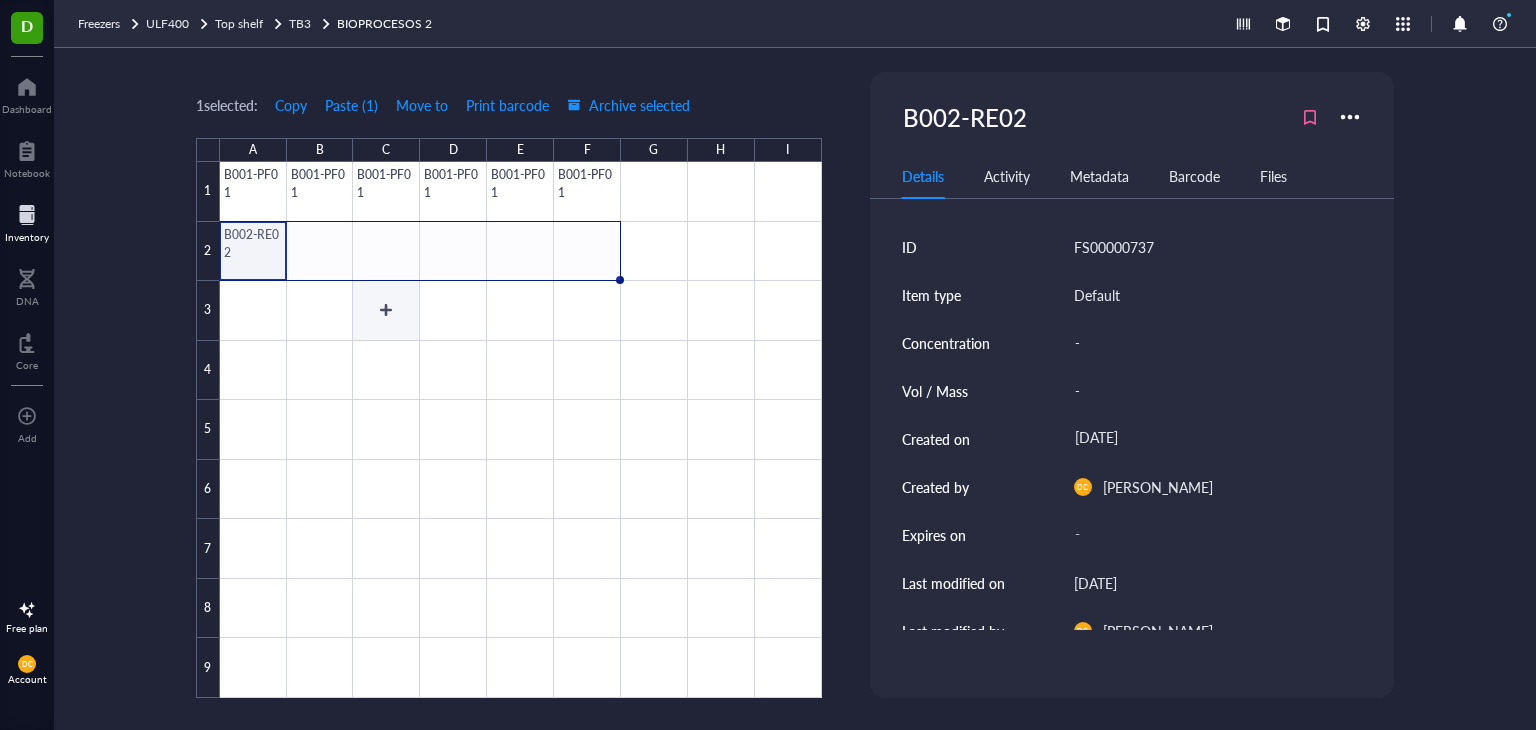 click at bounding box center (521, 430) 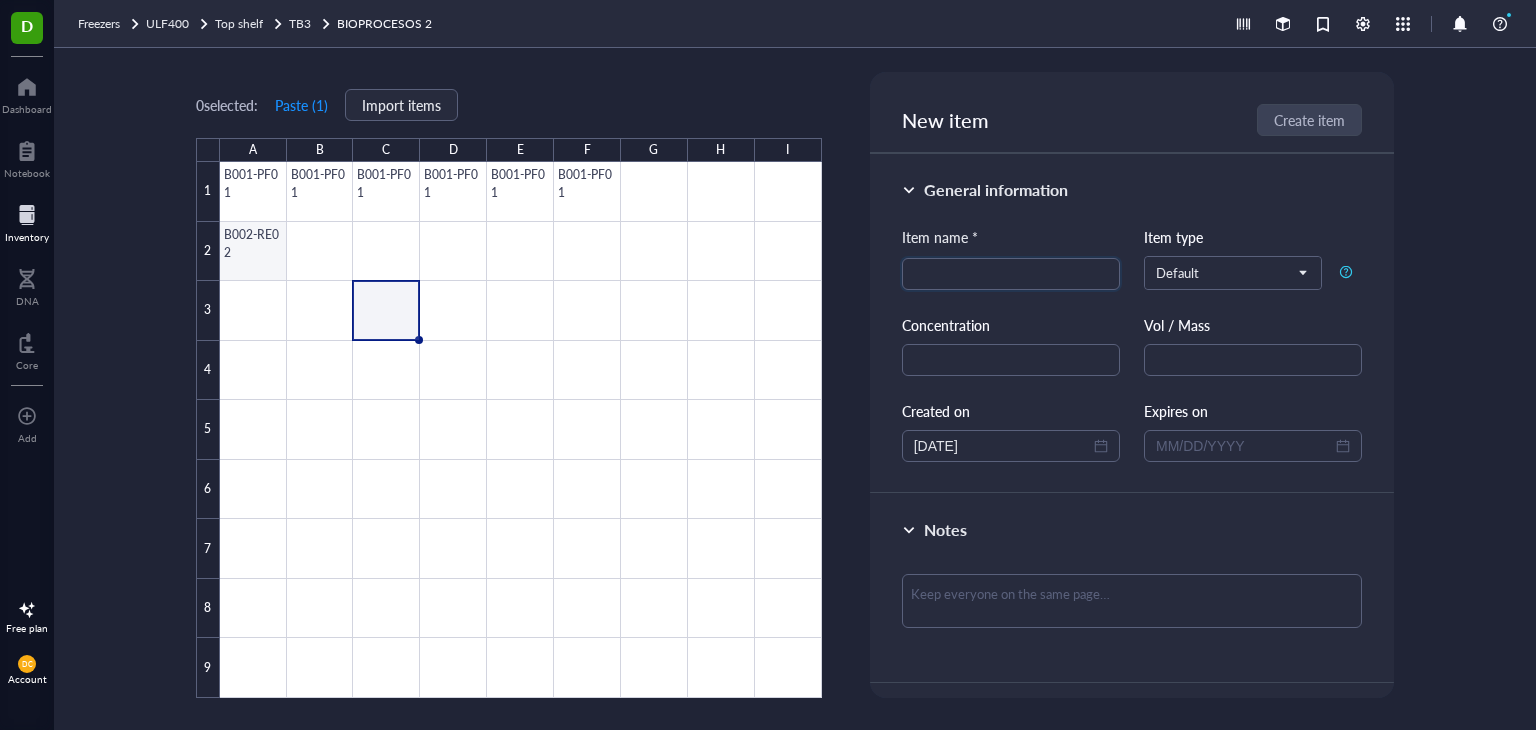 click at bounding box center (521, 430) 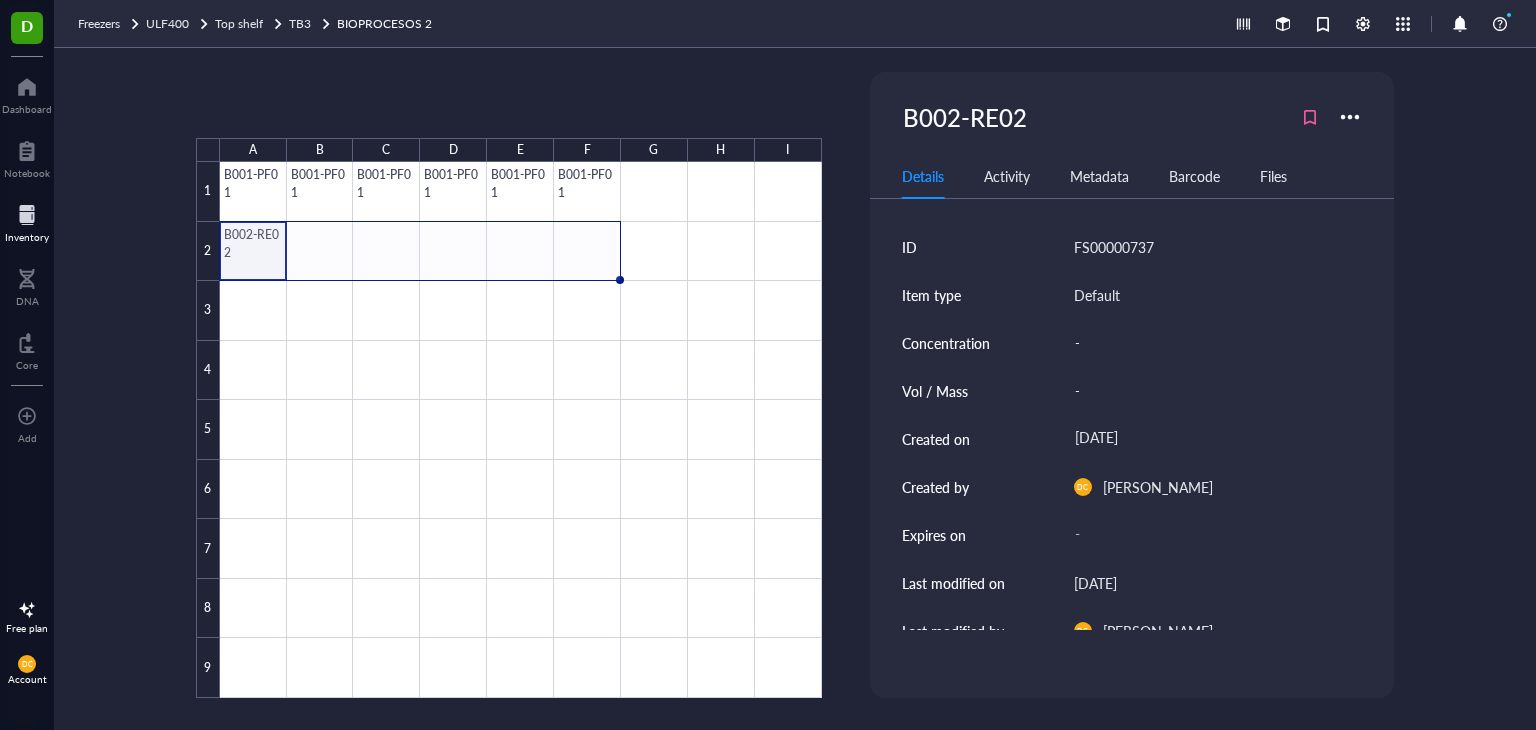 drag, startPoint x: 284, startPoint y: 281, endPoint x: 588, endPoint y: 285, distance: 304.0263 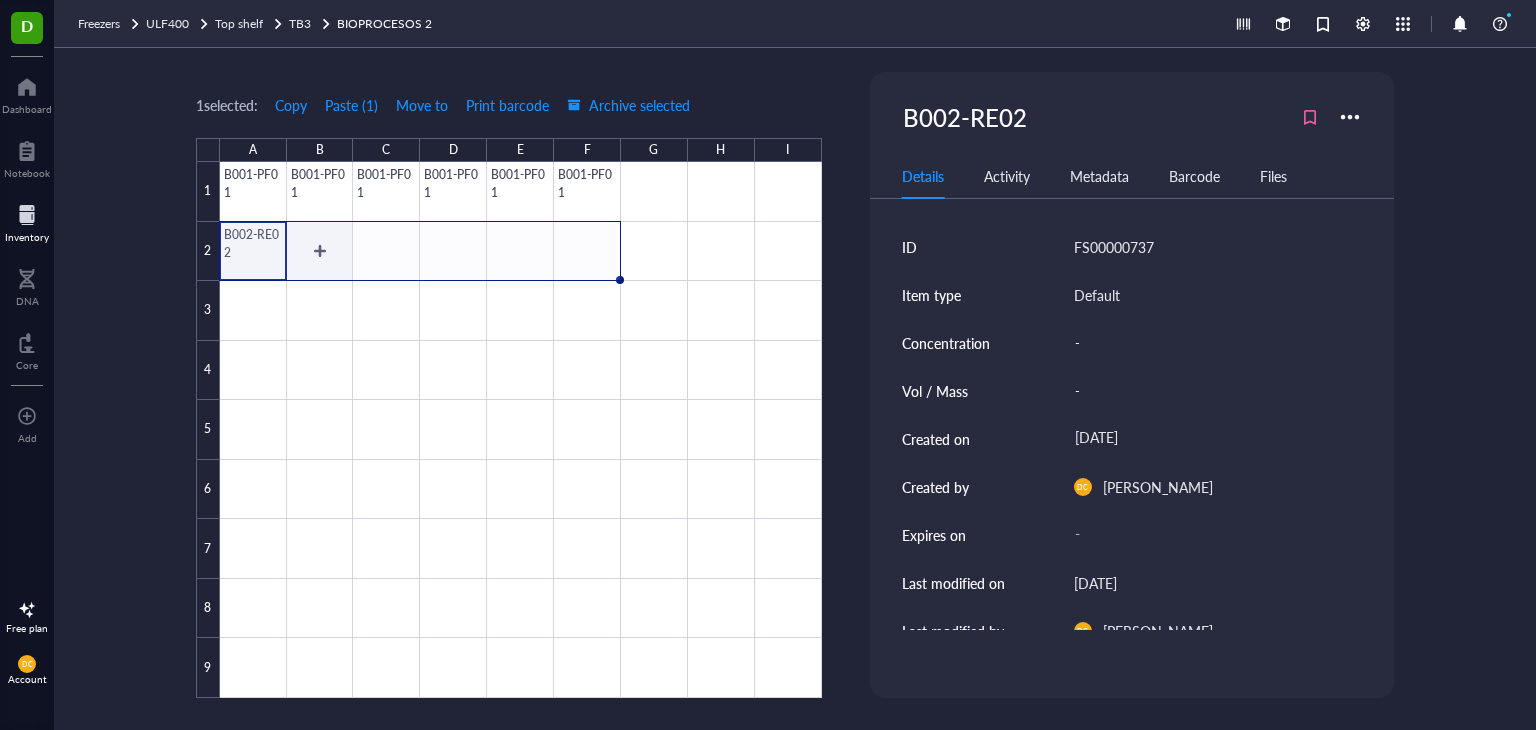 click at bounding box center [521, 430] 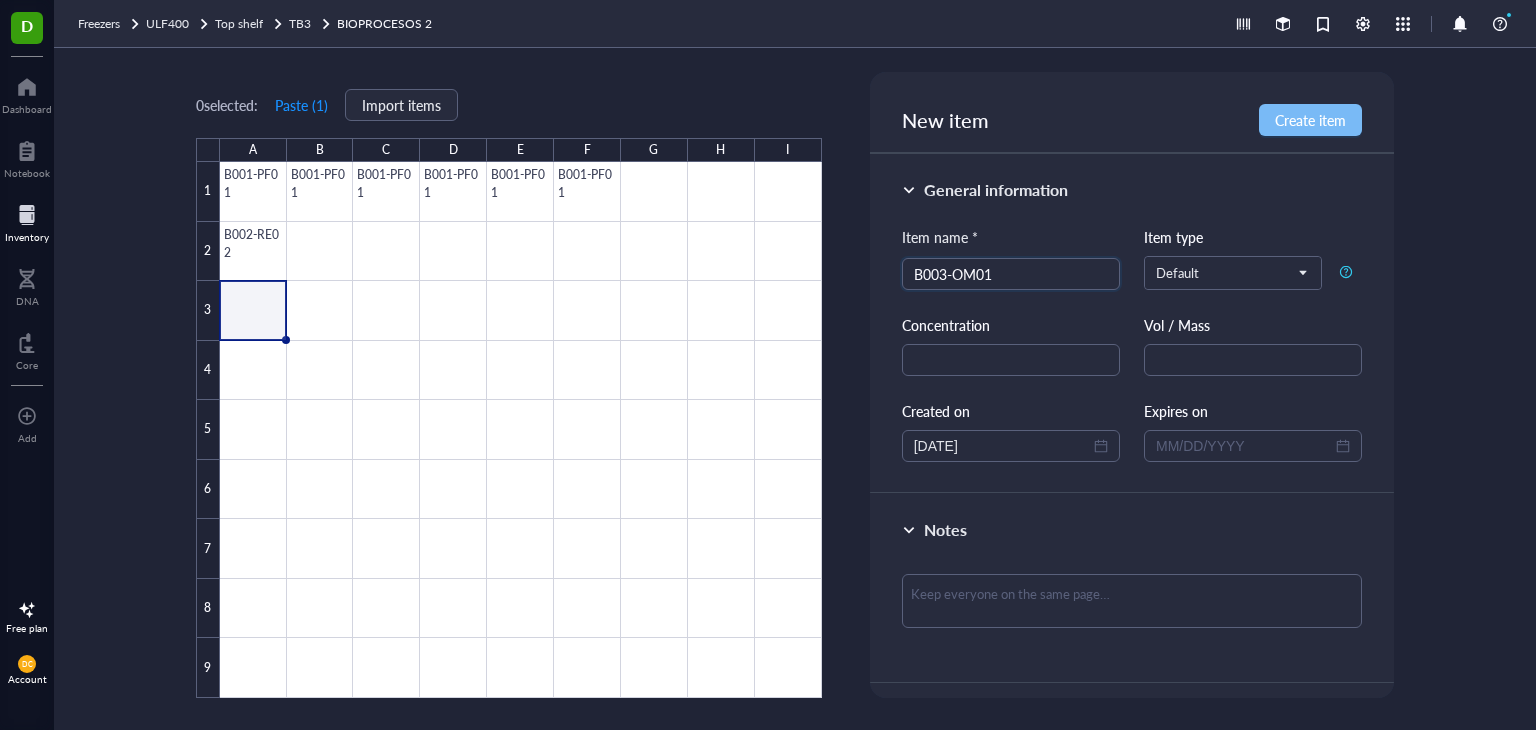 type on "B003-OM01" 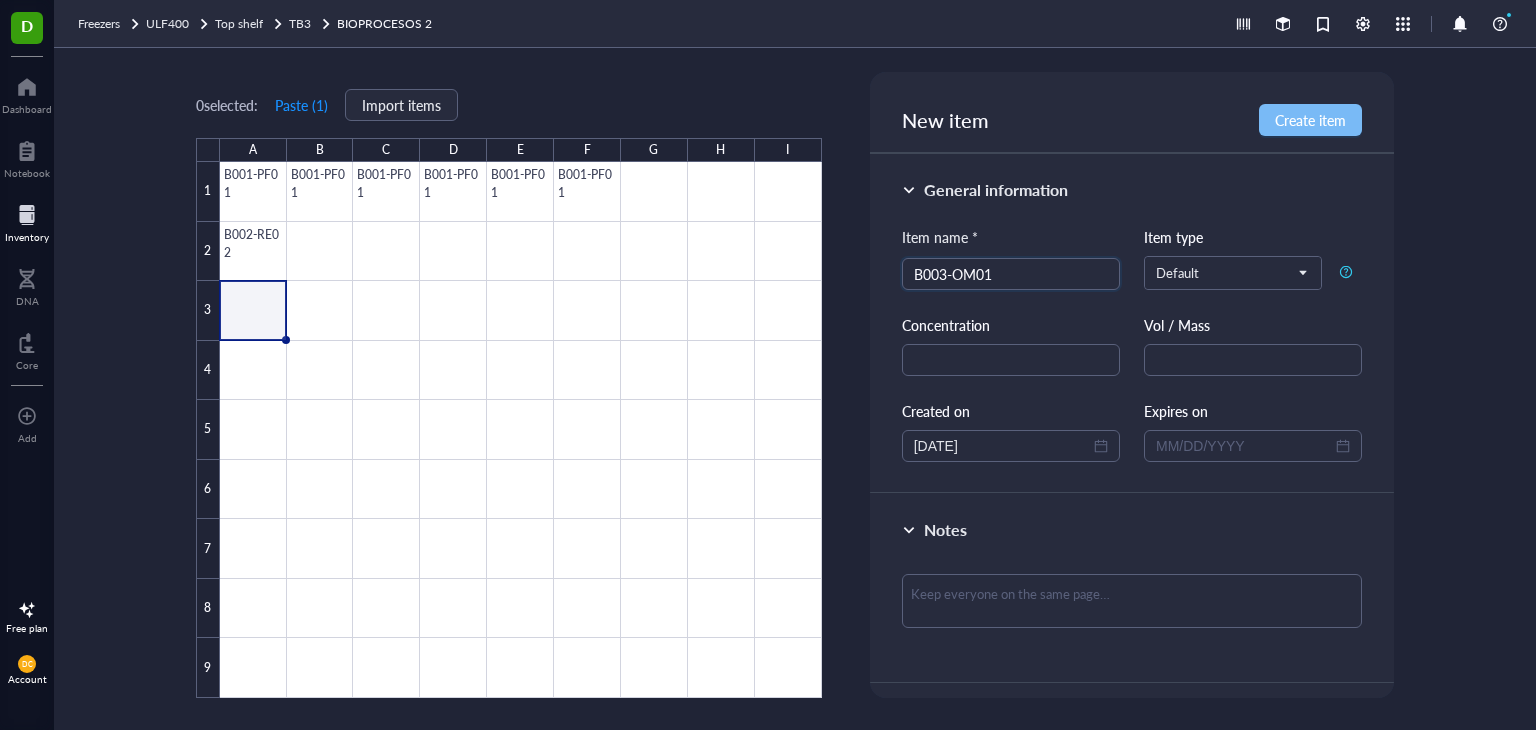 click on "Create item" at bounding box center (1310, 120) 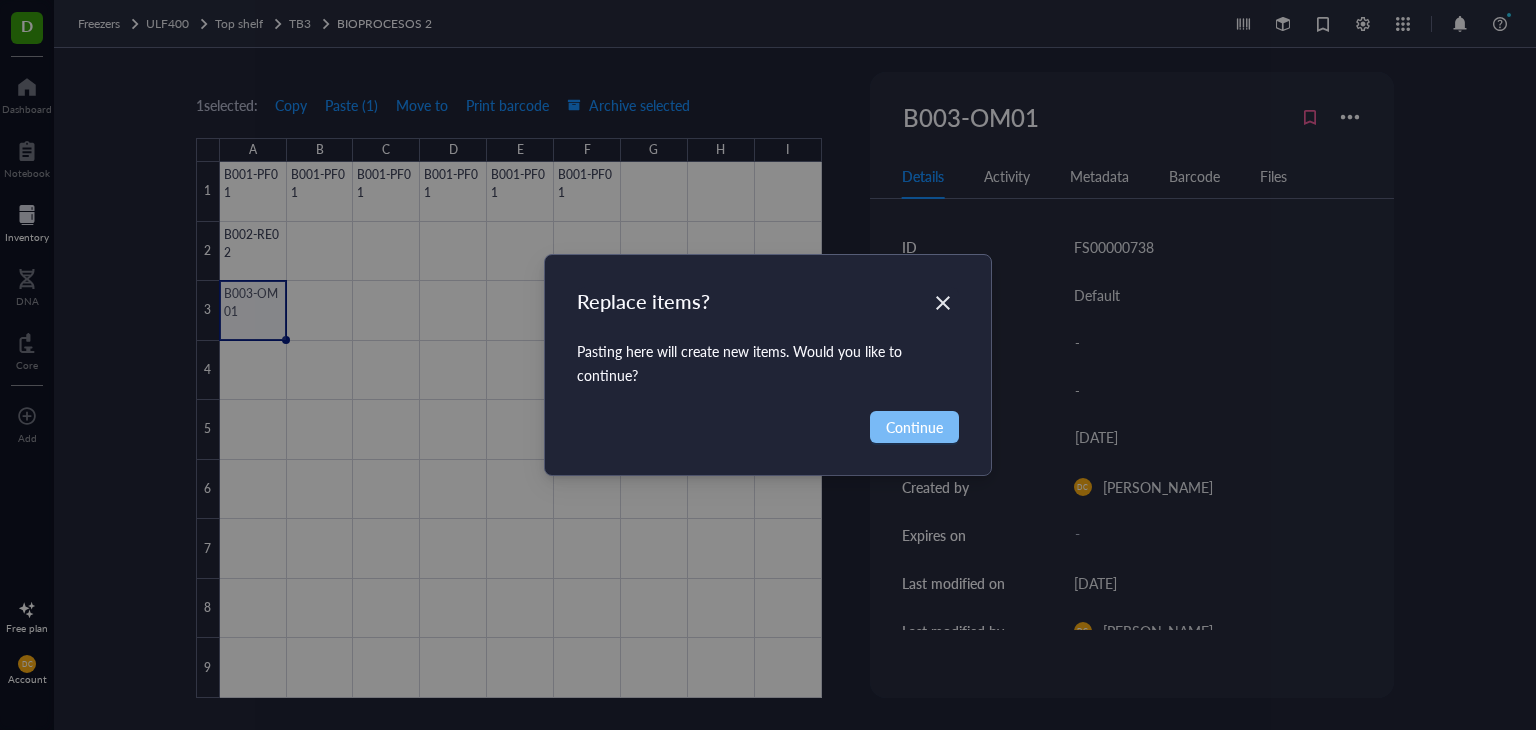 click on "Continue" at bounding box center (914, 427) 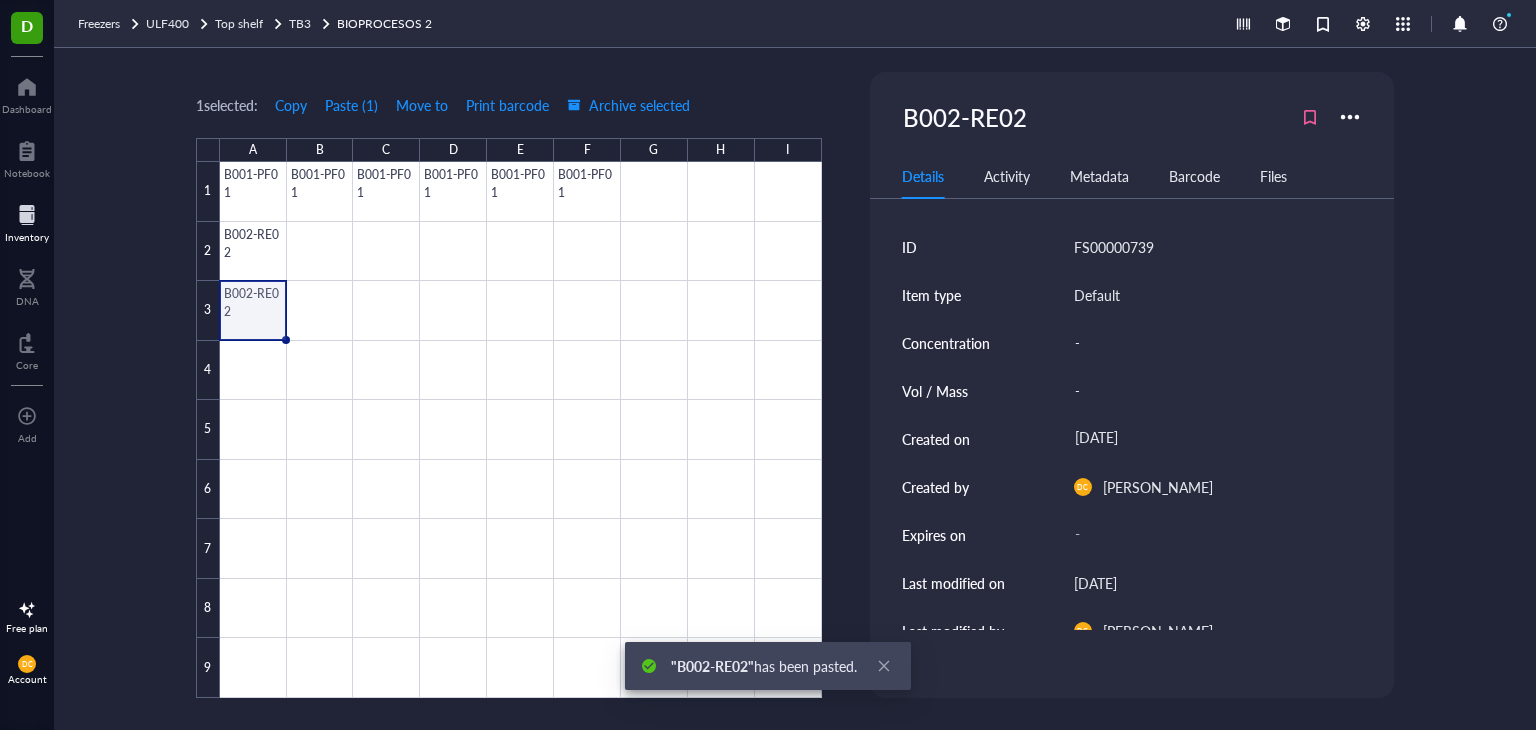 click at bounding box center [521, 430] 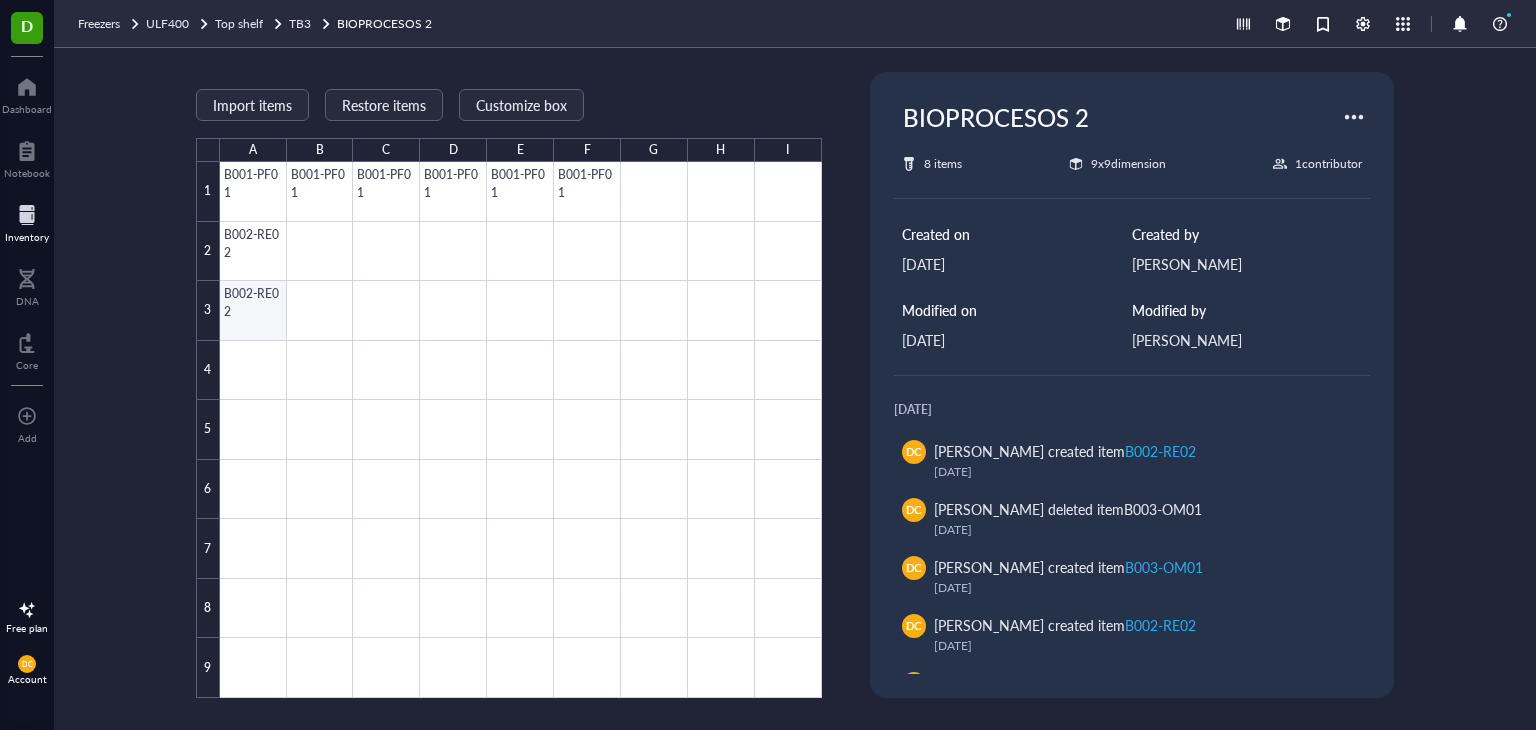 click at bounding box center [521, 430] 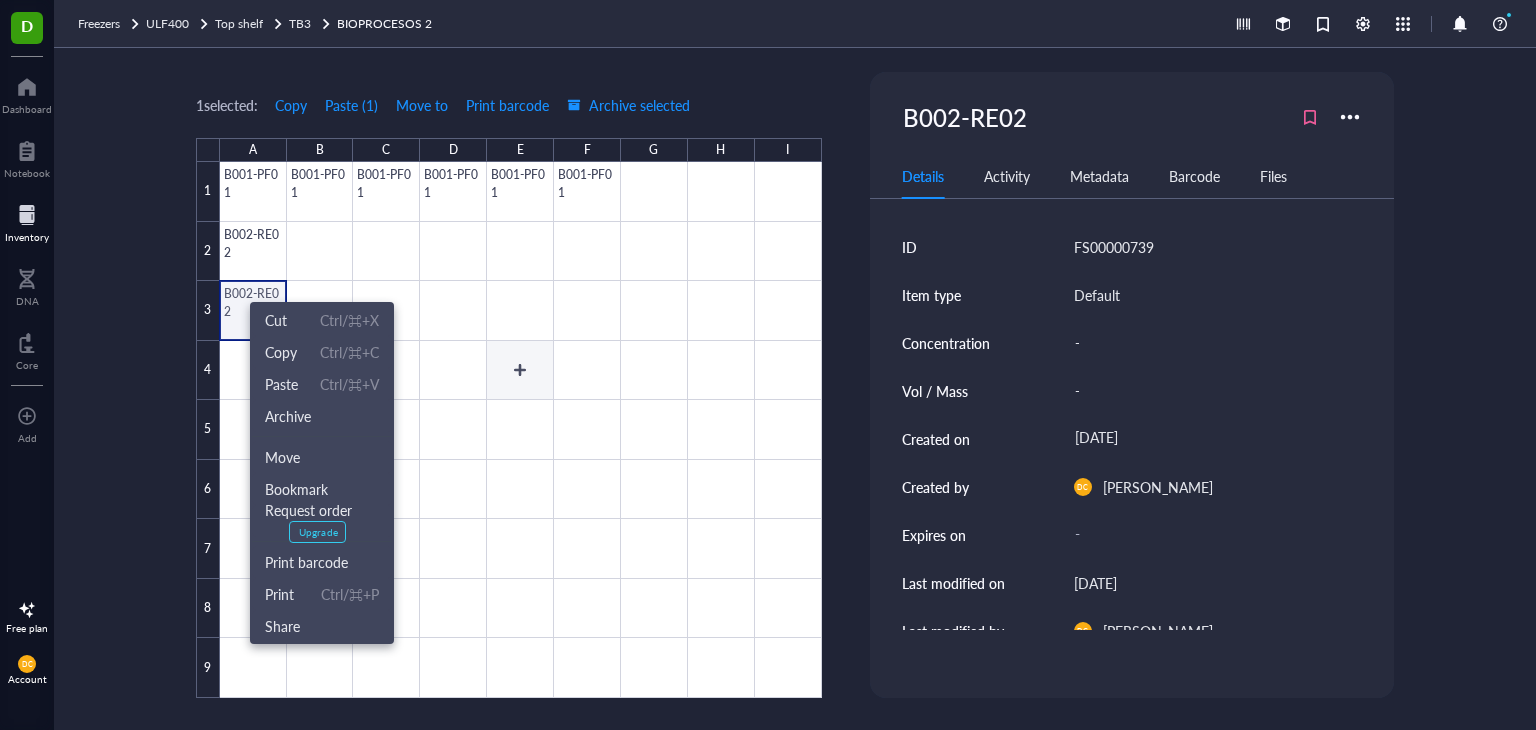 click at bounding box center (521, 430) 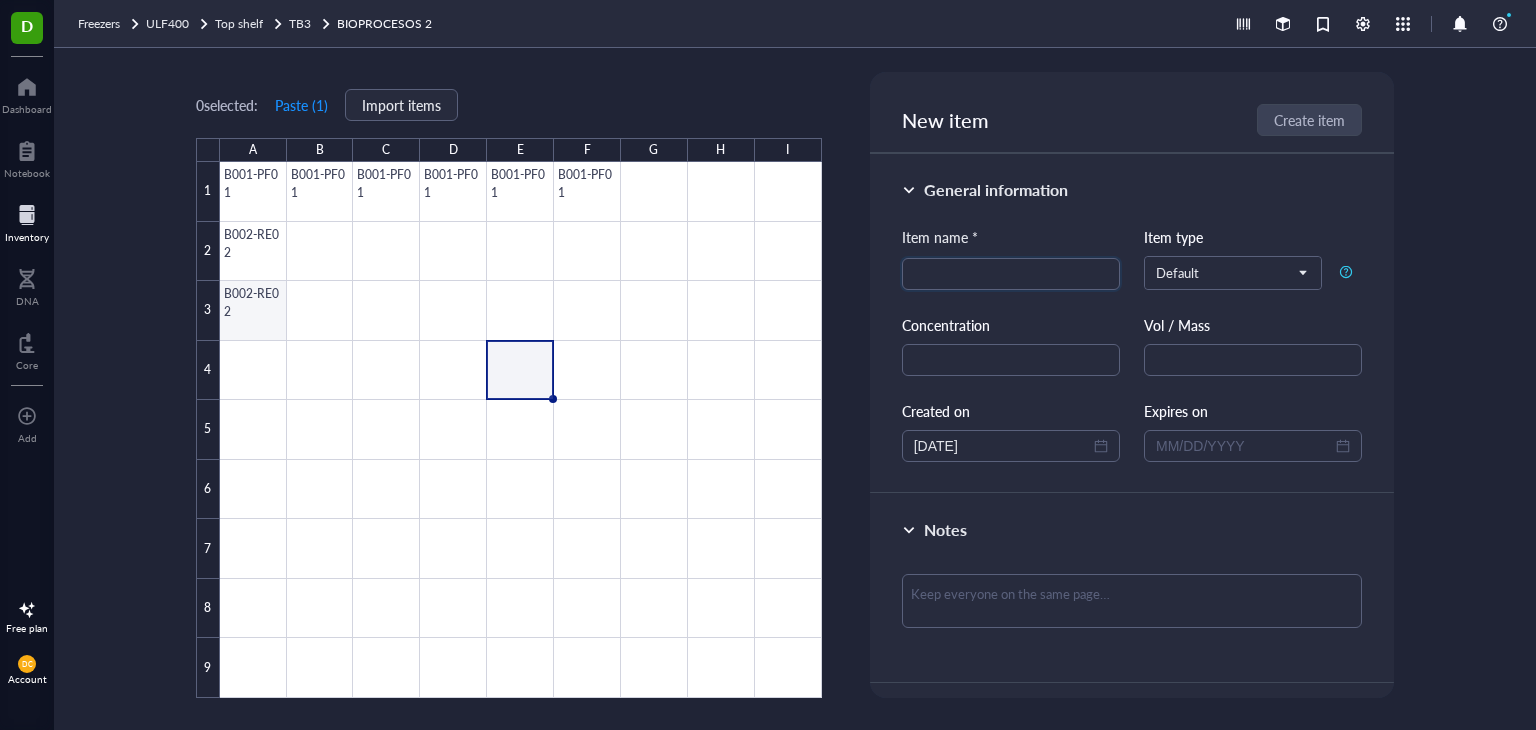 click at bounding box center [521, 430] 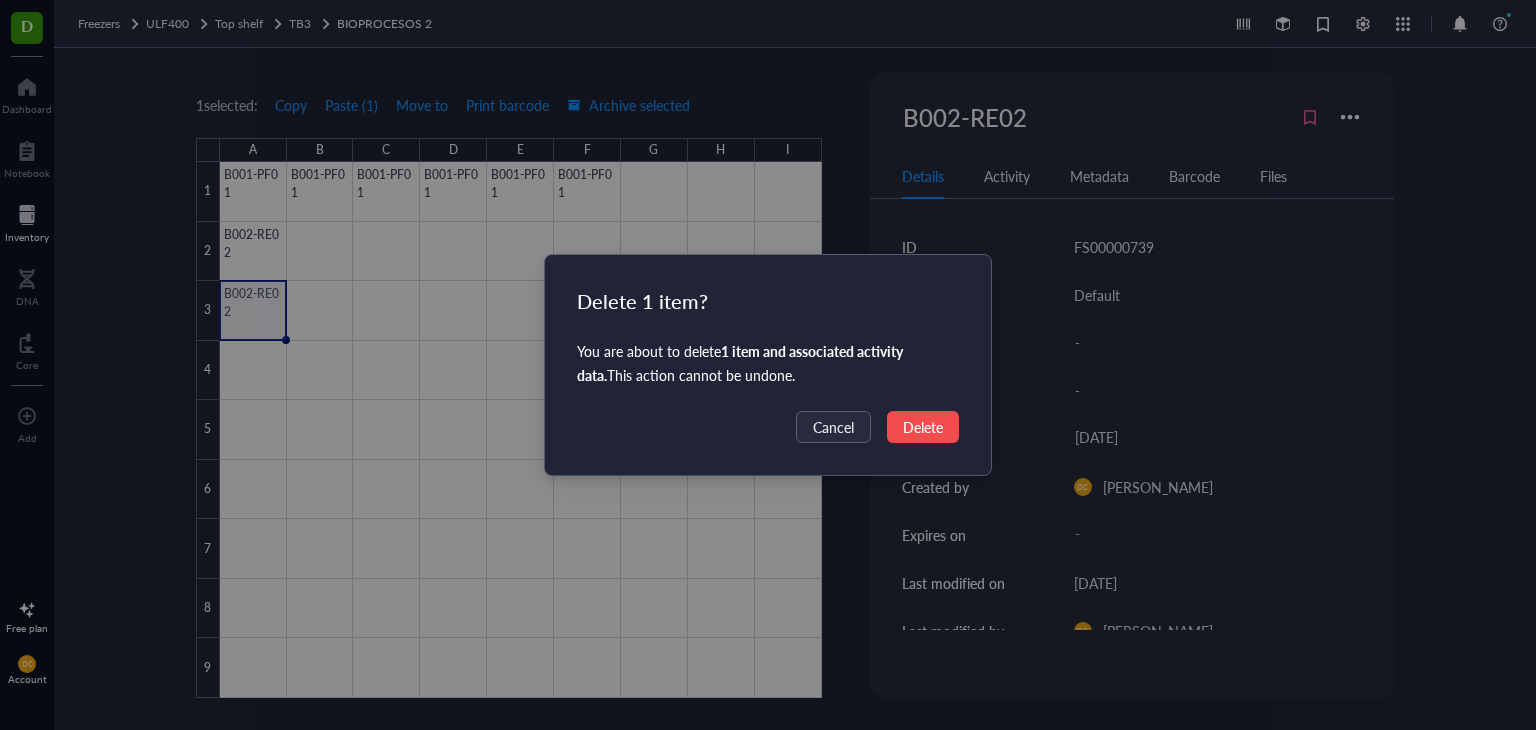 click on "Delete" at bounding box center [923, 427] 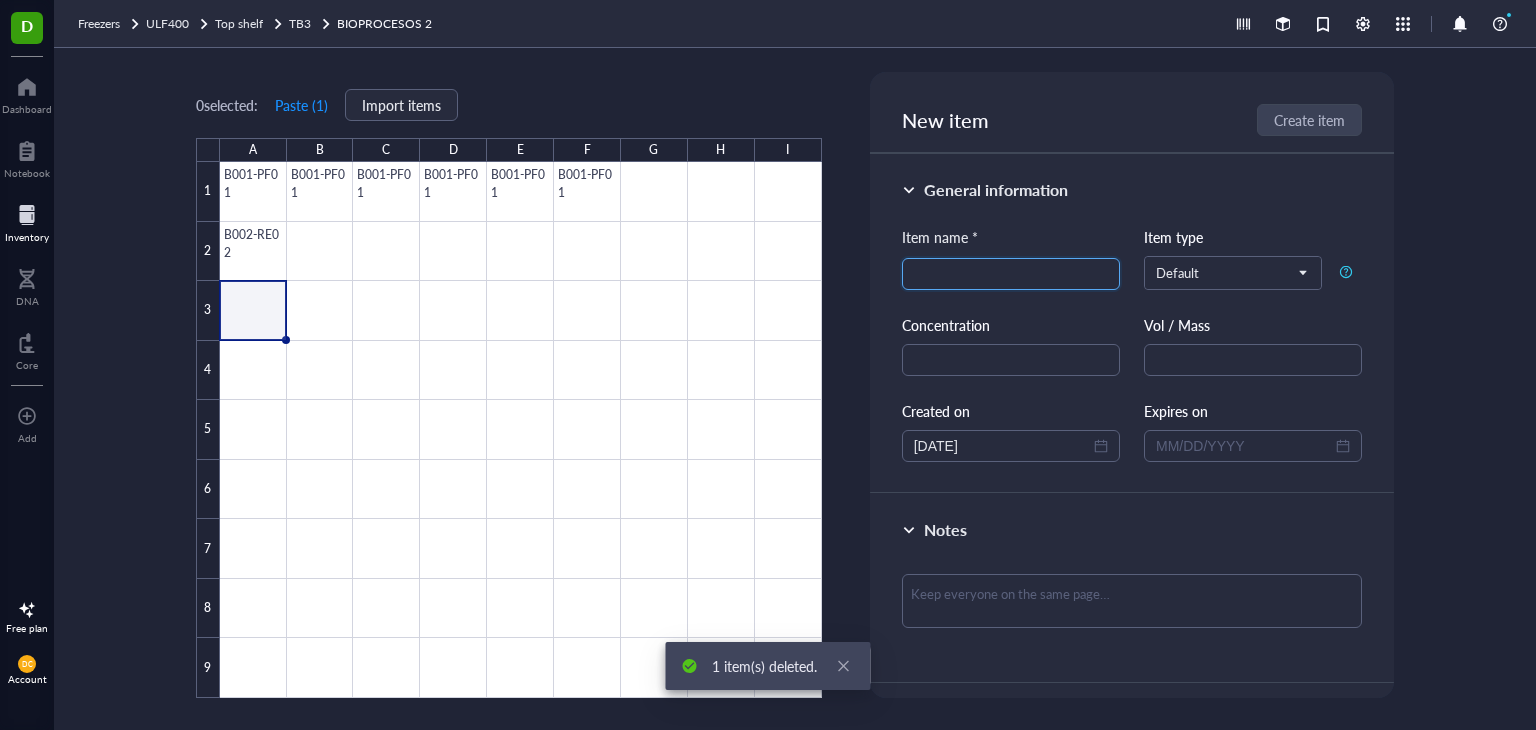 click at bounding box center (1011, 274) 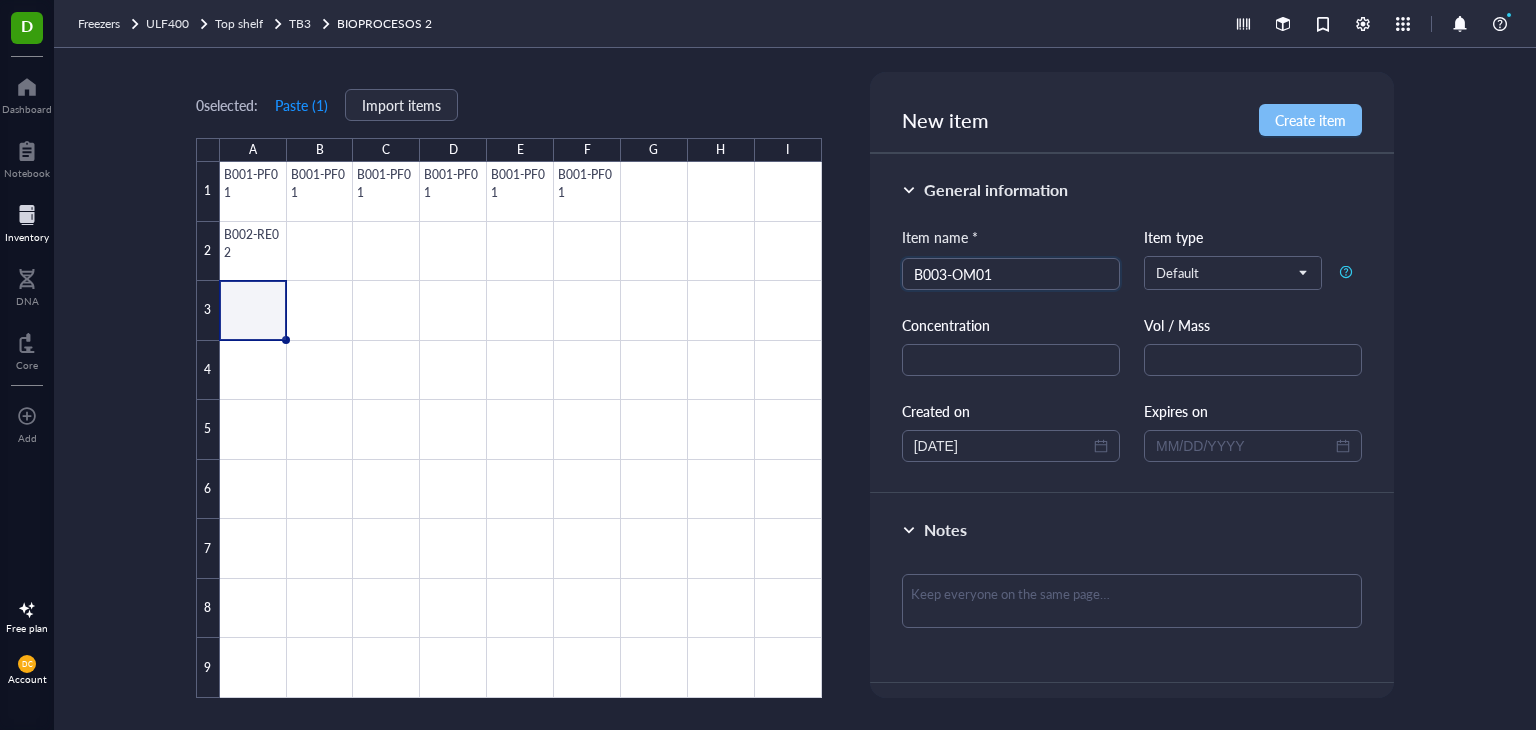 type on "B003-OM01" 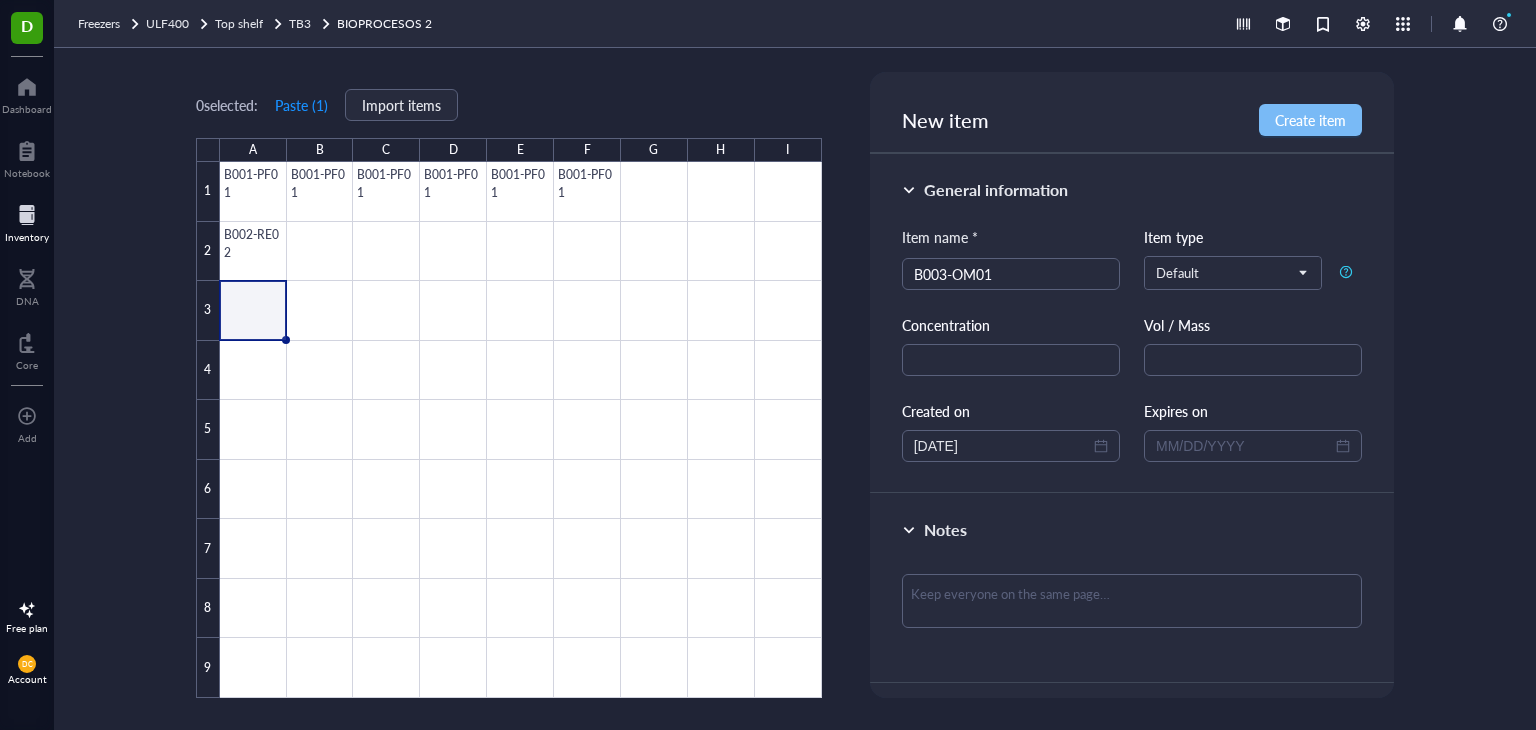 click on "Create item" at bounding box center (1310, 120) 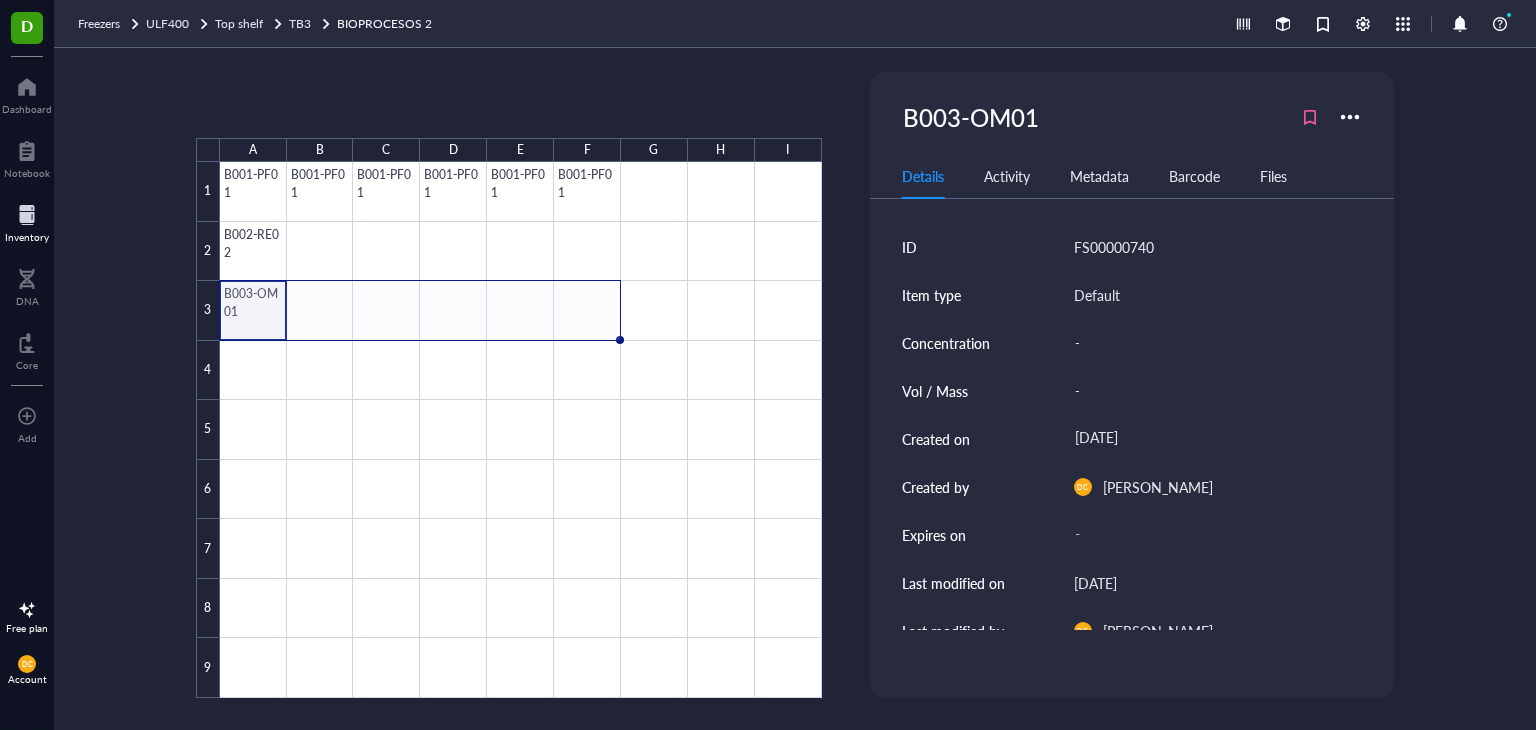 drag, startPoint x: 285, startPoint y: 340, endPoint x: 571, endPoint y: 335, distance: 286.0437 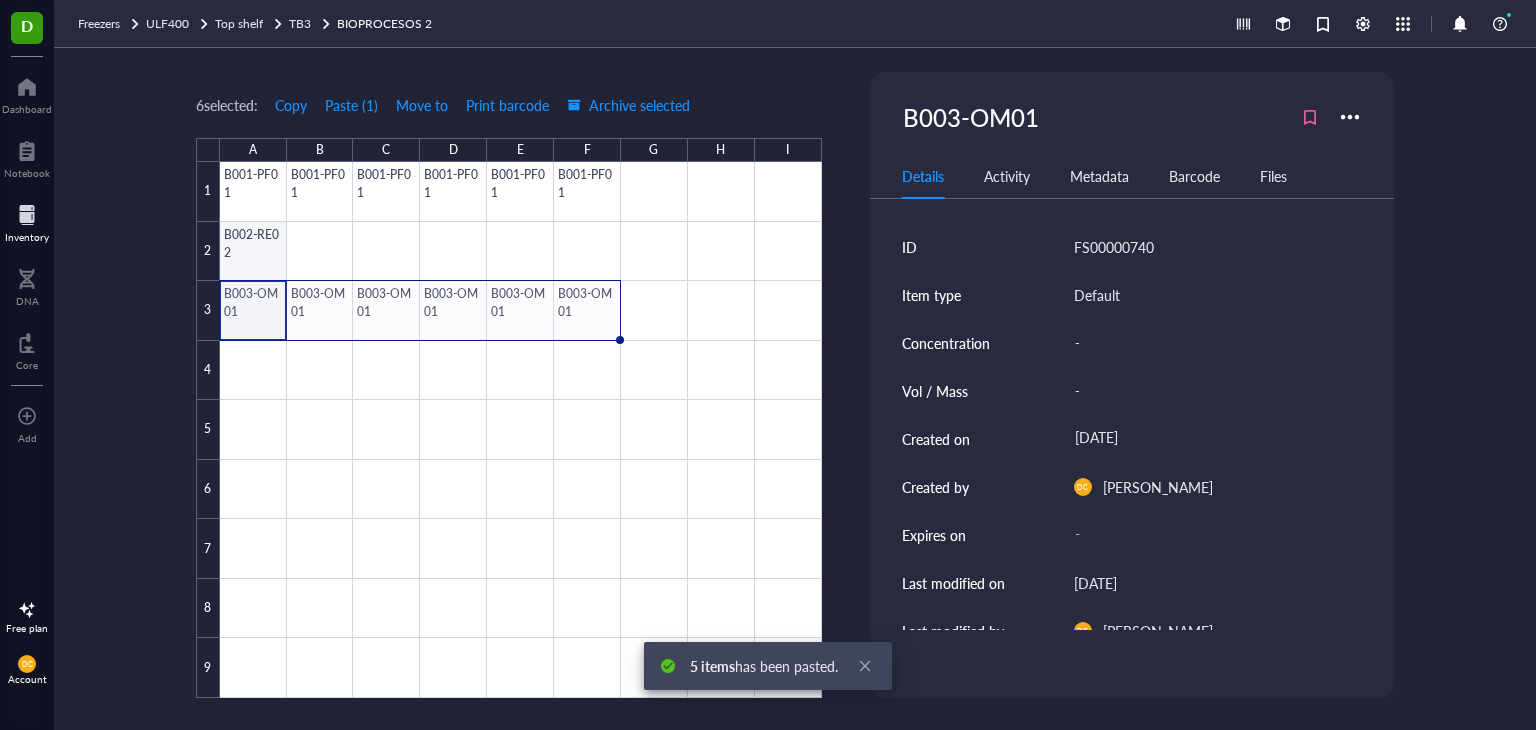 click at bounding box center (521, 430) 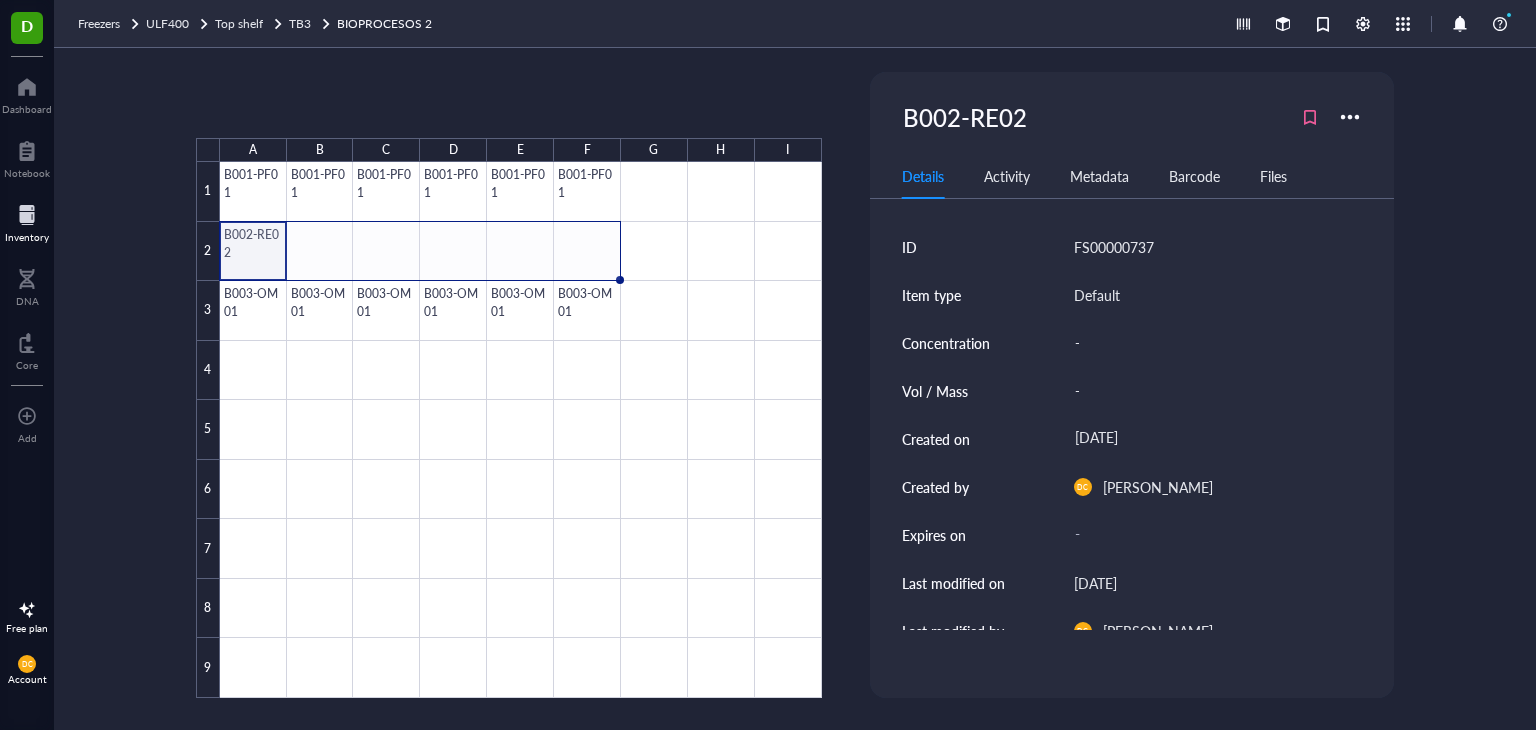 drag, startPoint x: 283, startPoint y: 278, endPoint x: 586, endPoint y: 268, distance: 303.16498 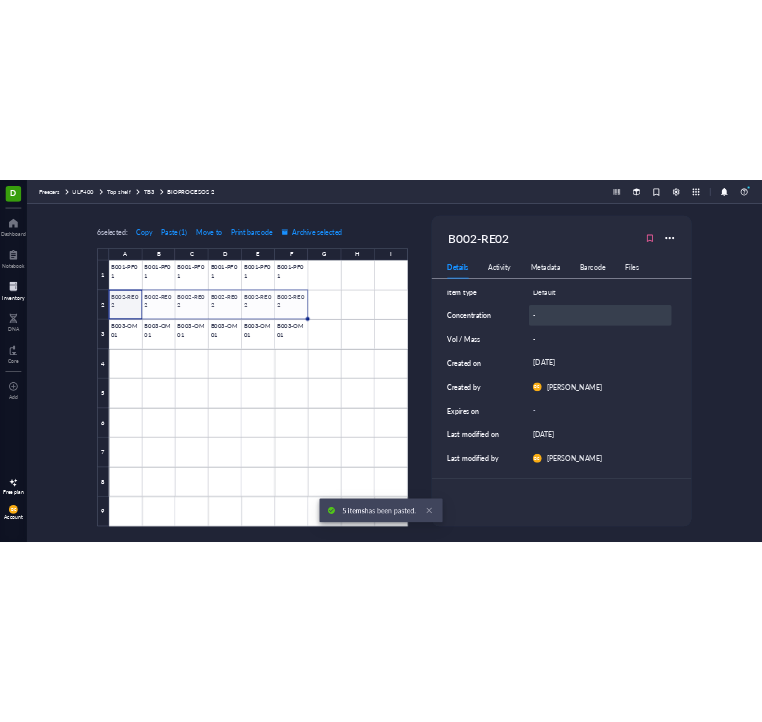 scroll, scrollTop: 0, scrollLeft: 0, axis: both 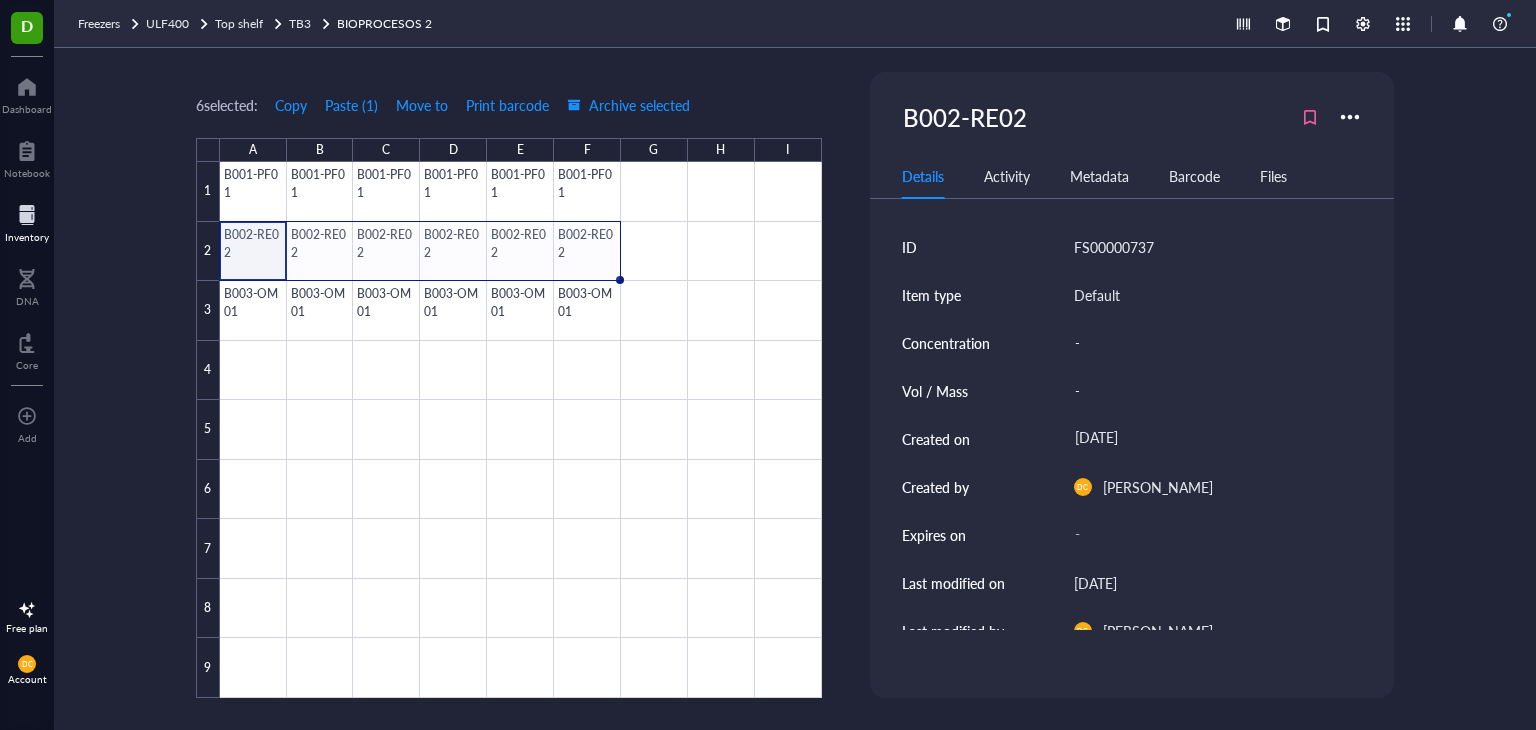 click on "6  selected: Copy Paste ( 1 ) Move to Print barcode Archive selected   A B C D E F G H I 1 2 3 4 5 6 7 8 9 B001-PF01 B001-PF01 B001-PF01 B001-PF01 B001-PF01 B001-PF01 B002-RE02 B002-RE02 B002-RE02 B002-RE02 B002-RE02 B002-RE02 B003-OM01 B003-OM01 B003-OM01 B003-OM01 B003-OM01 B003-OM01 B002-RE02 Details Activity Metadata Barcode Files ID FS00000737 Item type Default Concentration - Vol / Mass - Created on [DATE] Created by DC [PERSON_NAME]   Expires on - Last modified on [DATE] Last modified by DC [PERSON_NAME]     Notes Click to add note Source Vendor - Reference - Catalog # - Lot # - Packaging - Price - New item Create item General information Item name    * Item type   Default Concentration Vol / Mass Created on [DATE] Expires on Notes Source Source Reference Catalog # Lot # Packaging Price $ Attached files Click or drag file here to upload" at bounding box center (795, 389) 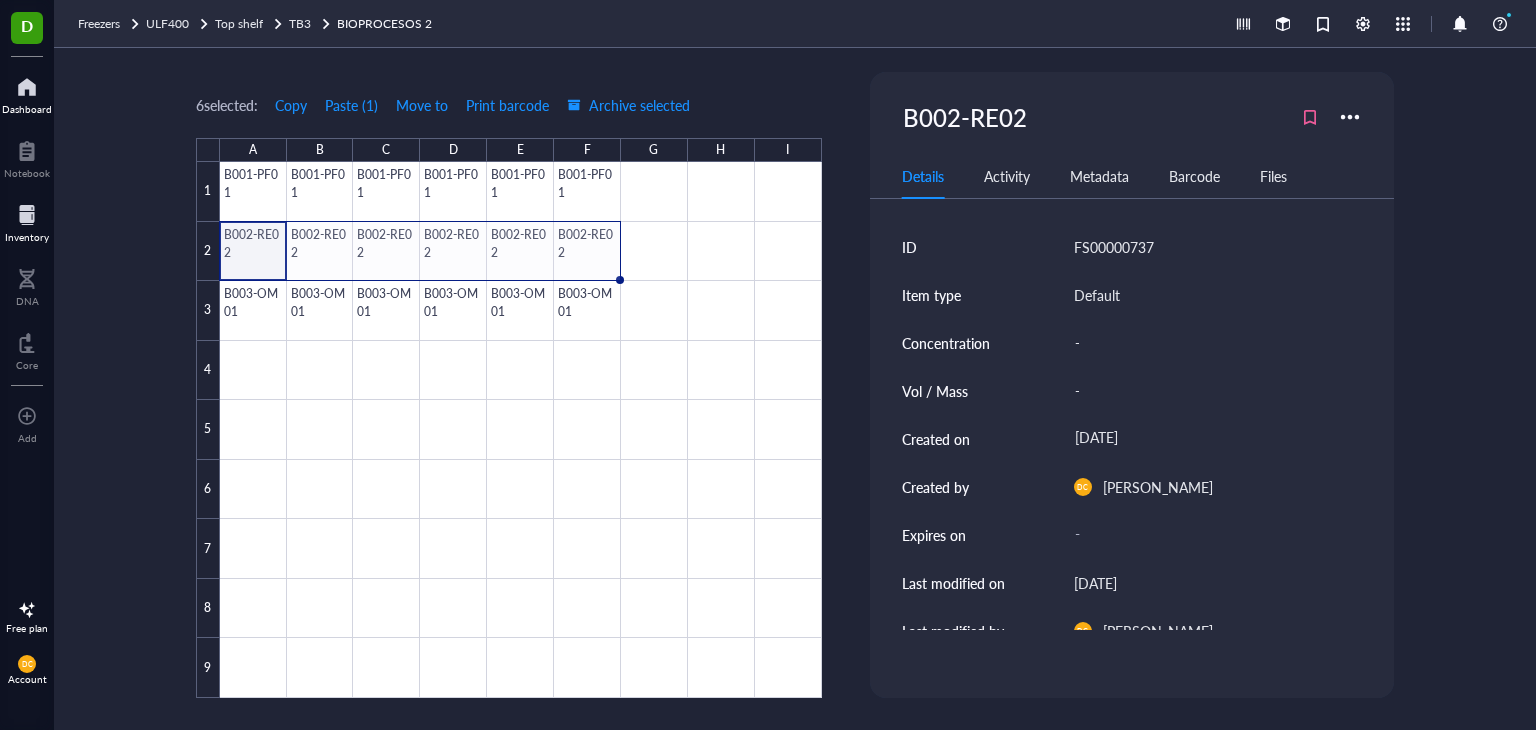 click at bounding box center (27, 87) 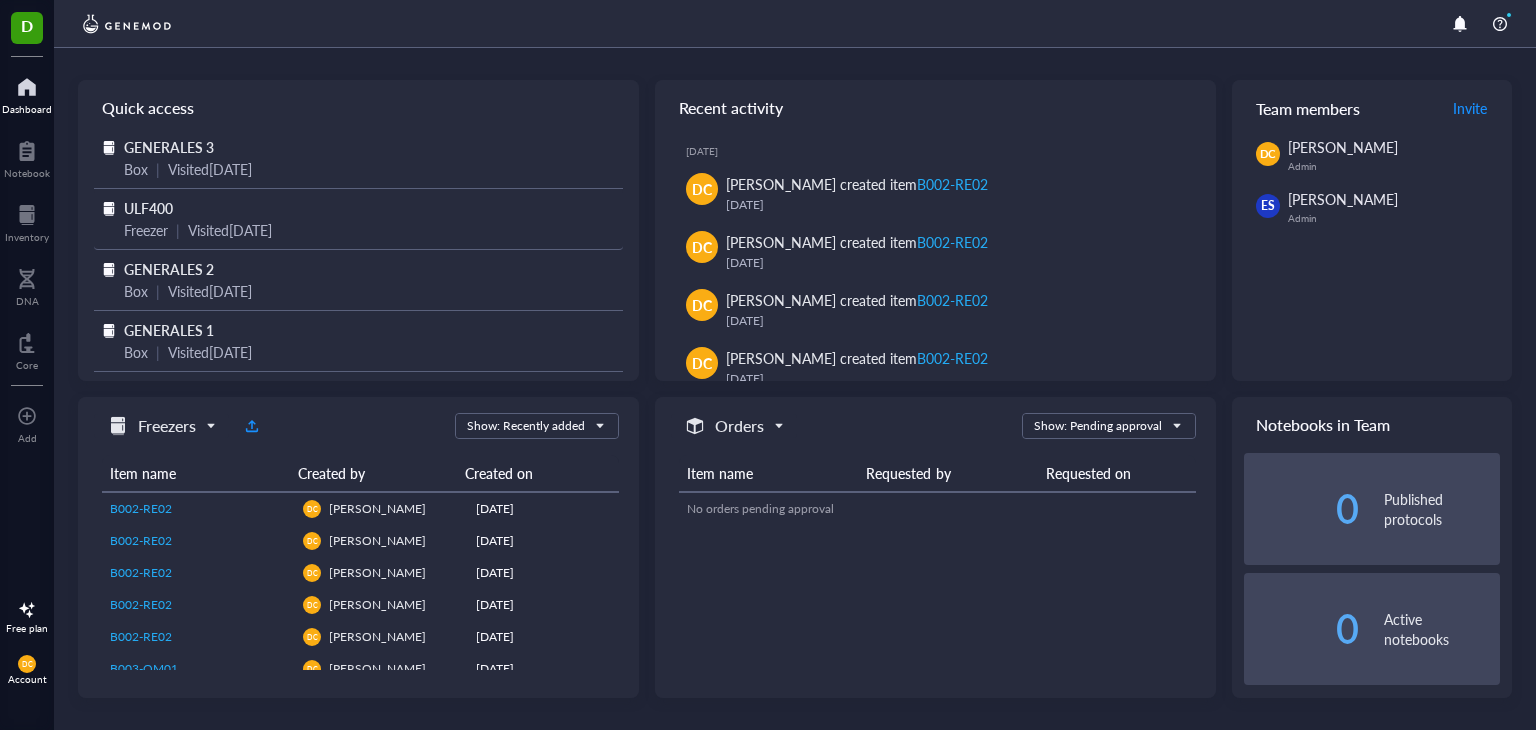 click on "ULF400" at bounding box center [148, 208] 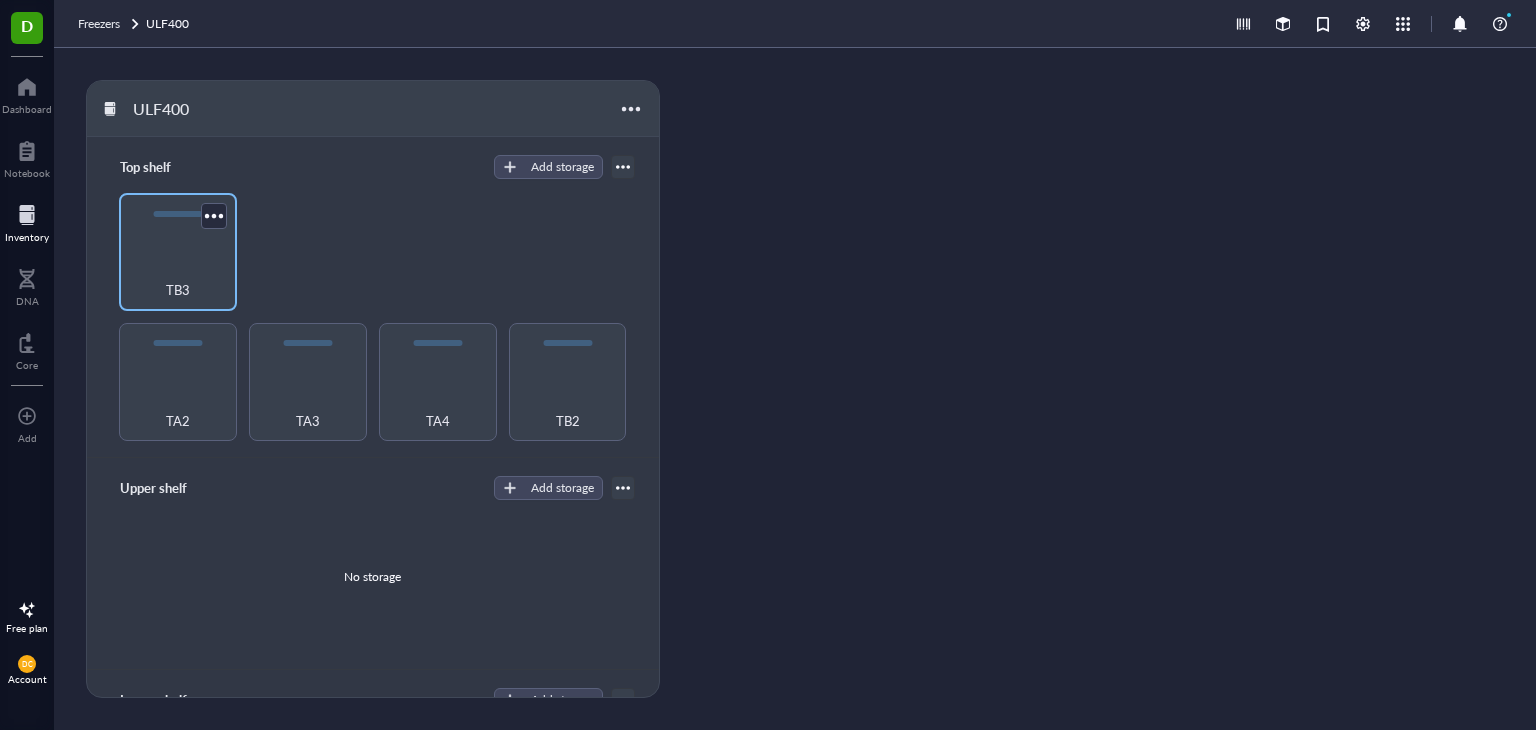click on "TB3" at bounding box center (178, 252) 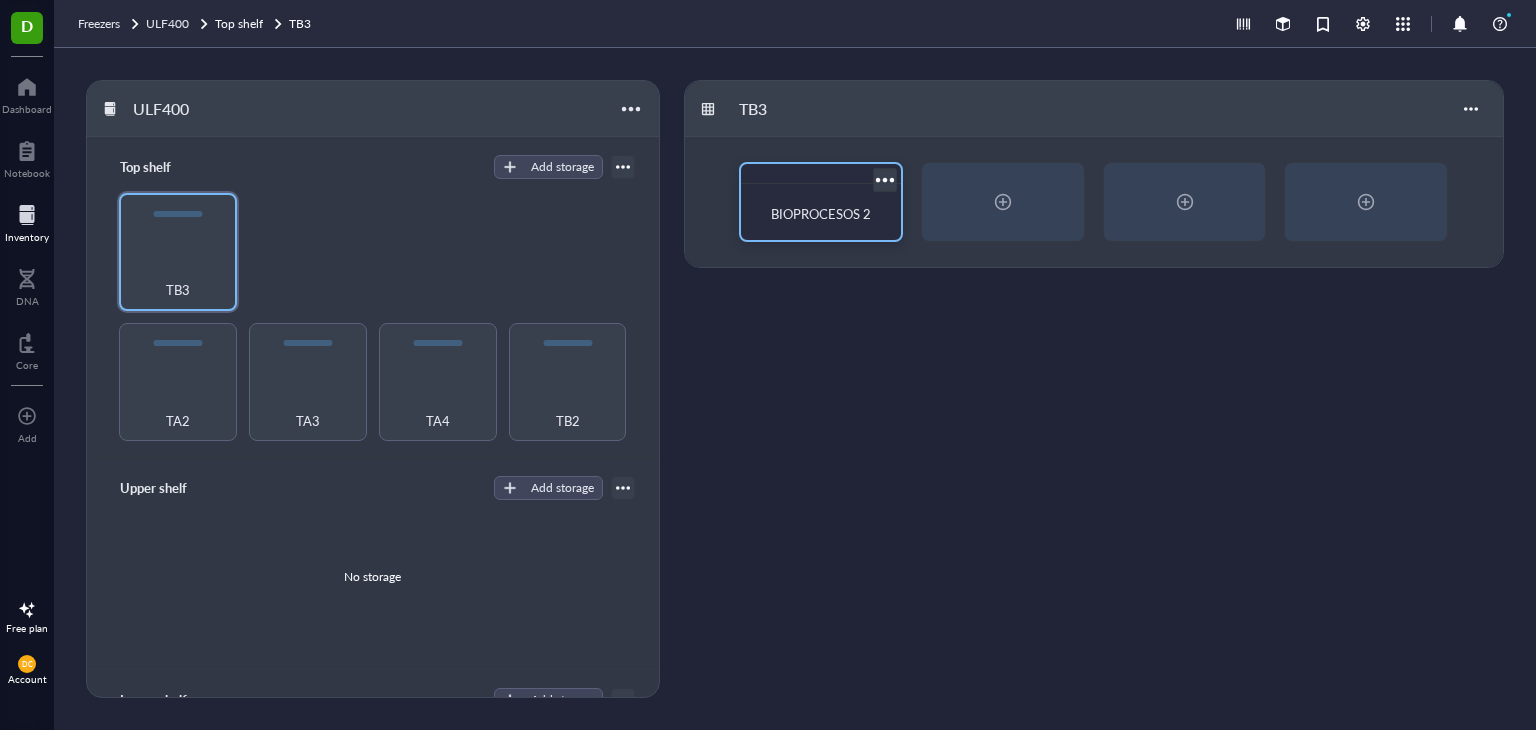 click on "BIOPROCESOS 2" at bounding box center (821, 214) 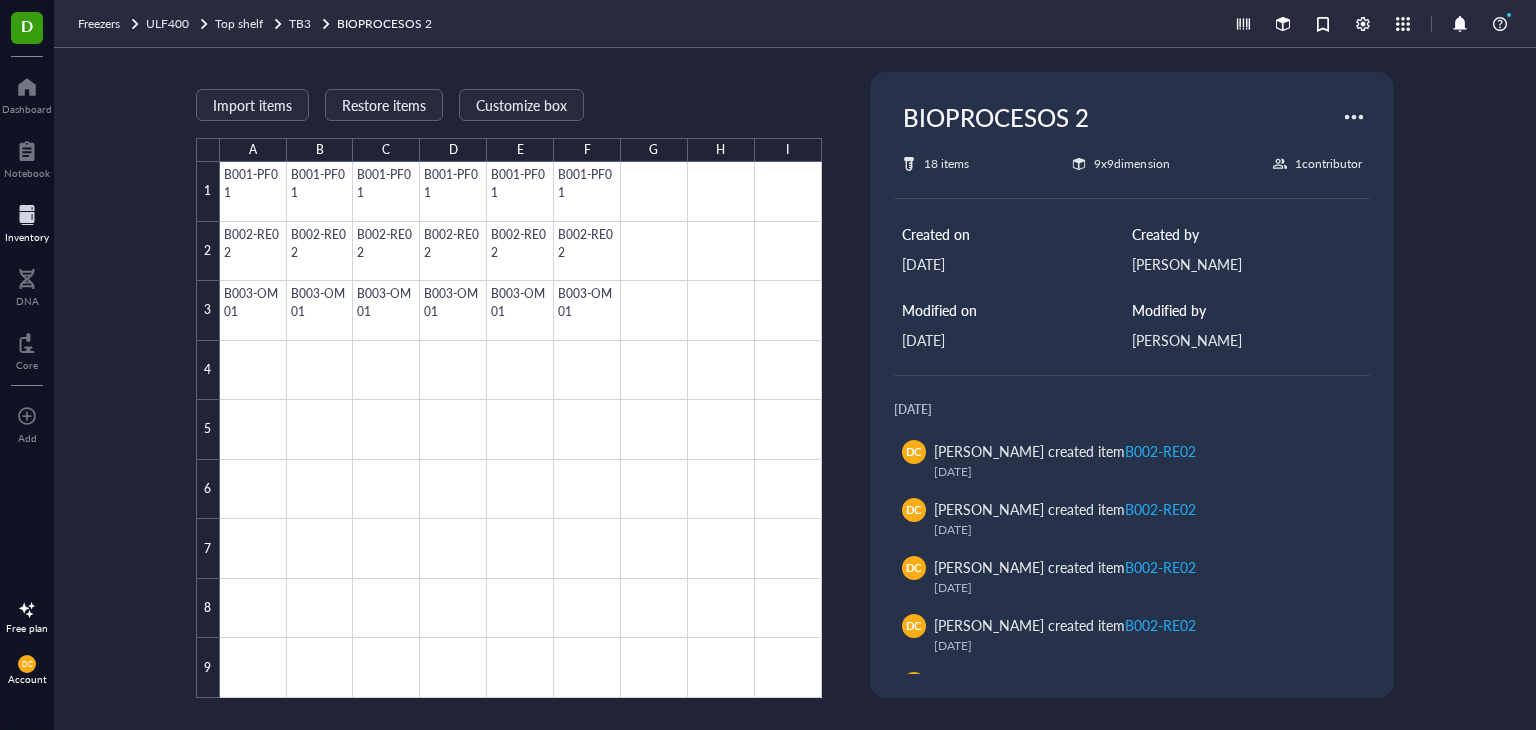 click at bounding box center (27, 215) 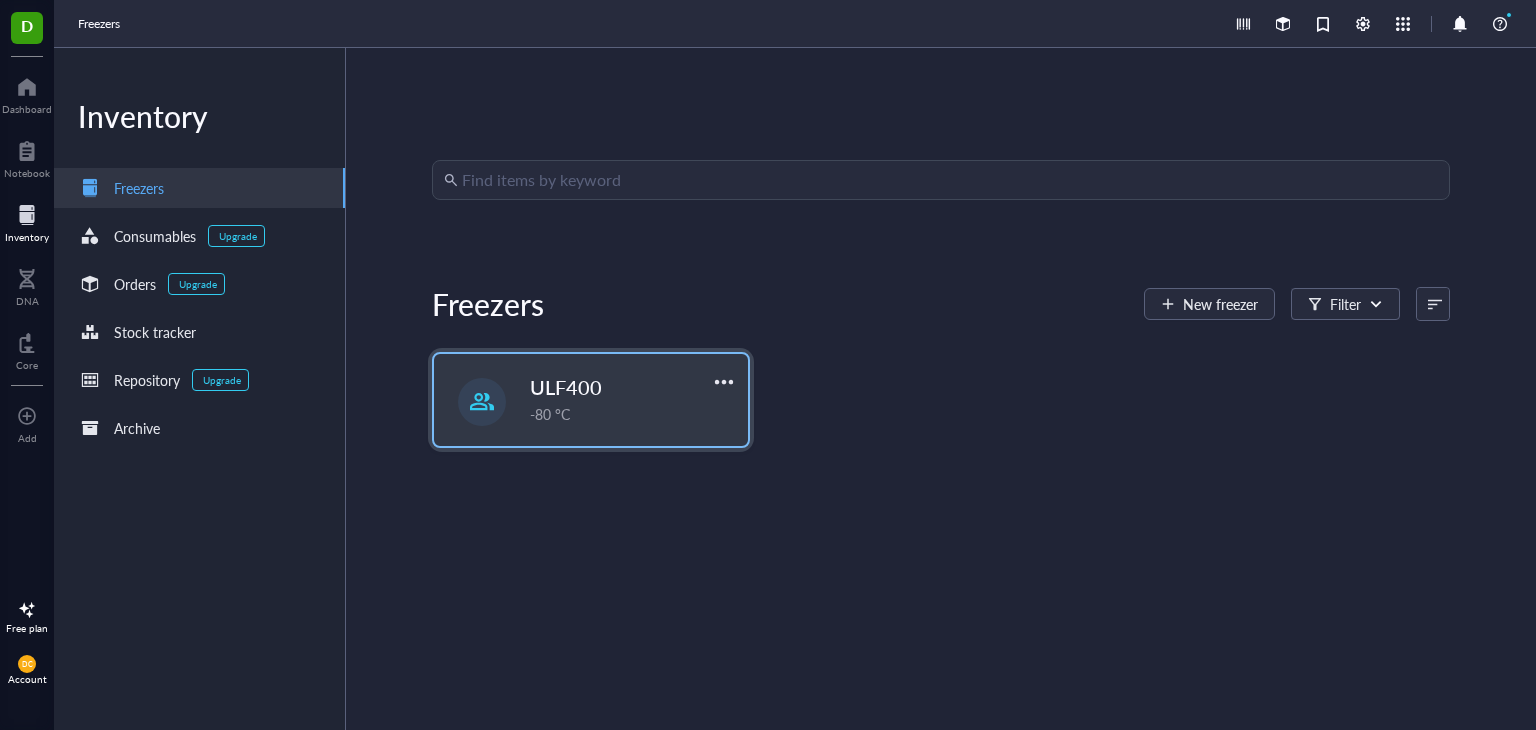 click on "ULF400" at bounding box center (566, 387) 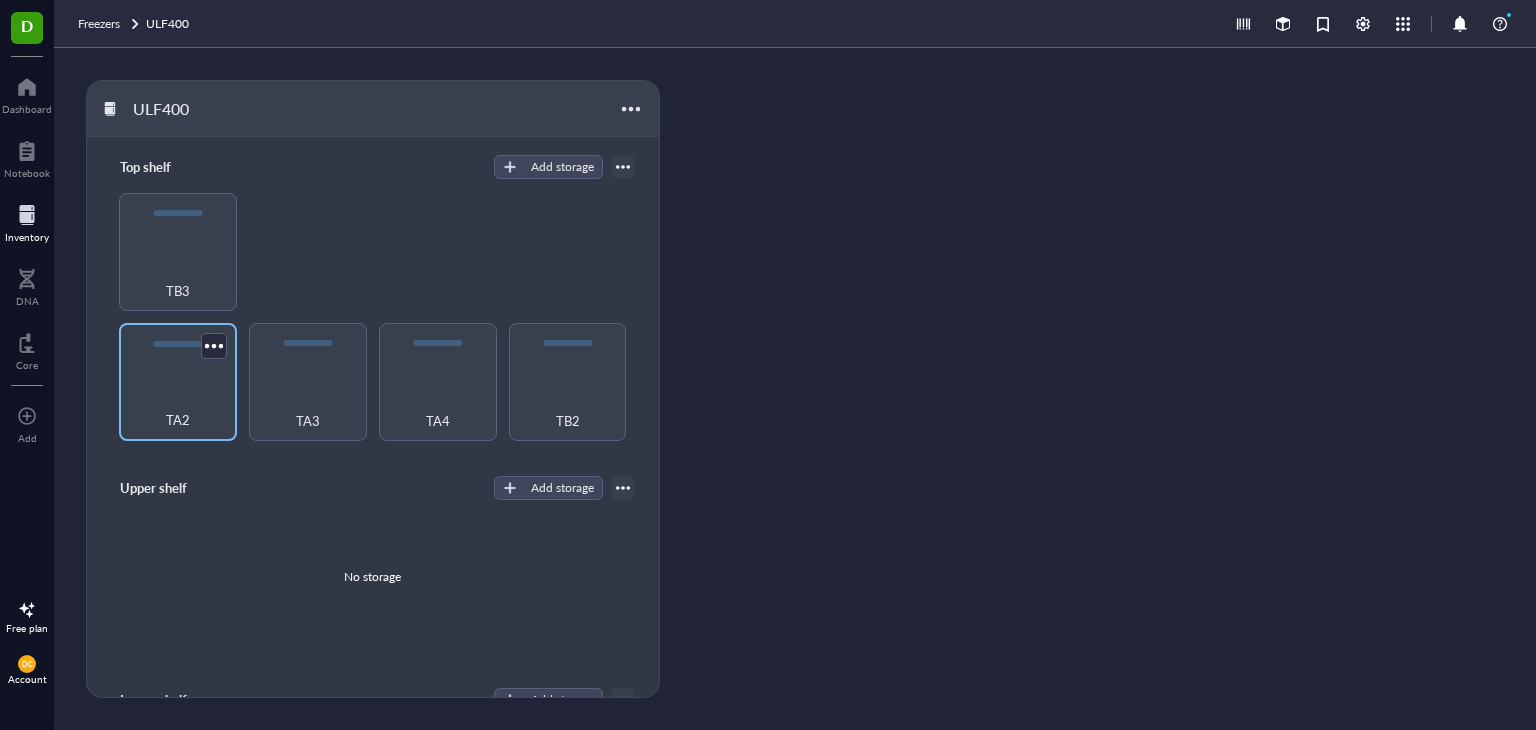 click on "TA2" at bounding box center (178, 382) 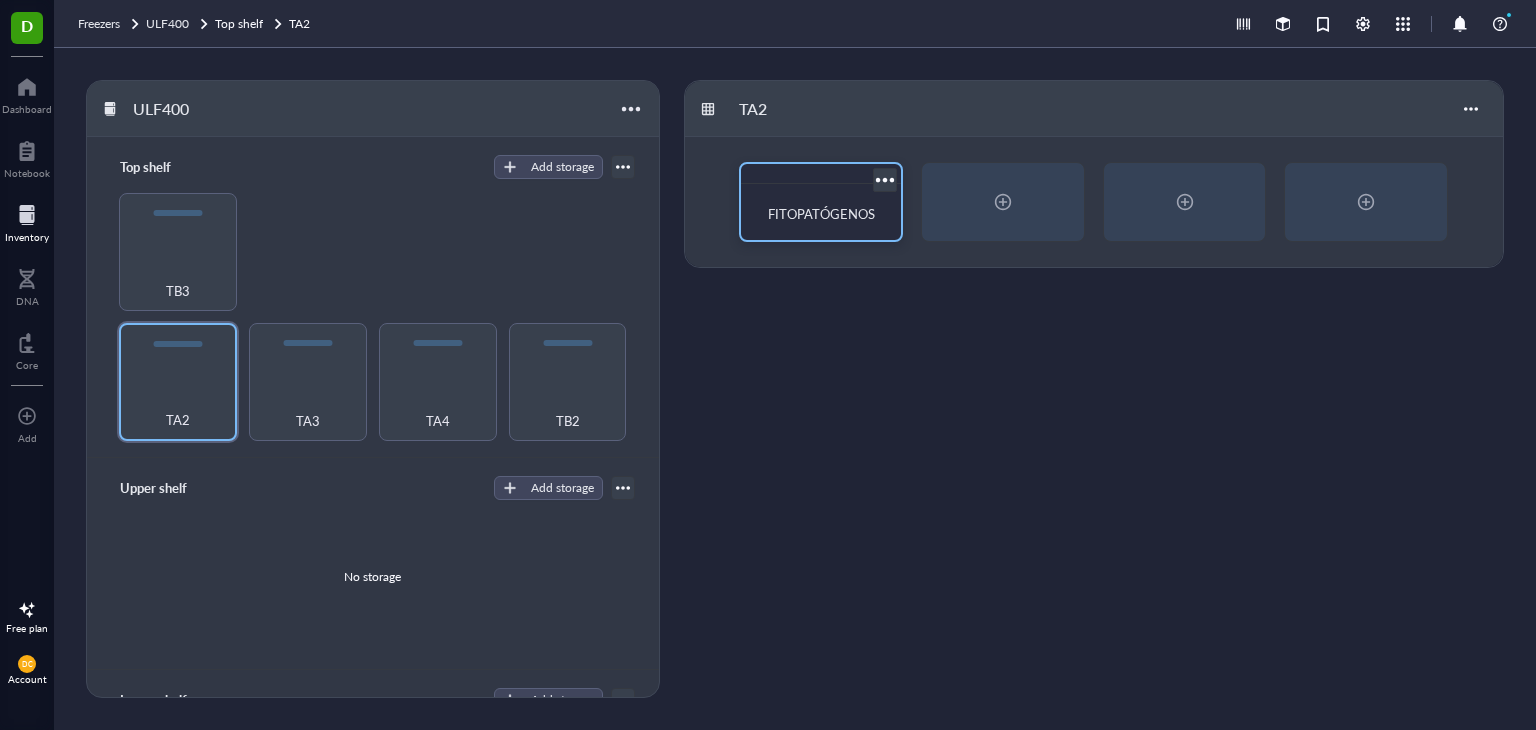 click on "FITOPATÓGENOS" at bounding box center [821, 202] 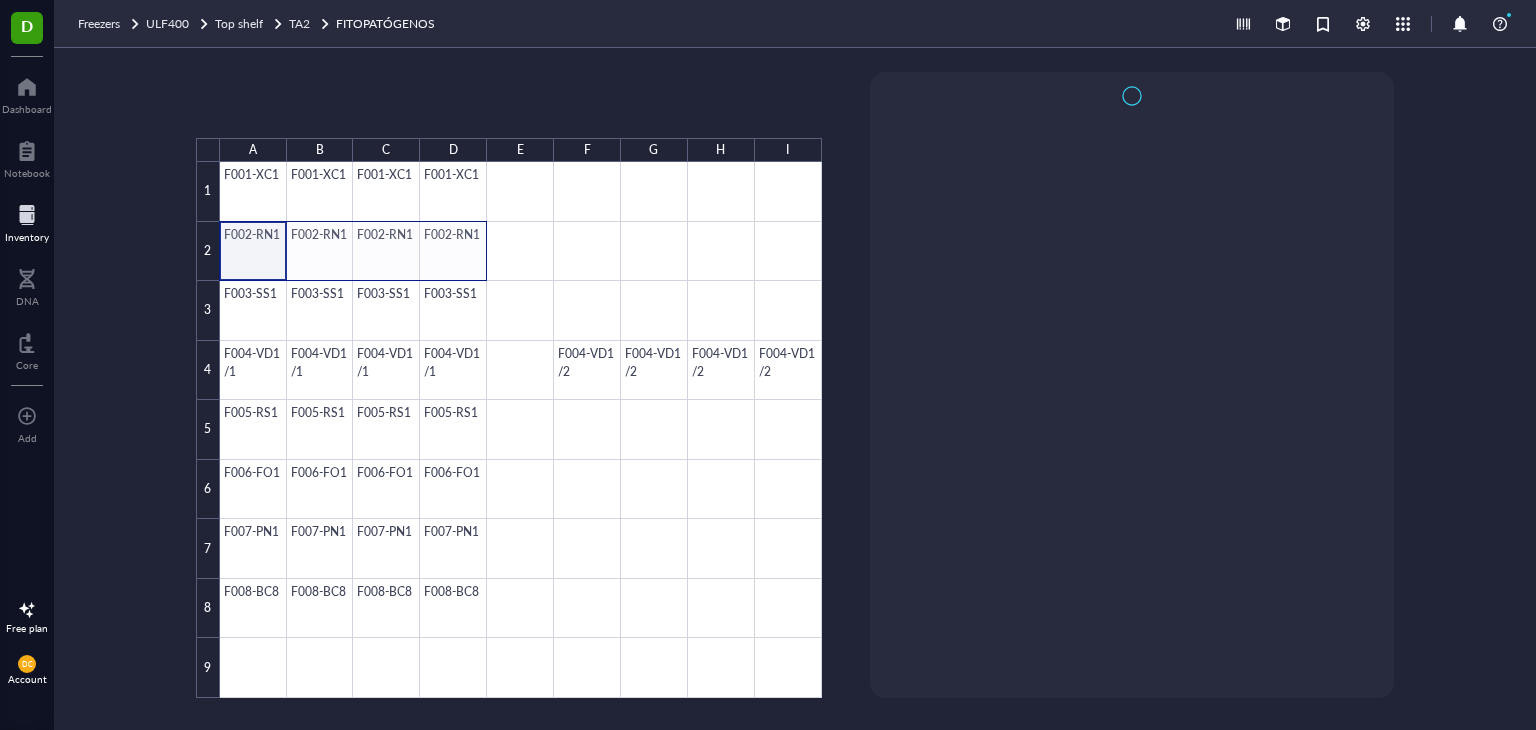 drag, startPoint x: 461, startPoint y: 235, endPoint x: 481, endPoint y: 233, distance: 20.09975 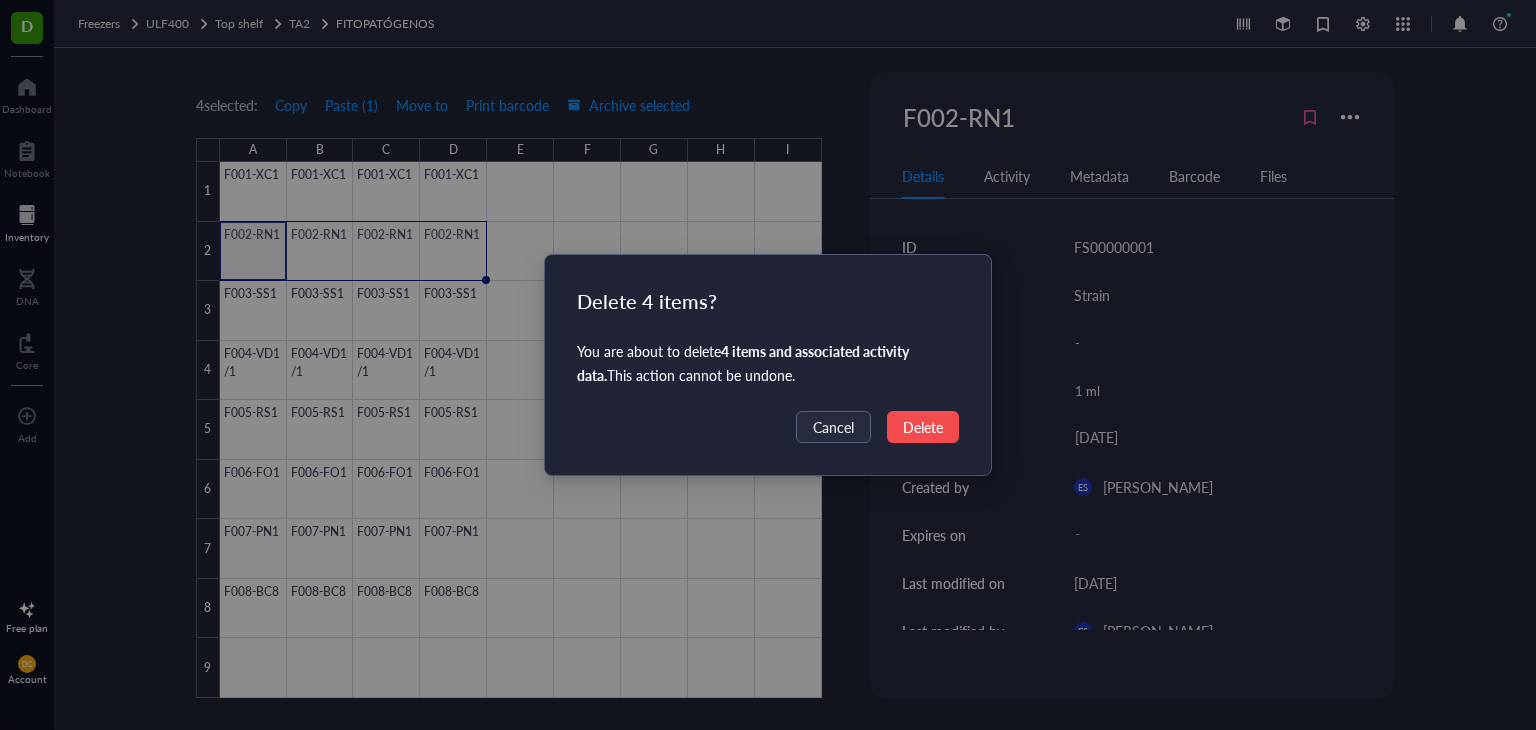 click on "Delete" at bounding box center [923, 427] 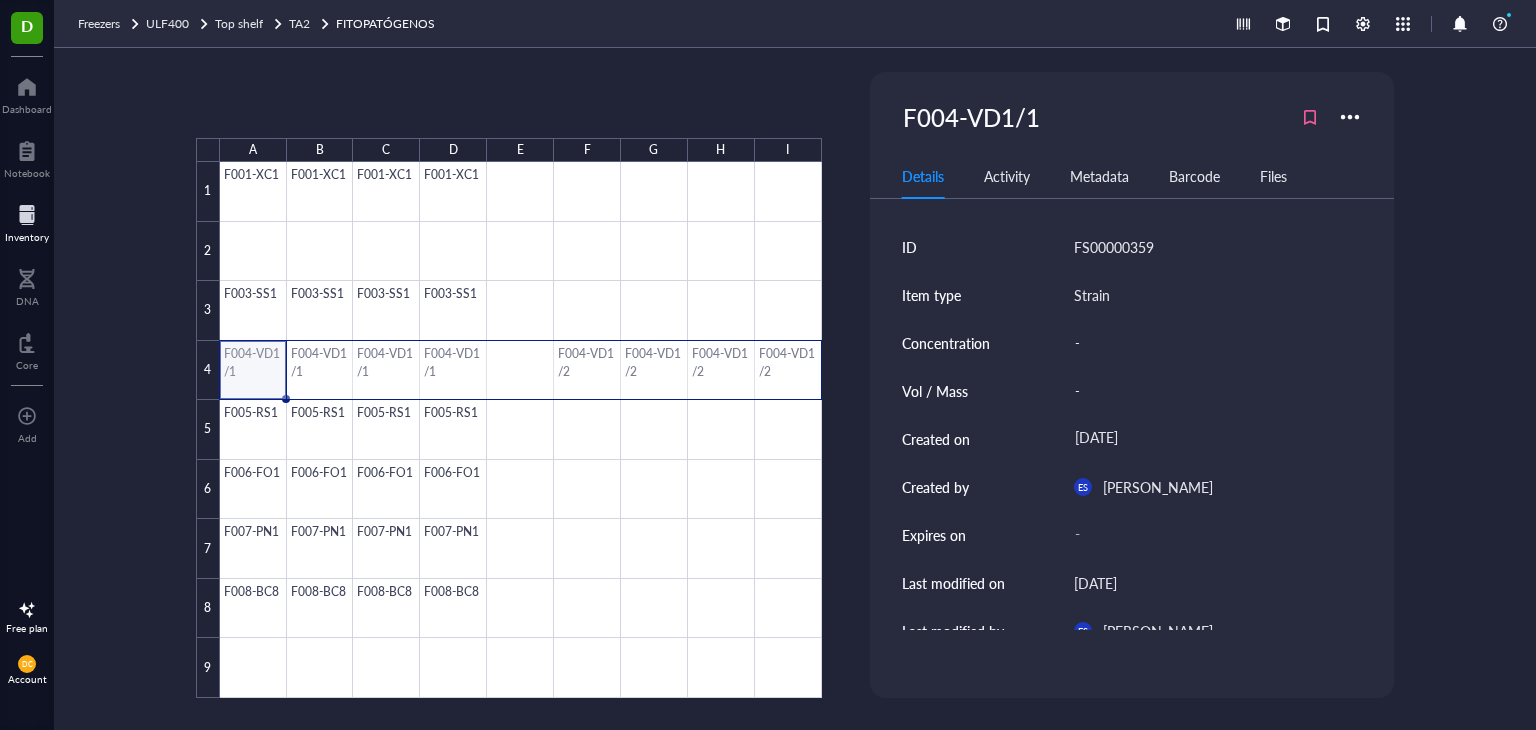 drag, startPoint x: 567, startPoint y: 361, endPoint x: 775, endPoint y: 357, distance: 208.03845 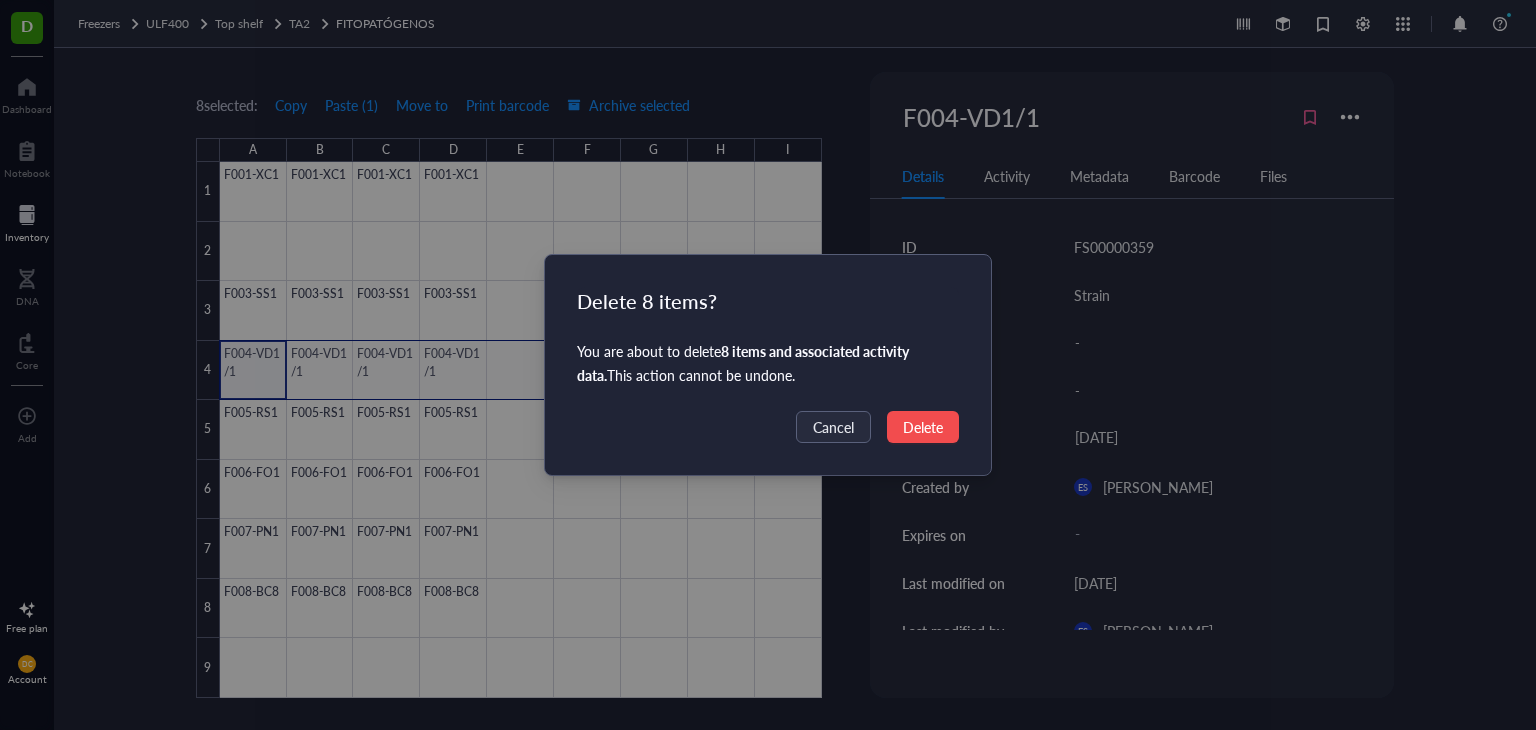 click on "Delete" at bounding box center [923, 427] 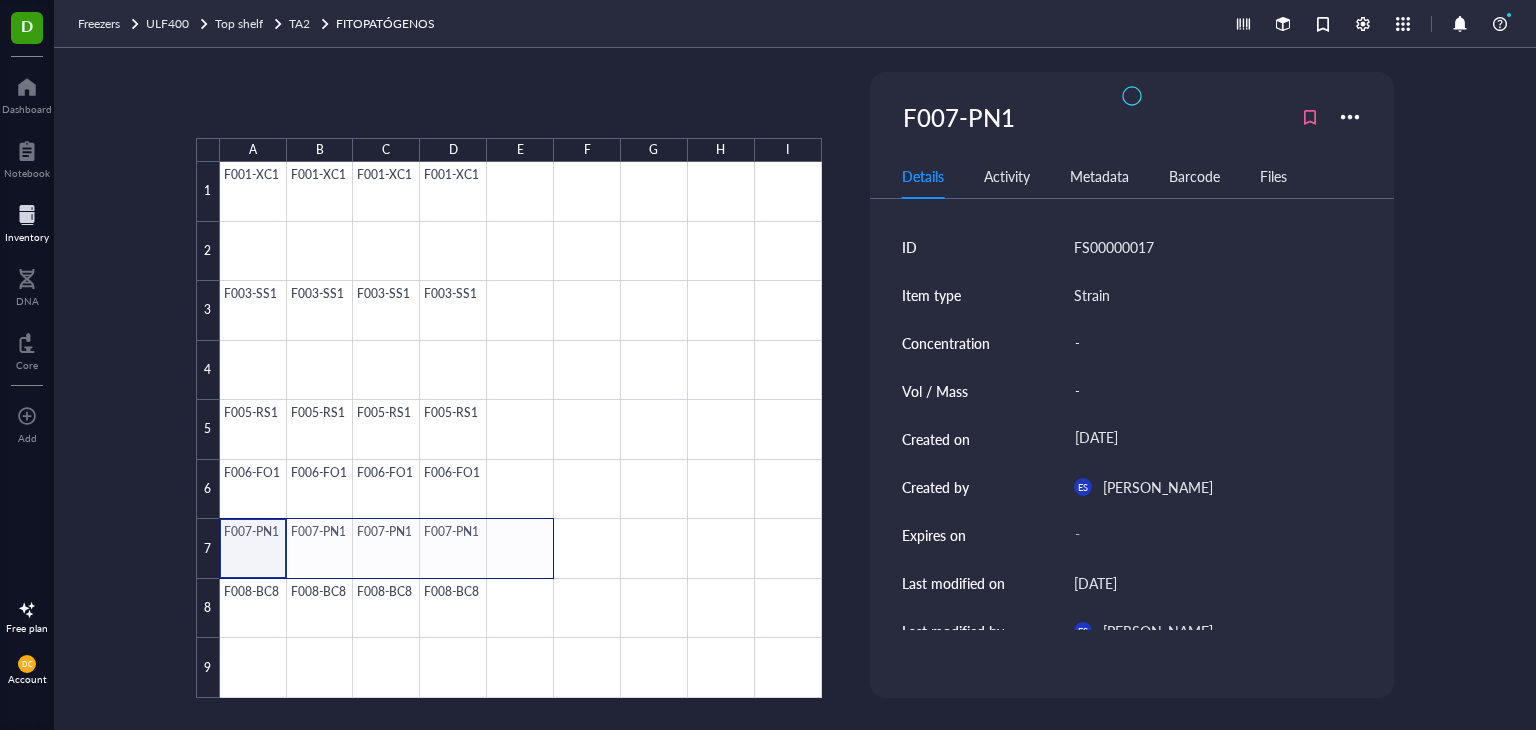 drag, startPoint x: 244, startPoint y: 534, endPoint x: 522, endPoint y: 533, distance: 278.0018 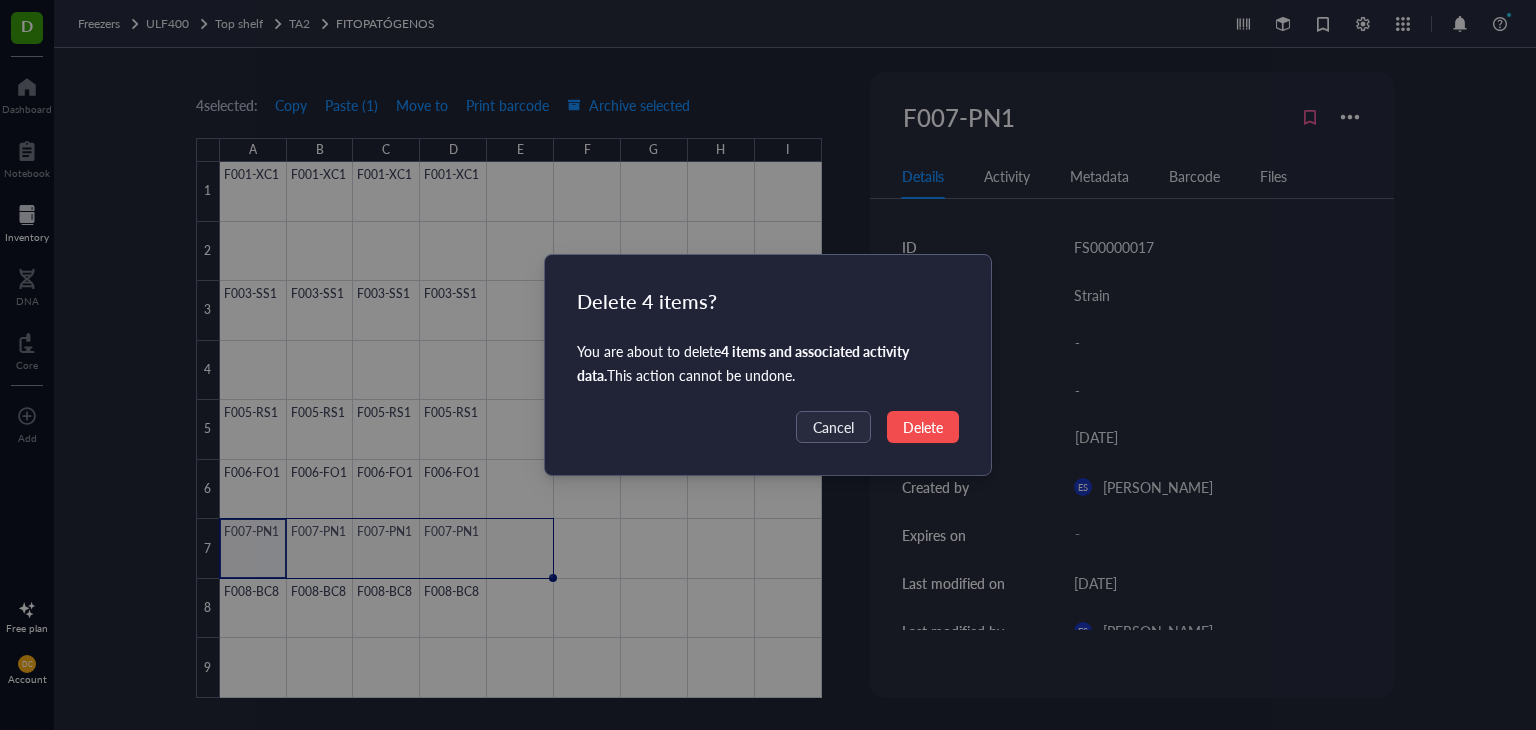 click on "Delete" at bounding box center (923, 427) 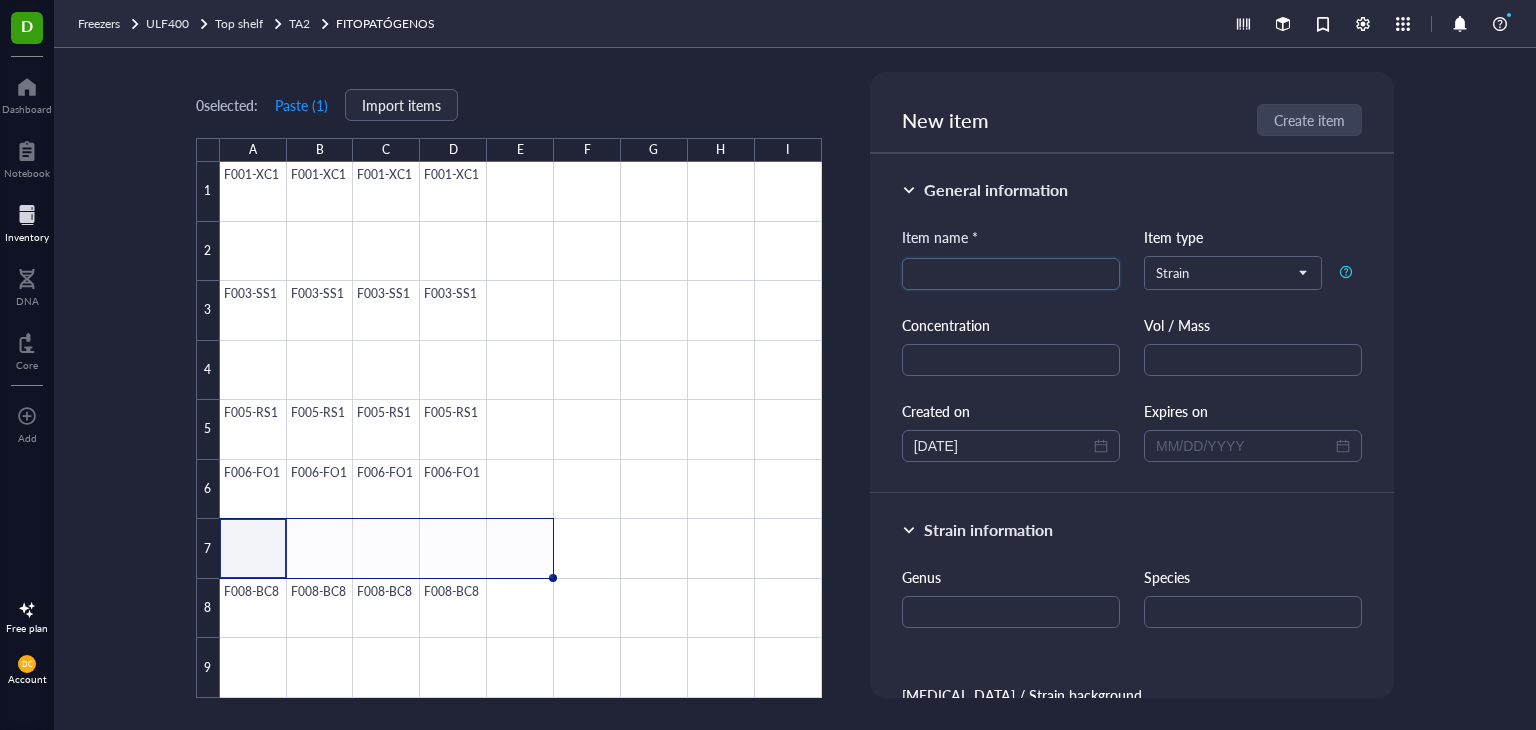 click at bounding box center [27, 215] 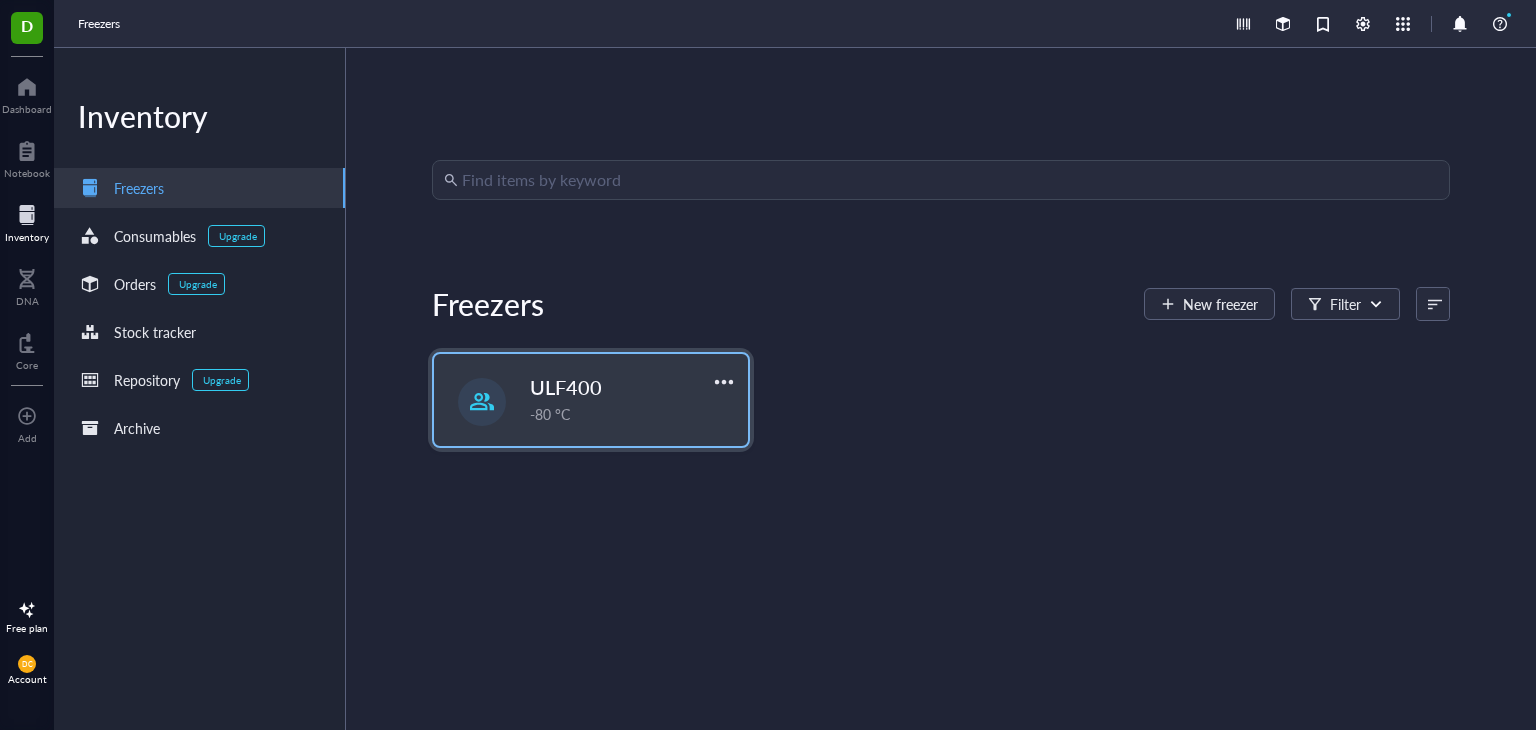 click on "ULF400" at bounding box center [618, 387] 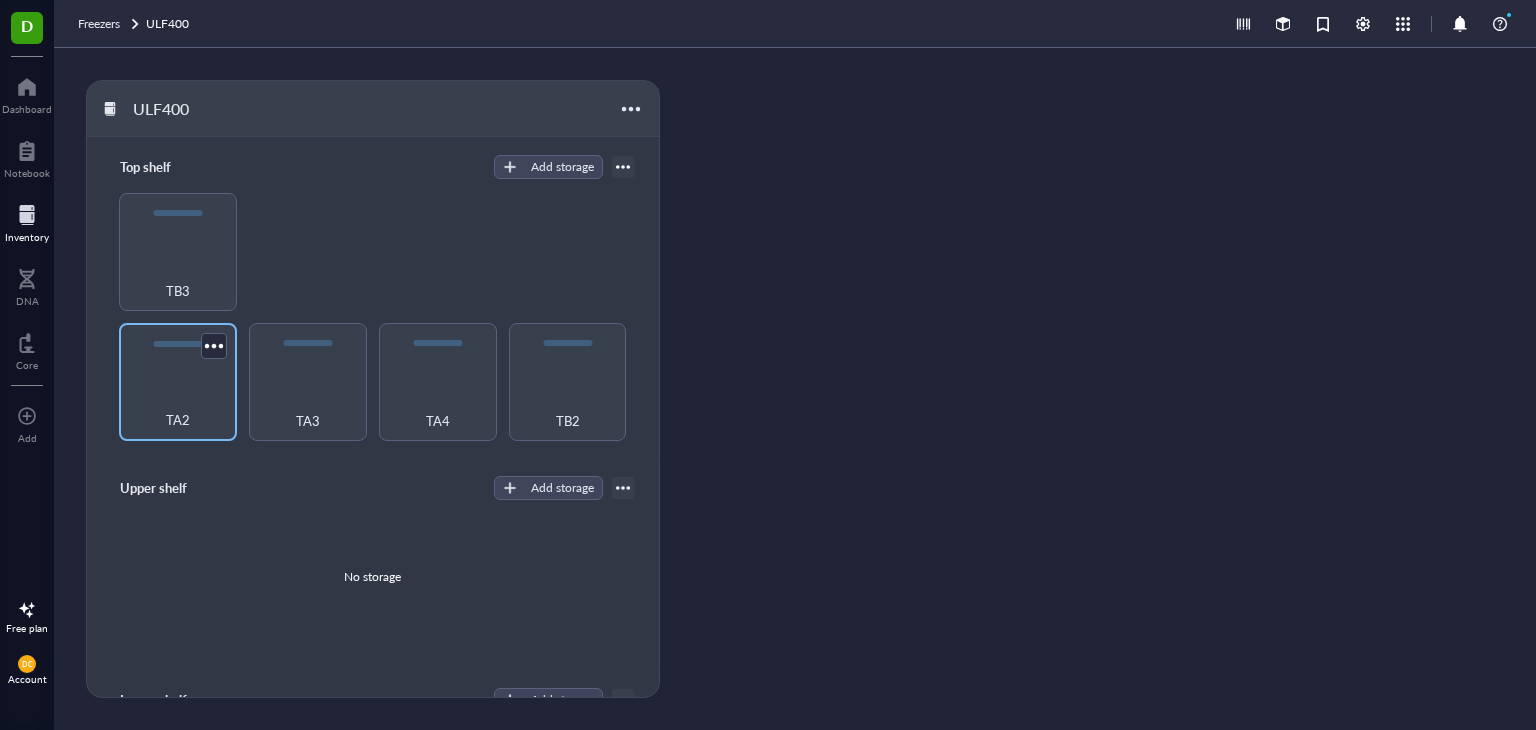 click on "TA2" at bounding box center [178, 382] 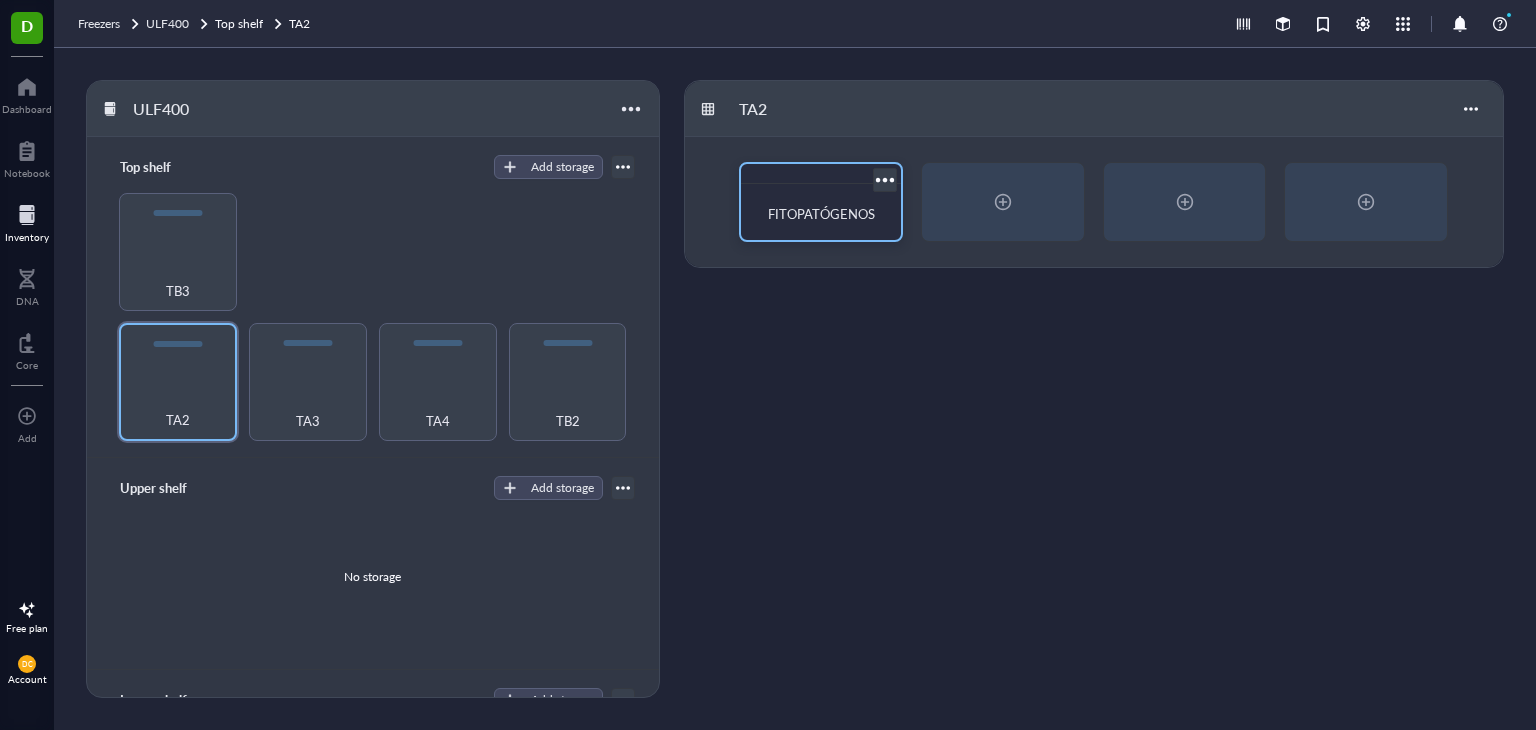 click on "FITOPATÓGENOS" at bounding box center (821, 213) 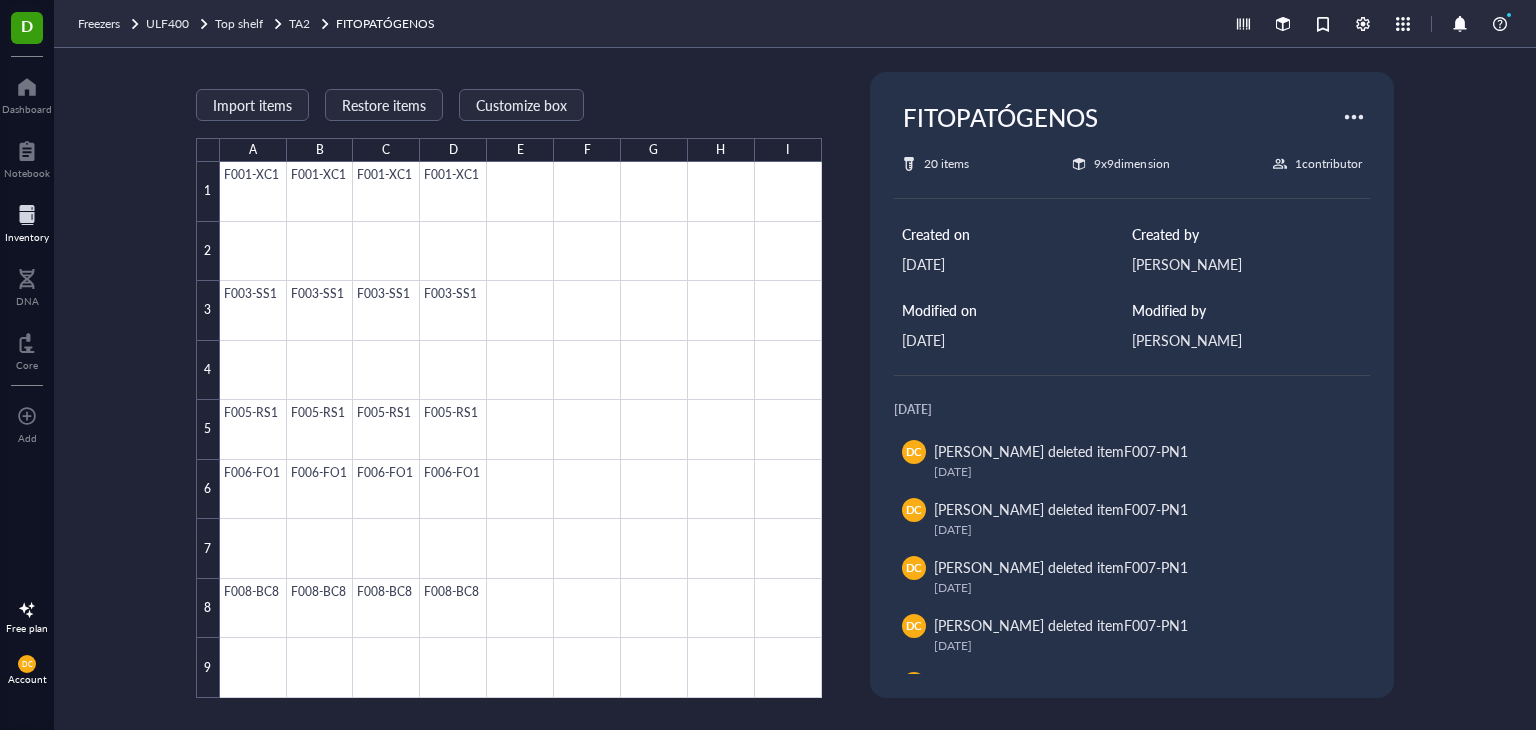 click at bounding box center (27, 215) 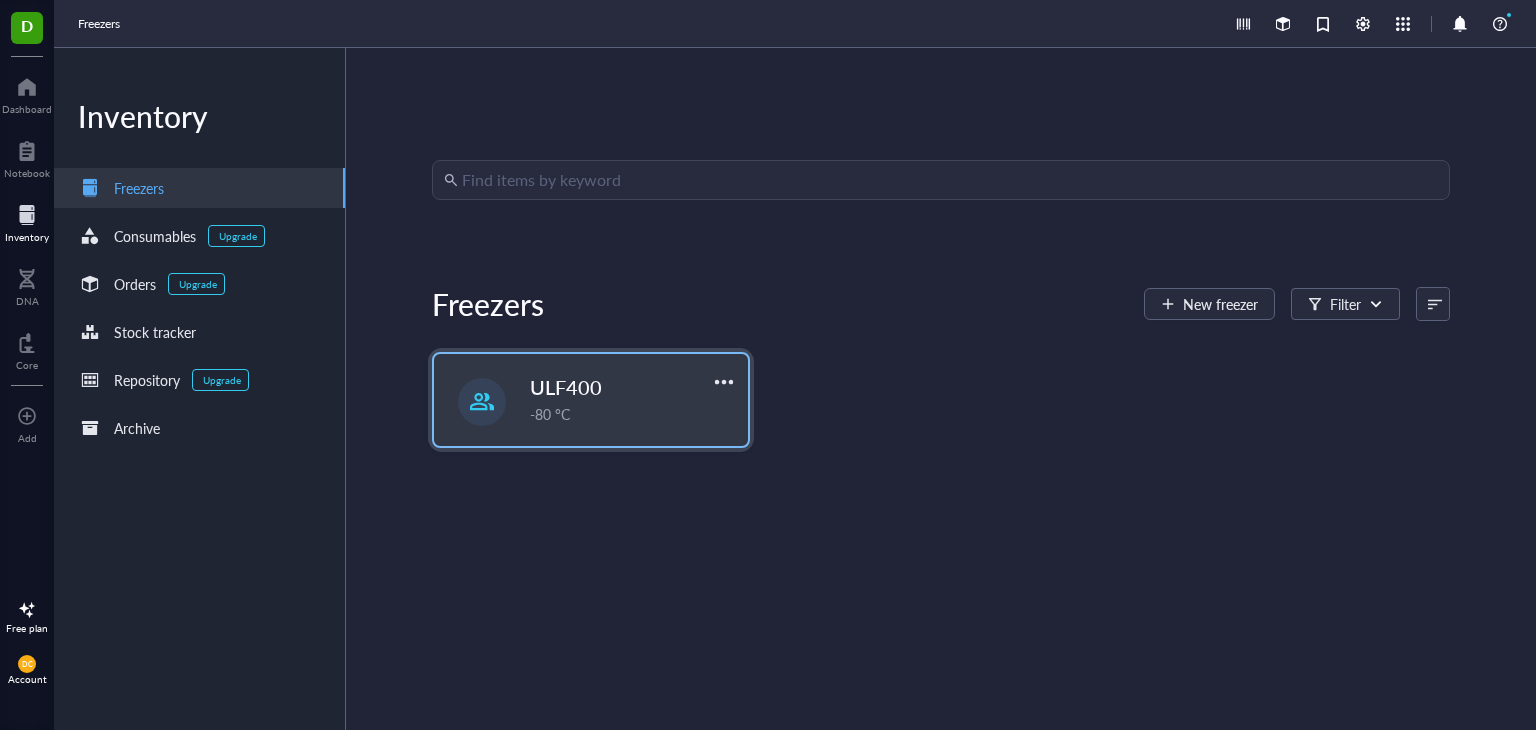 click on "ULF400 -80 °C" at bounding box center [591, 400] 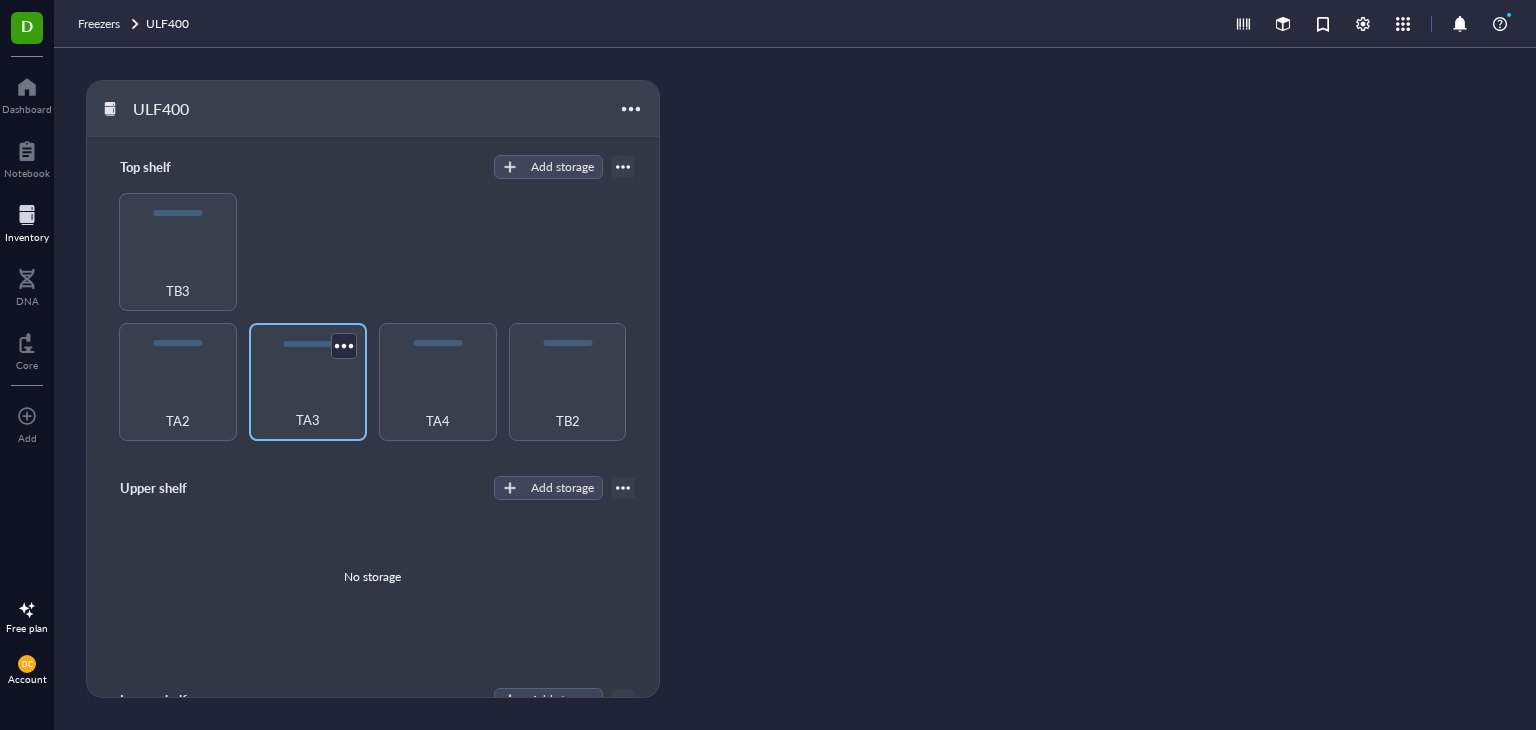 click on "TA3" at bounding box center [308, 382] 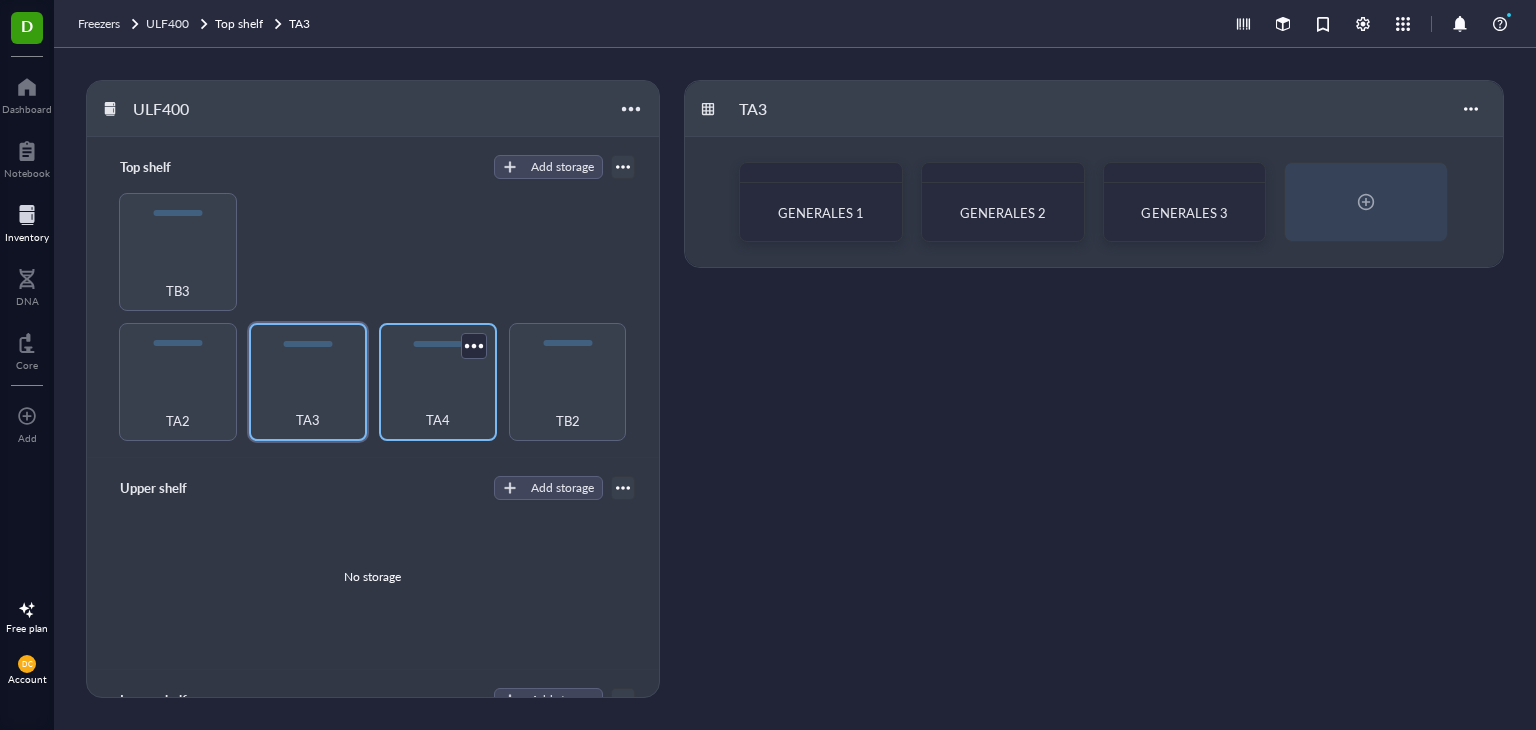 click on "TA4" at bounding box center (438, 382) 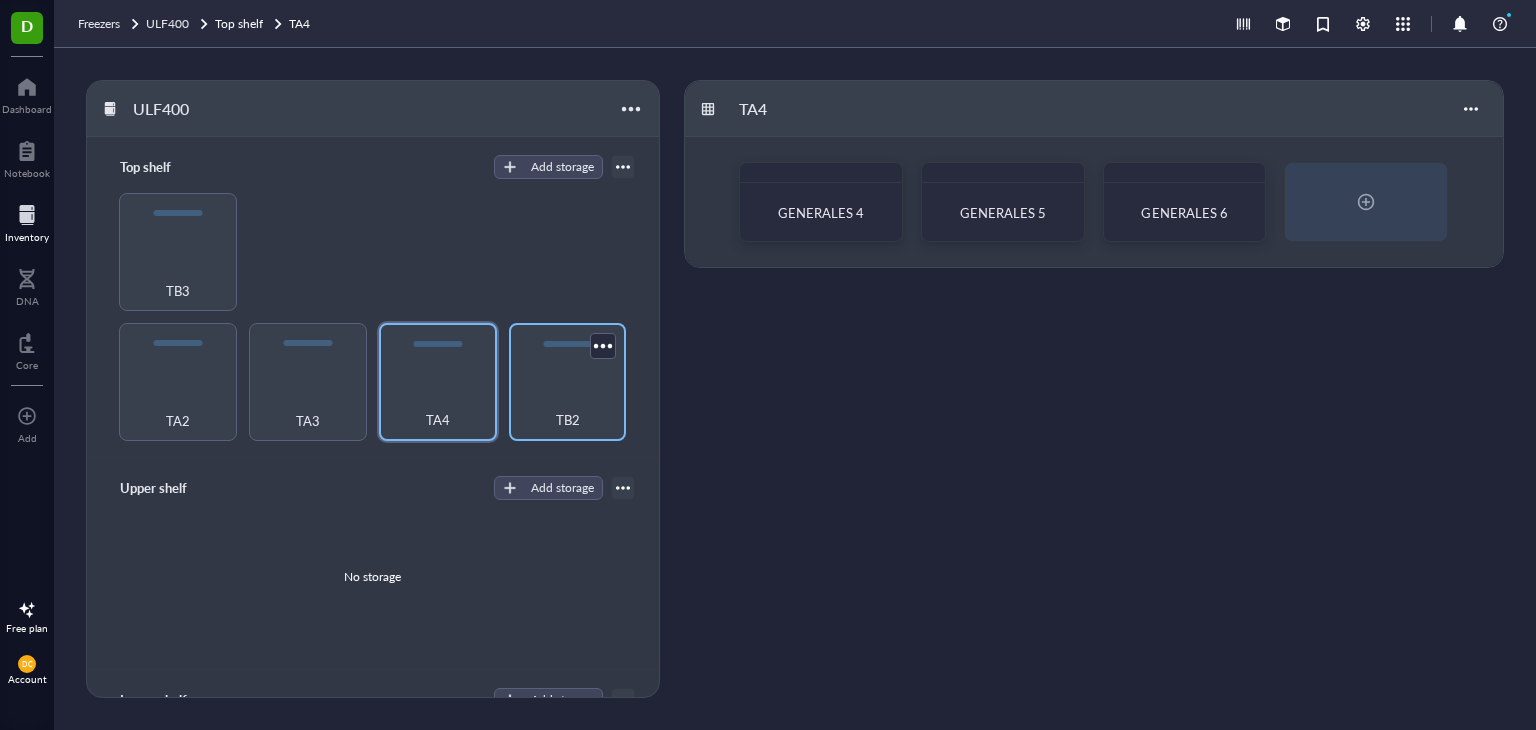 click on "TB2" at bounding box center [568, 382] 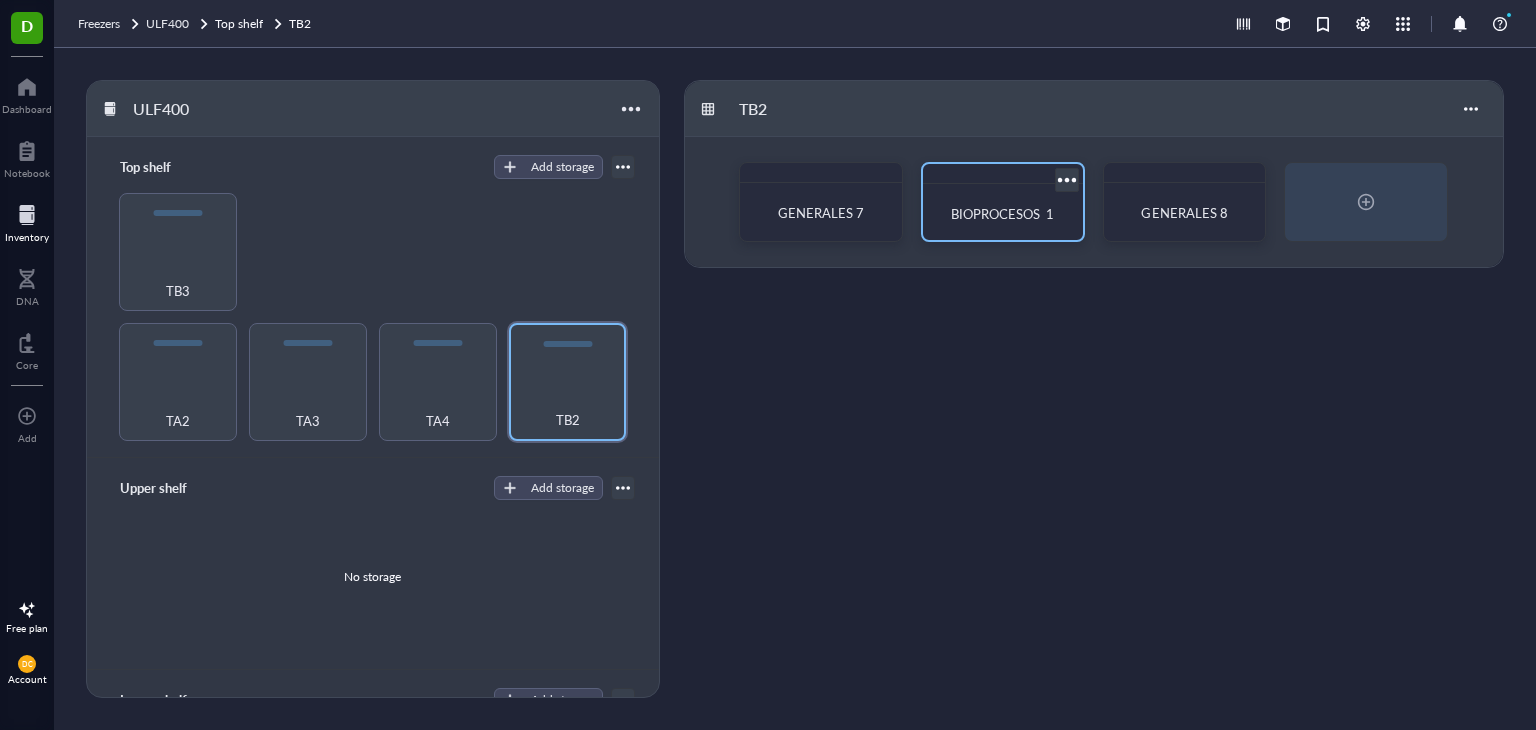click on "BIOPROCESOS  1" at bounding box center (1002, 213) 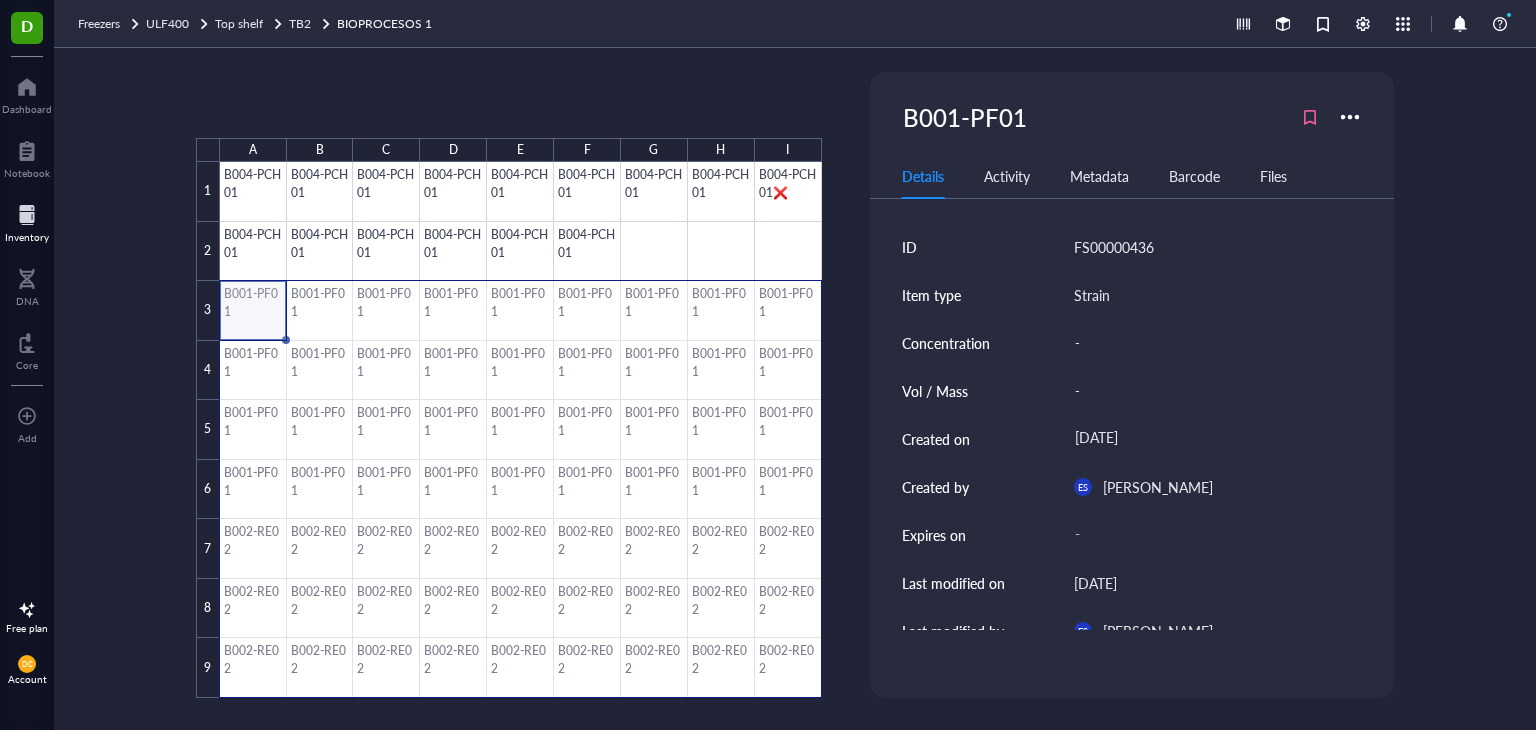 drag, startPoint x: 248, startPoint y: 302, endPoint x: 794, endPoint y: 677, distance: 662.37524 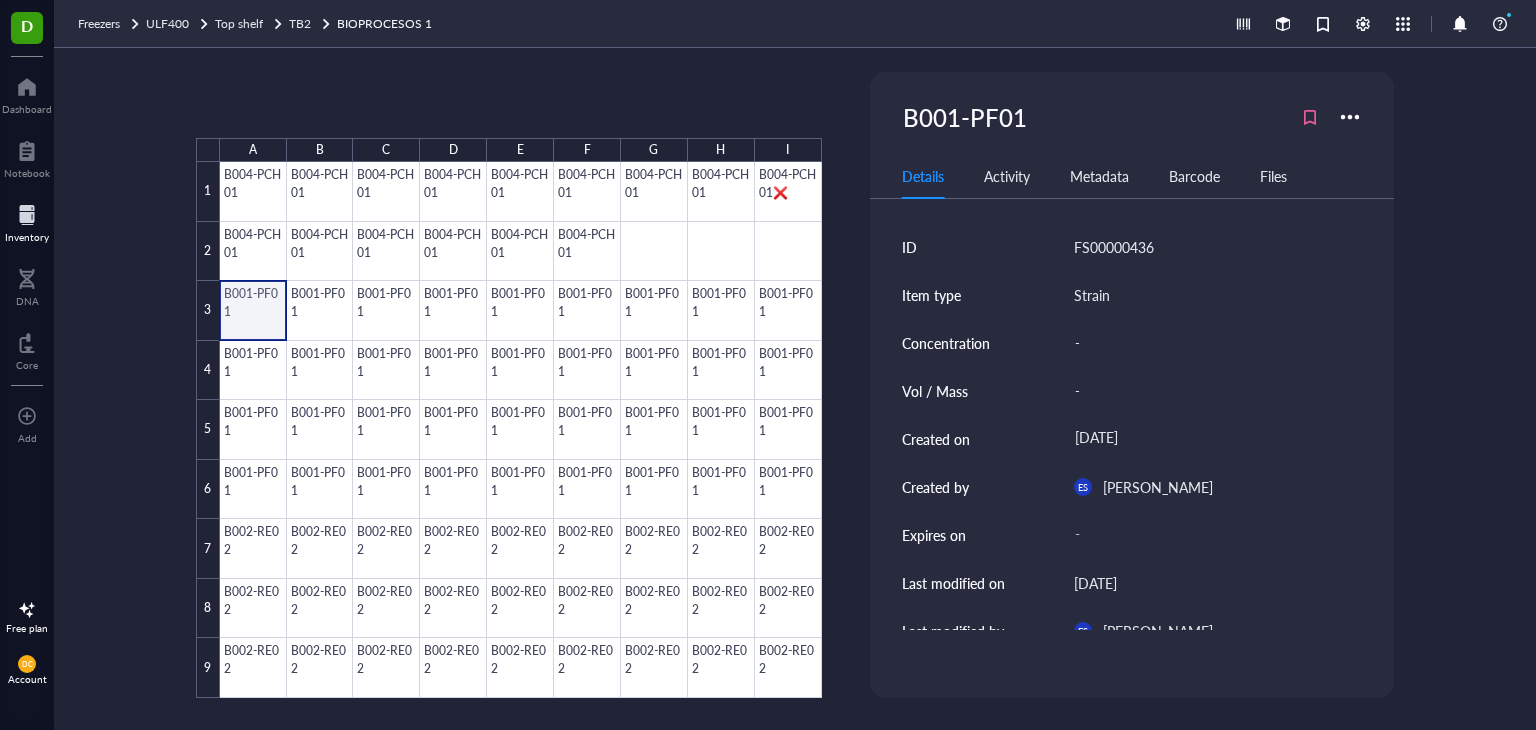 click at bounding box center (521, 430) 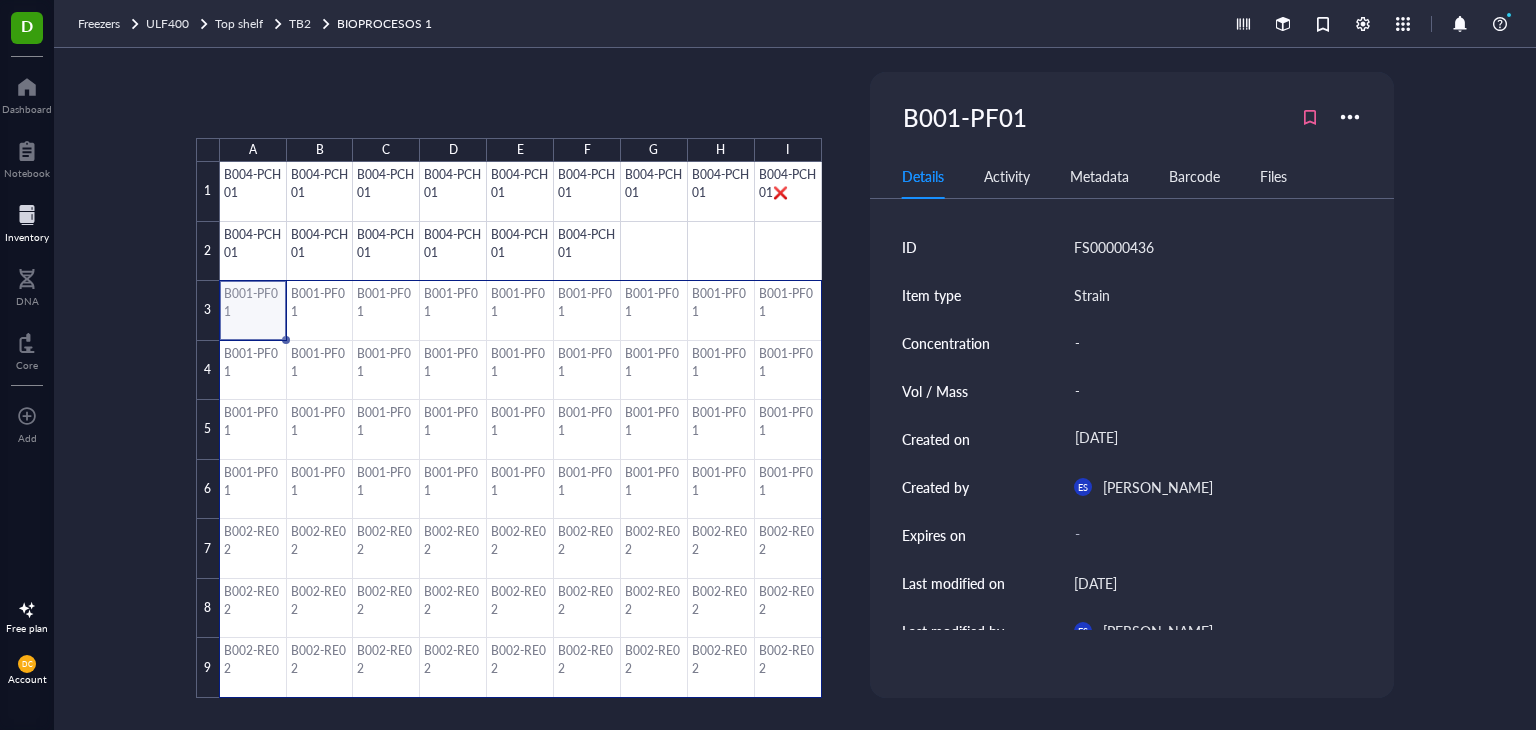 drag, startPoint x: 279, startPoint y: 310, endPoint x: 788, endPoint y: 669, distance: 622.86597 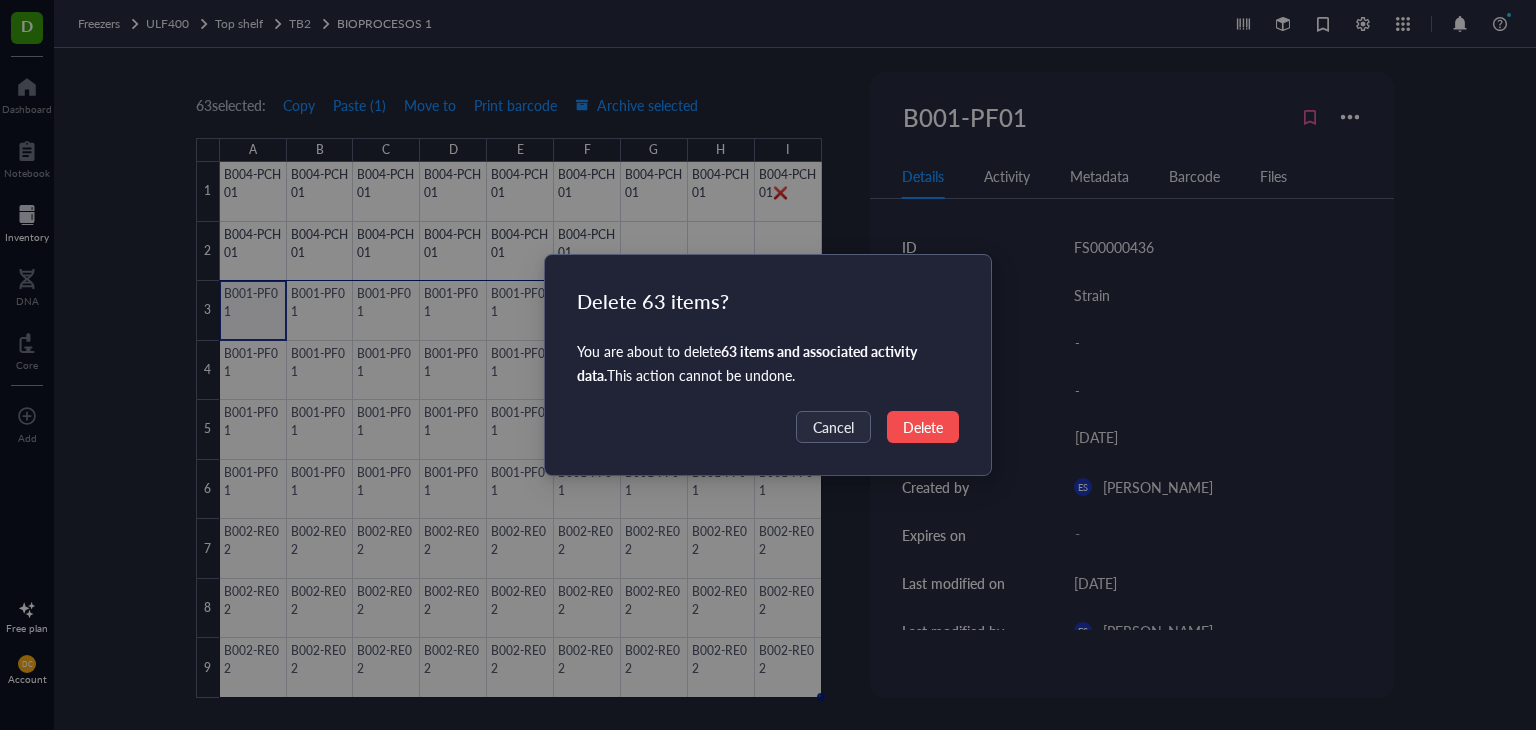 click on "Delete" at bounding box center [923, 427] 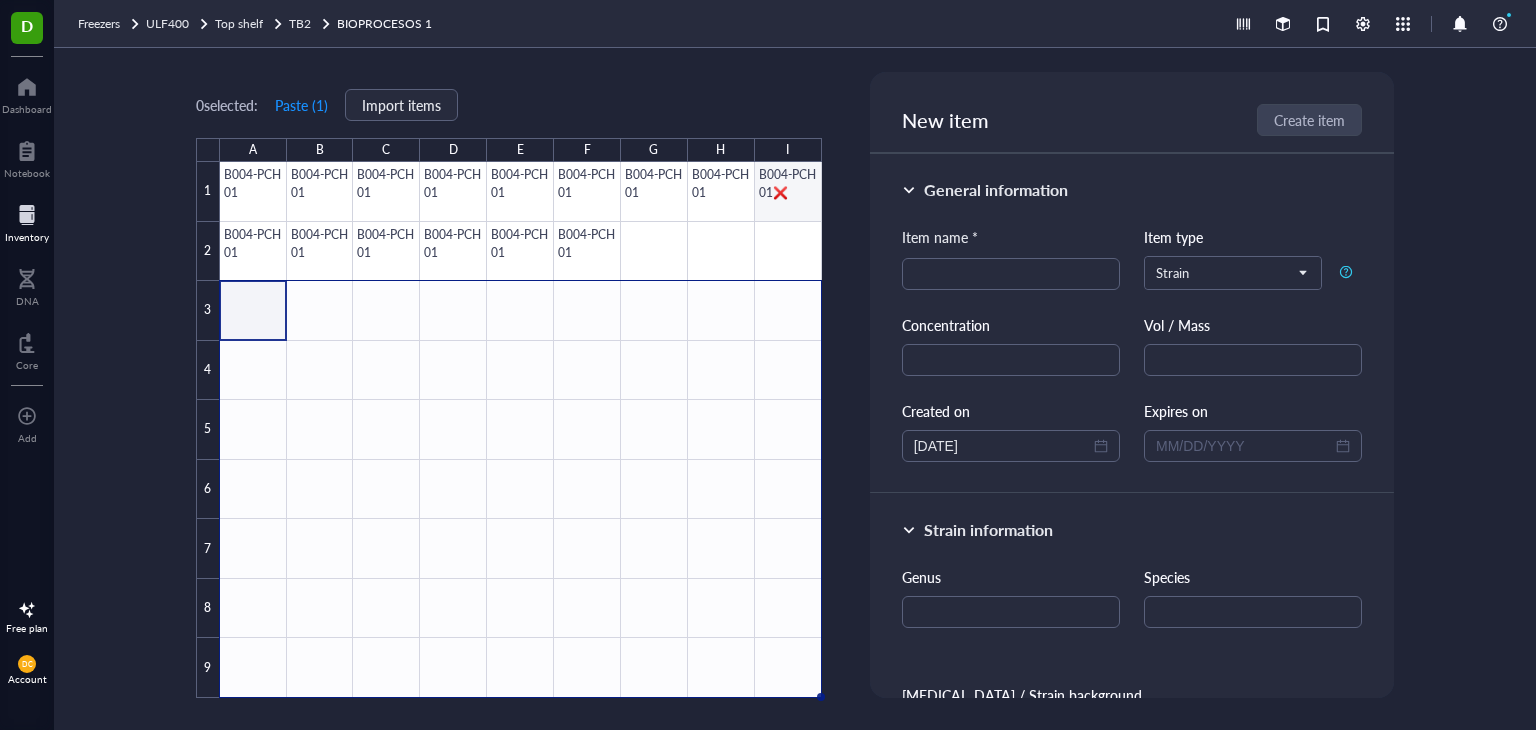 click at bounding box center (521, 430) 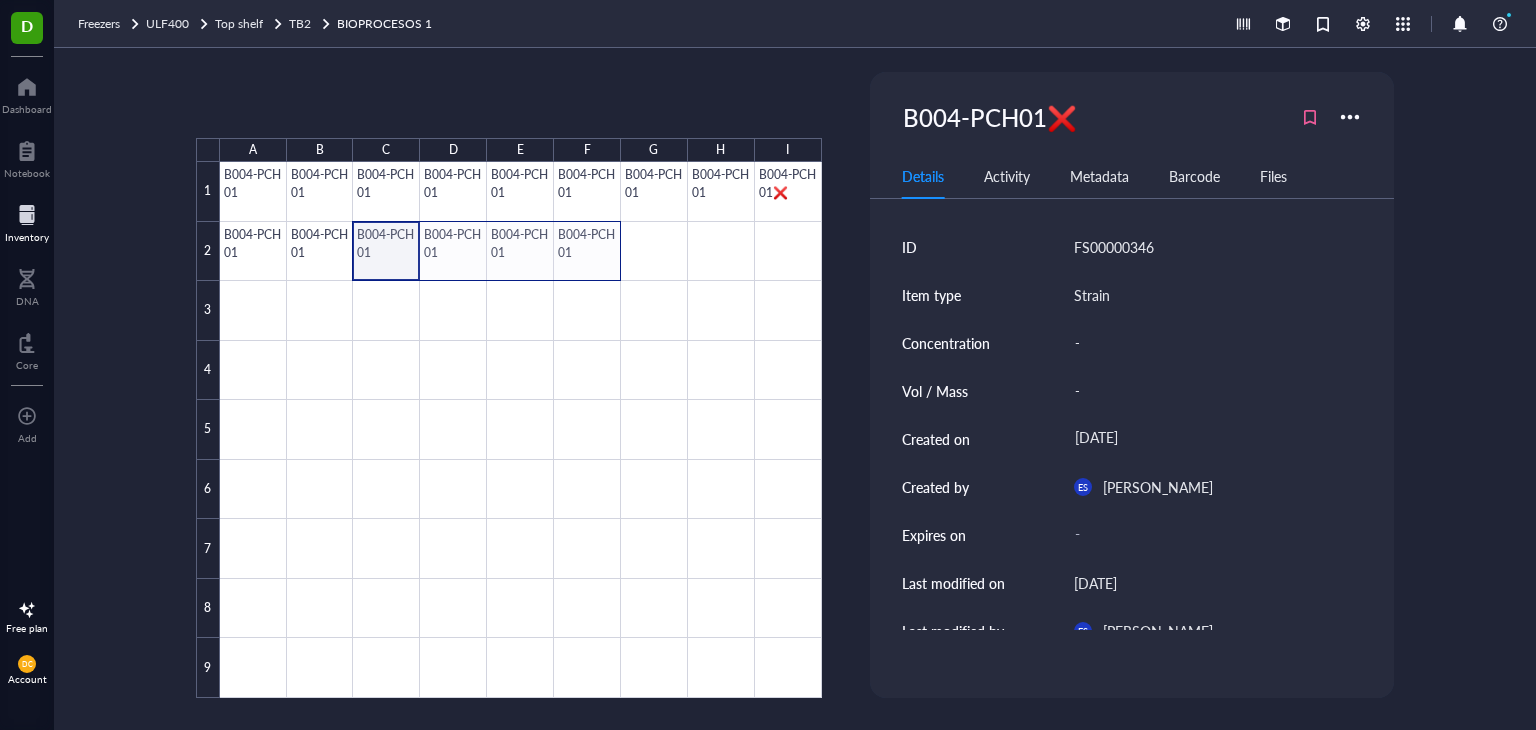 drag, startPoint x: 382, startPoint y: 241, endPoint x: 590, endPoint y: 249, distance: 208.1538 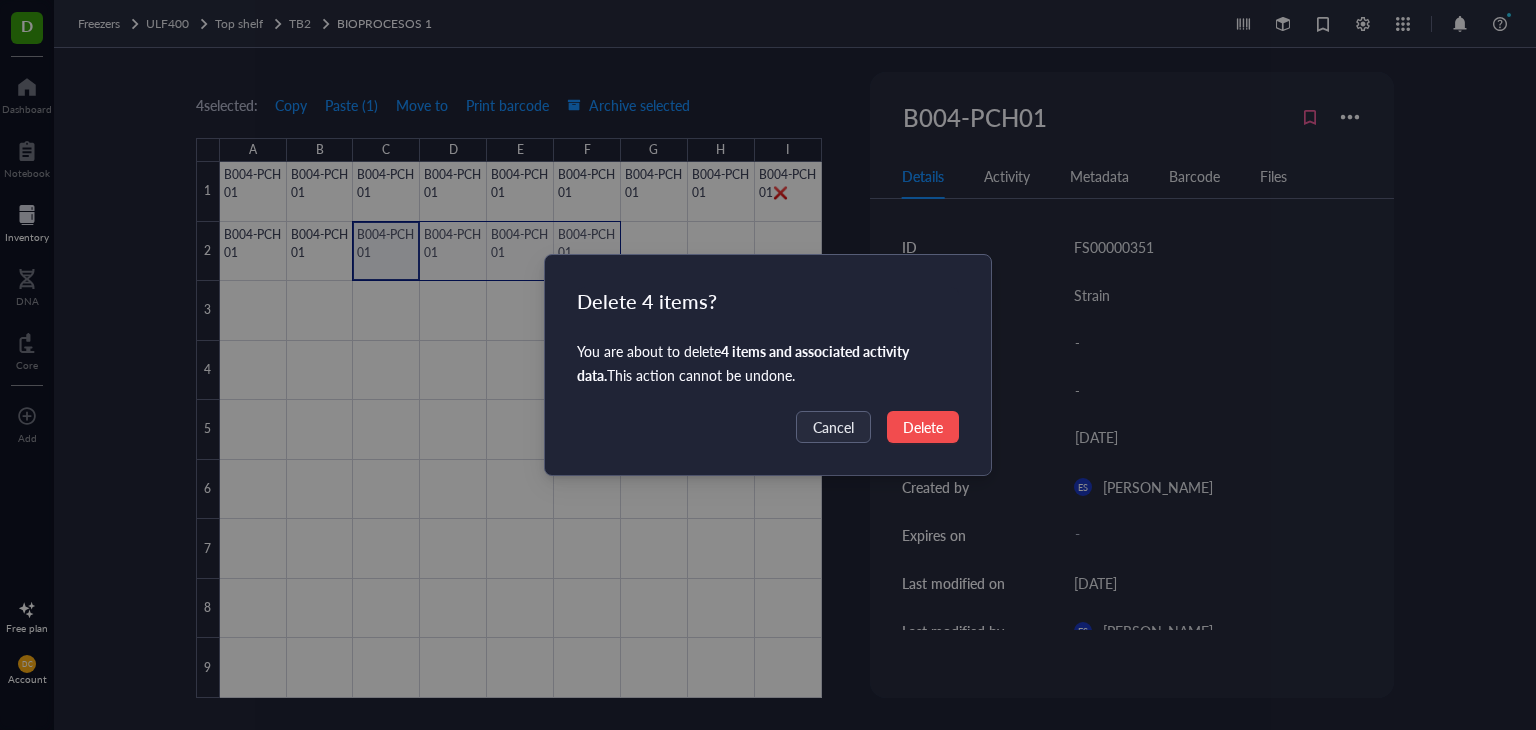 click on "Delete" at bounding box center [923, 427] 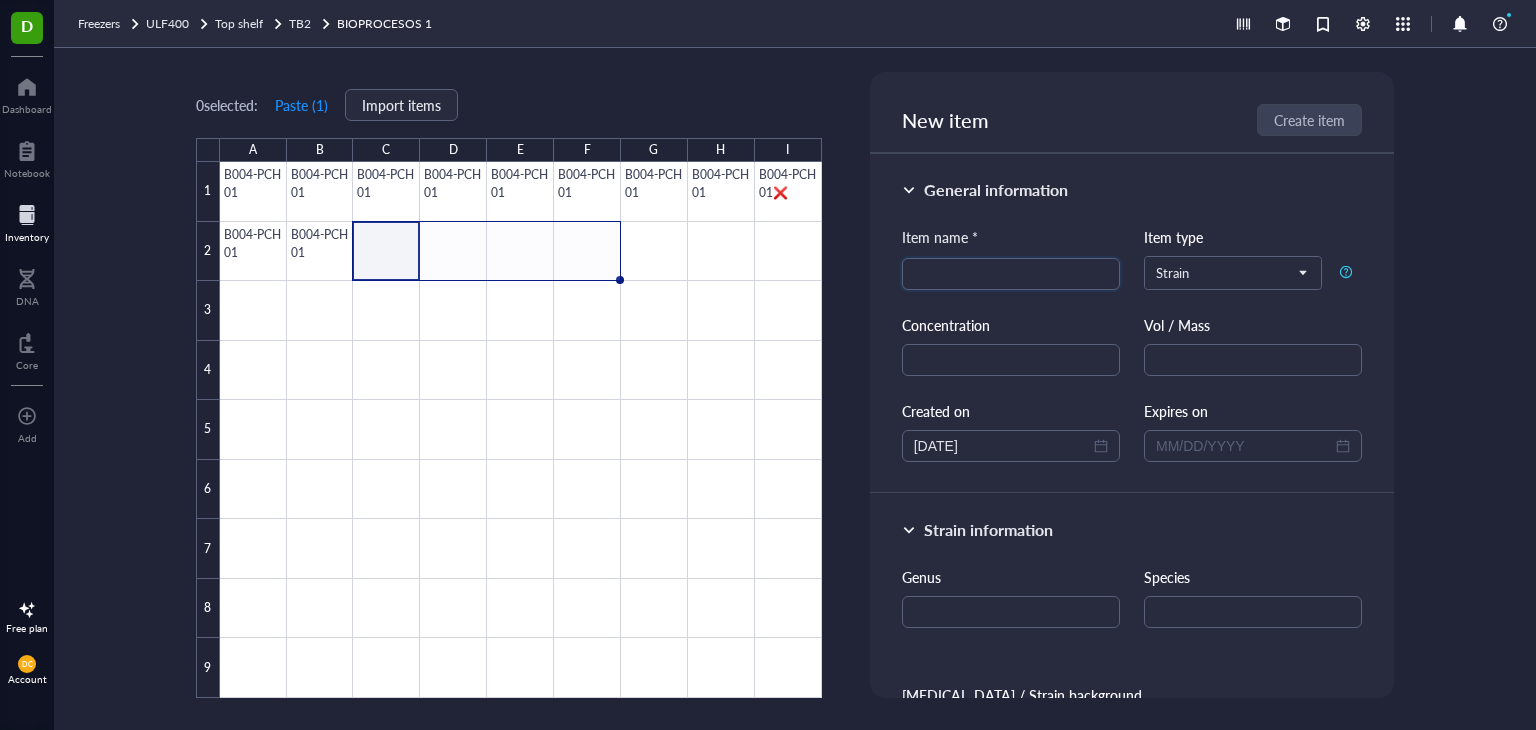 click at bounding box center [27, 215] 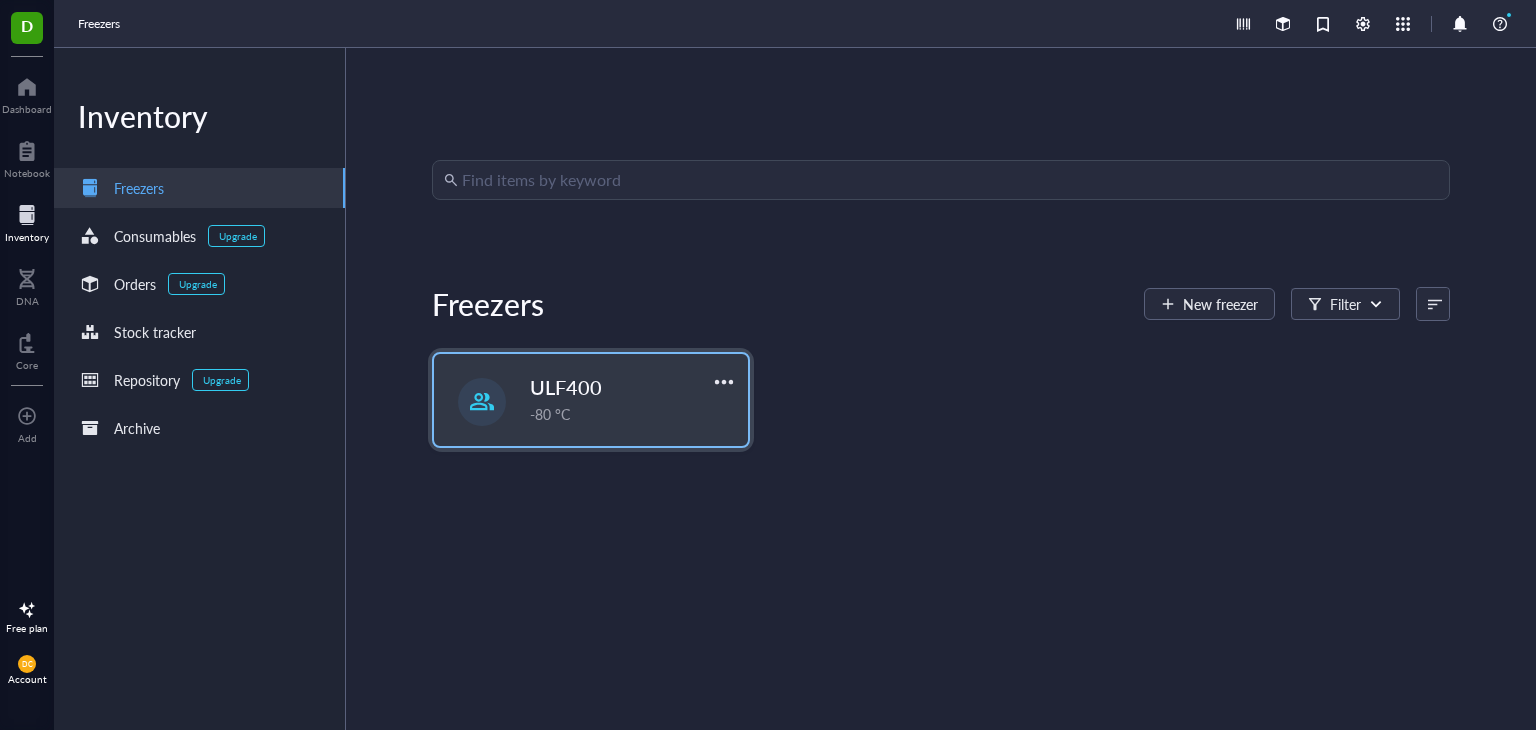 click on "ULF400" at bounding box center (566, 387) 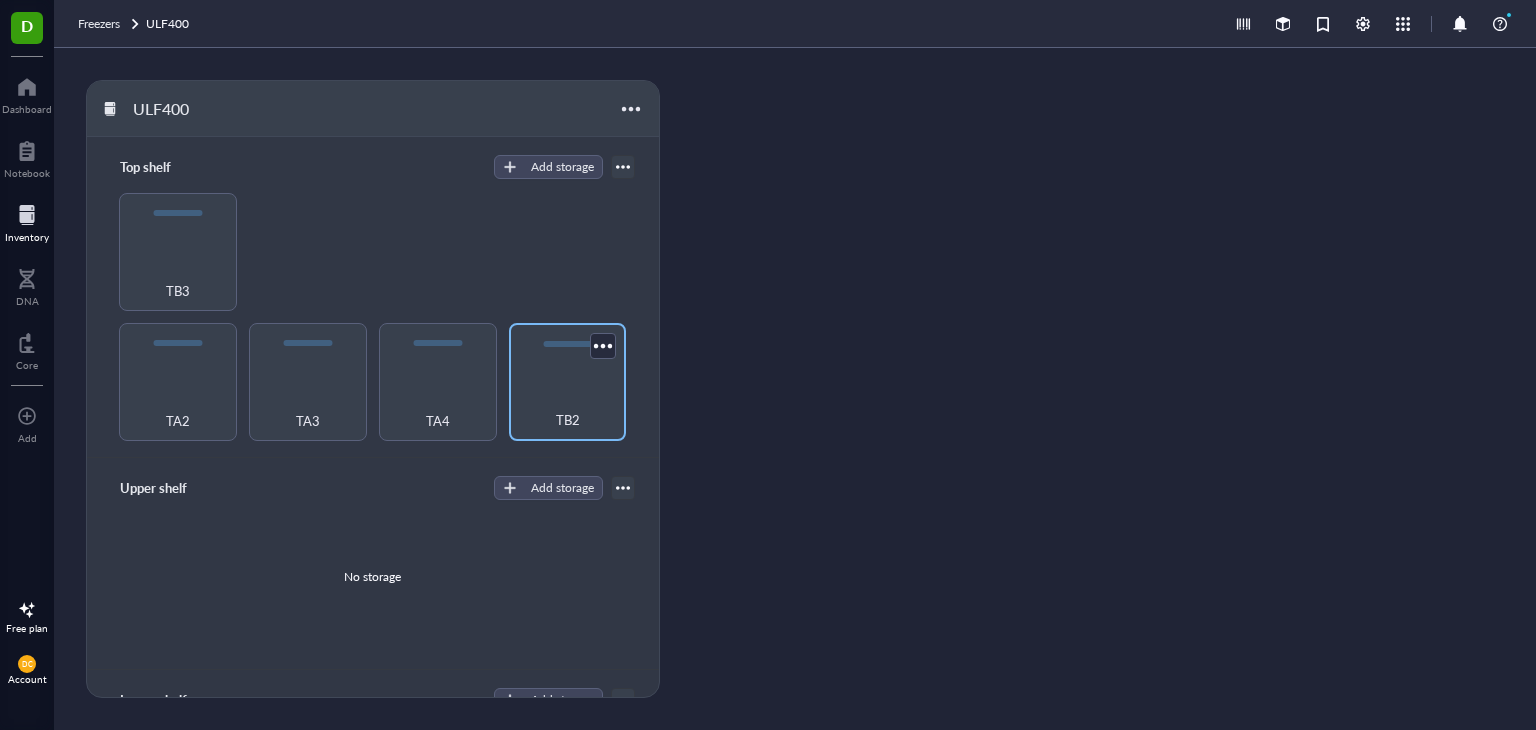 click on "TB2" at bounding box center (568, 382) 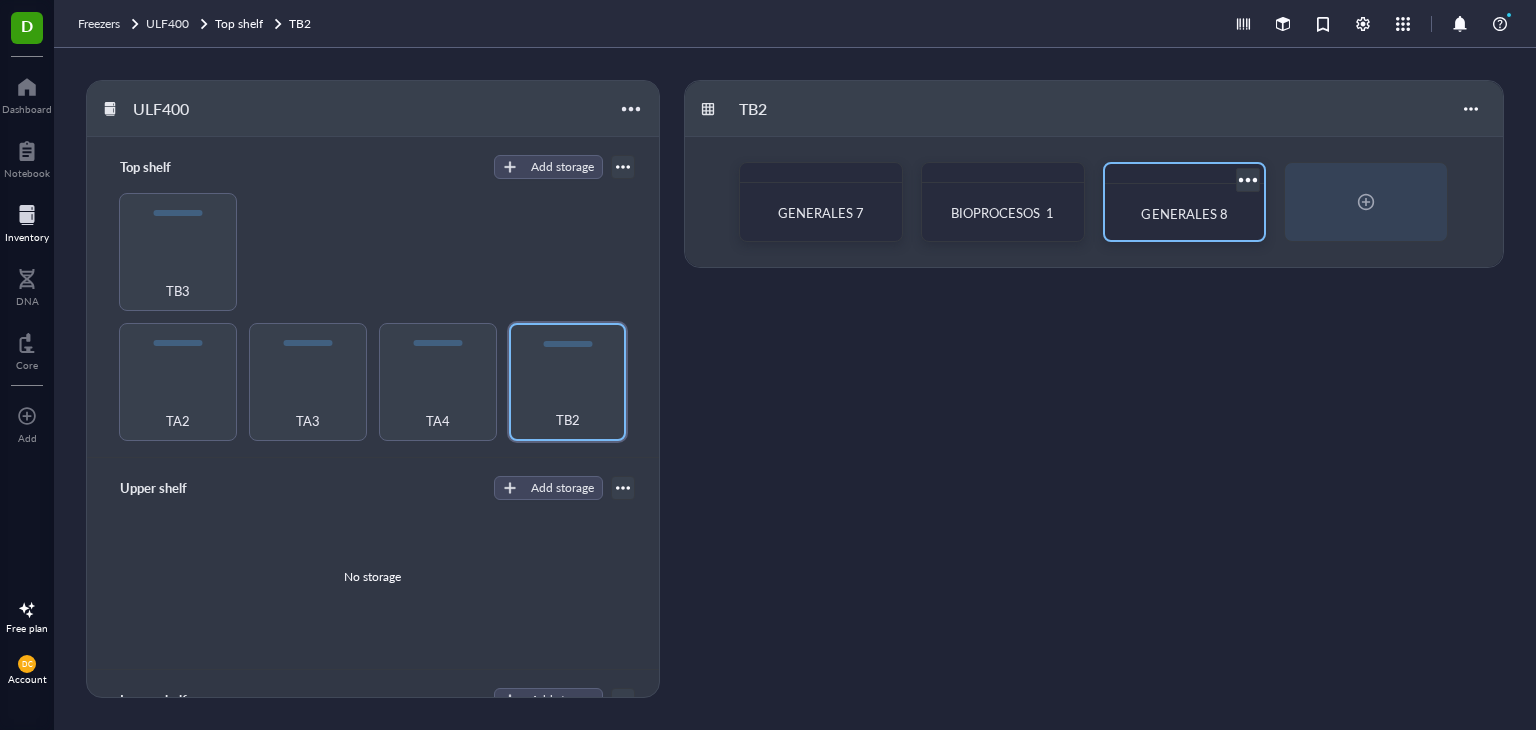 click on "GENERALES 8" at bounding box center (1184, 213) 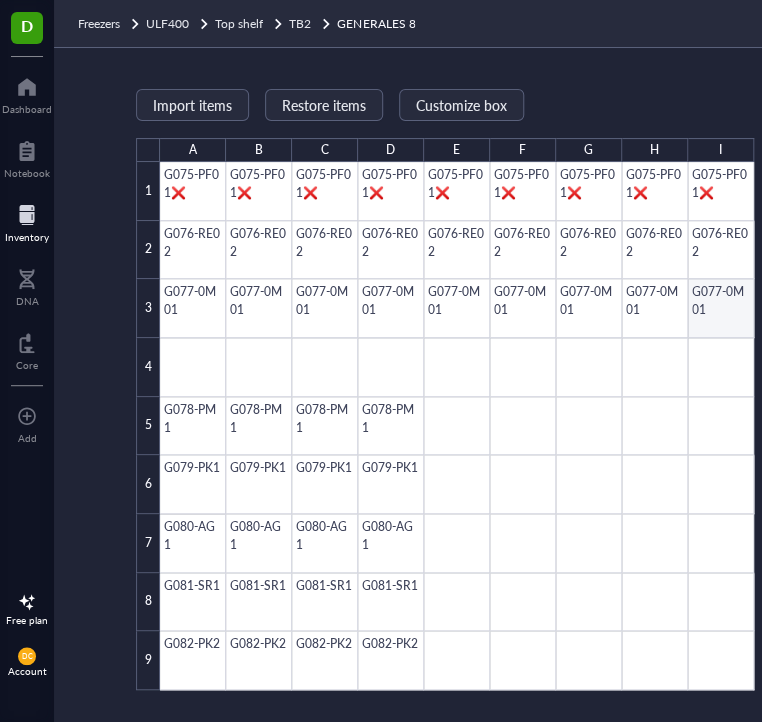 click on "Import items Restore items Customize box A B C D E F G H I 1 2 3 4 5 6 7 8 9 G075-PF01❌ G075-PF01❌ G075-PF01❌ G075-PF01❌ G075-PF01❌ G075-PF01❌ G075-PF01❌ G075-PF01❌ G075-PF01❌ G076-RE02 G076-RE02 G076-RE02 G076-RE02 G076-RE02 G076-RE02 G076-RE02 G076-RE02 G076-RE02 G077-0M01 G077-0M01 G077-0M01 G077-0M01 G077-0M01 G077-0M01 G077-0M01 G077-0M01 G077-0M01 G078-PM1 G078-PM1 G078-PM1 G078-PM1 G079-PK1 G079-PK1 G079-PK1 G079-PK1 G080-AG1 G080-AG1 G080-AG1 G080-AG1 G081-SR1 G081-SR1 G081-SR1 G081-SR1 G082-PK2 G082-PK2 G082-PK2 G082-PK2 GENERALES 8 47 items 9  x  9  dimension 2  contributor s Created on [DATE] Created by [PERSON_NAME] Modified on [DATE] Modified by [PERSON_NAME] Upgrade to unlock  activity history Contact us to explore flexible packaging options for your team. Explore plans New item Create item General information Item name    * Item type   Strain Concentration Vol / Mass Created on [DATE] Expires on Strain information Genus Species Associated plasmids Use $" at bounding box center (694, 385) 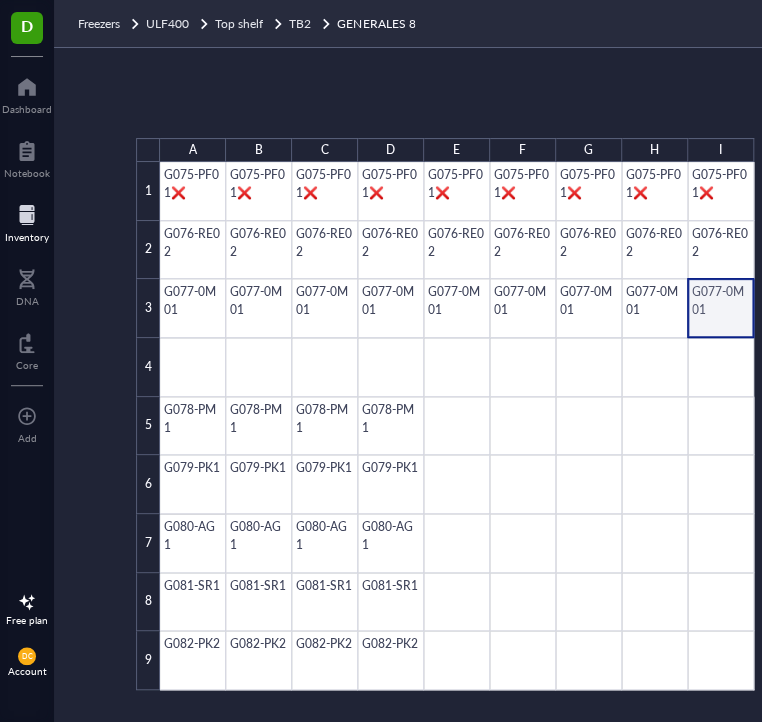 scroll, scrollTop: 0, scrollLeft: 518, axis: horizontal 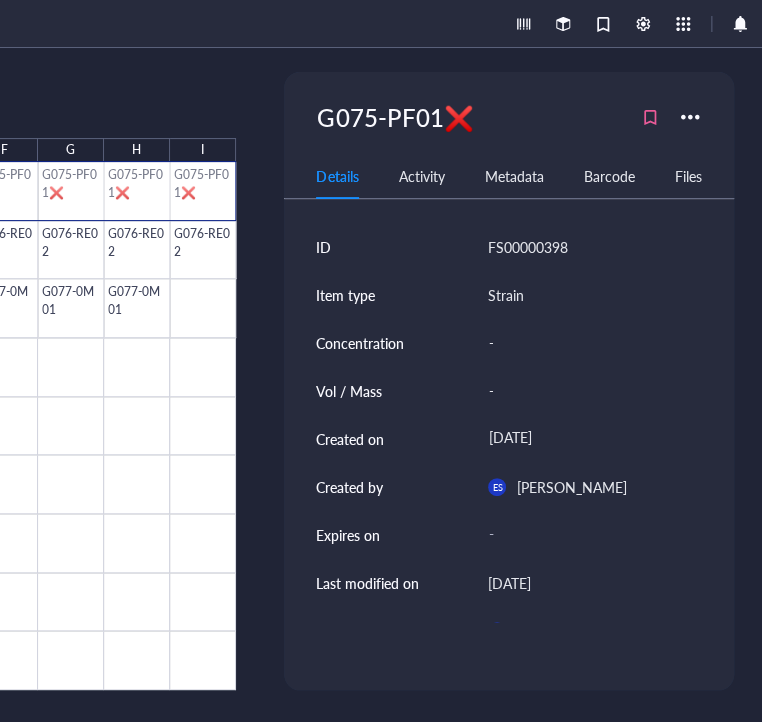 drag, startPoint x: 115, startPoint y: 187, endPoint x: 562, endPoint y: 184, distance: 447.01007 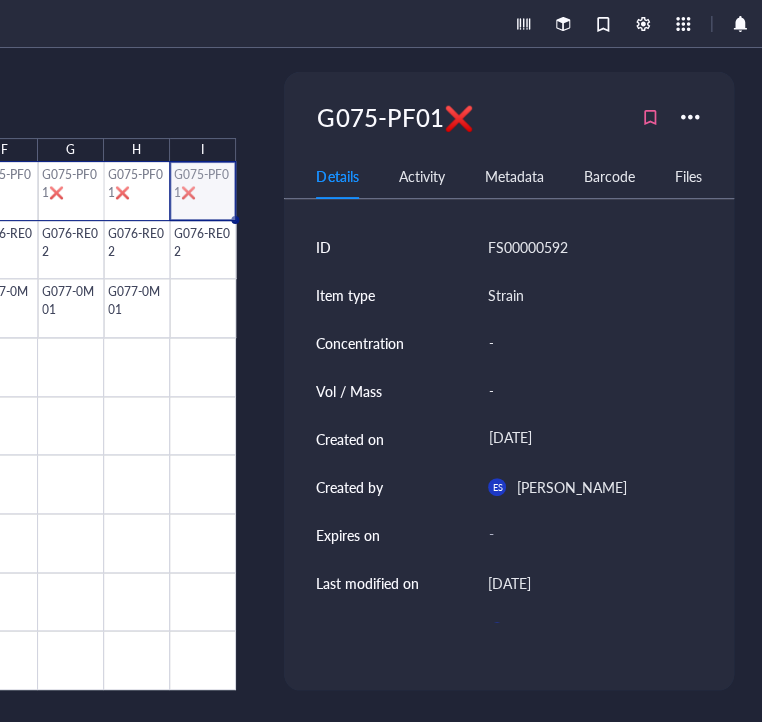 drag, startPoint x: 205, startPoint y: 183, endPoint x: -54, endPoint y: 178, distance: 259.04825 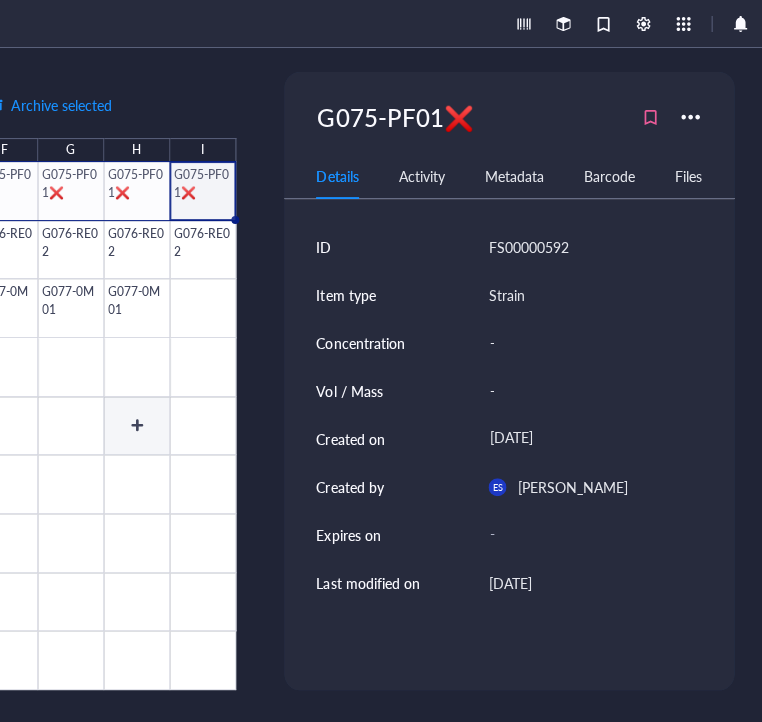 click at bounding box center [-61, 426] 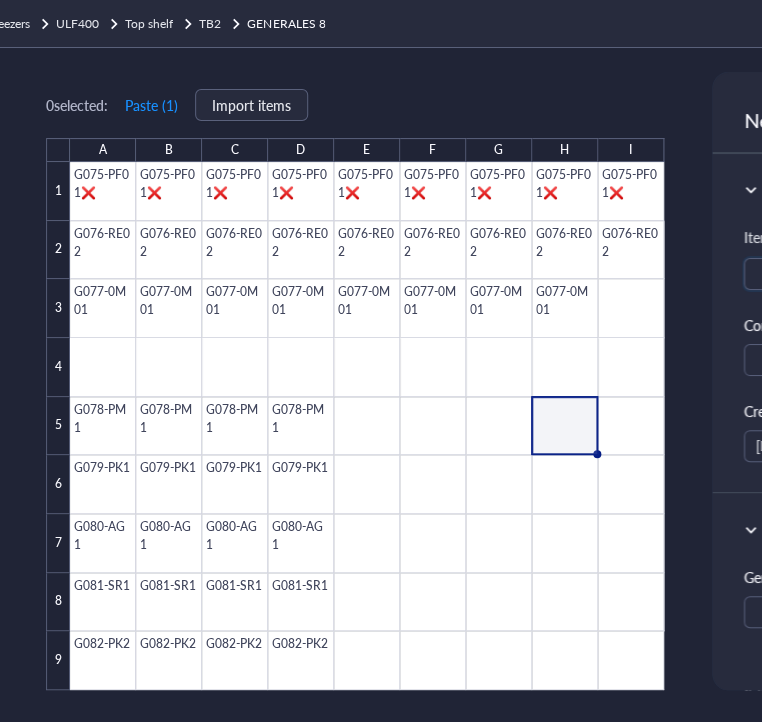 scroll, scrollTop: 0, scrollLeft: 73, axis: horizontal 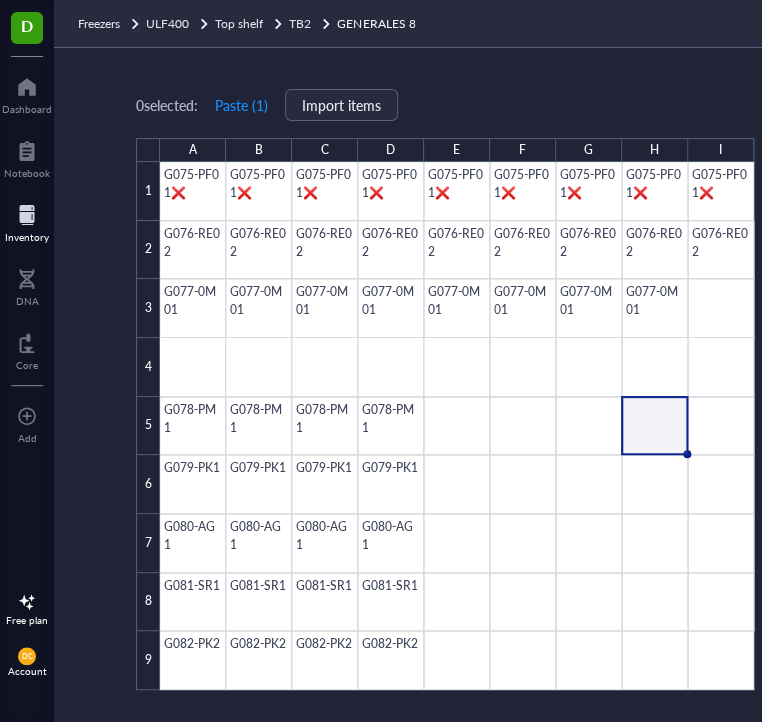click at bounding box center [27, 215] 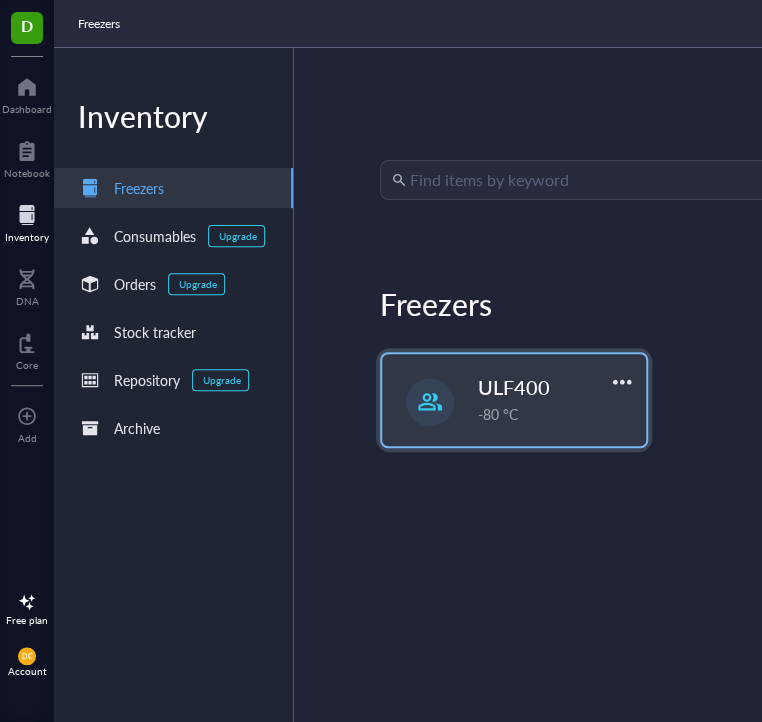 click on "ULF400" at bounding box center (514, 387) 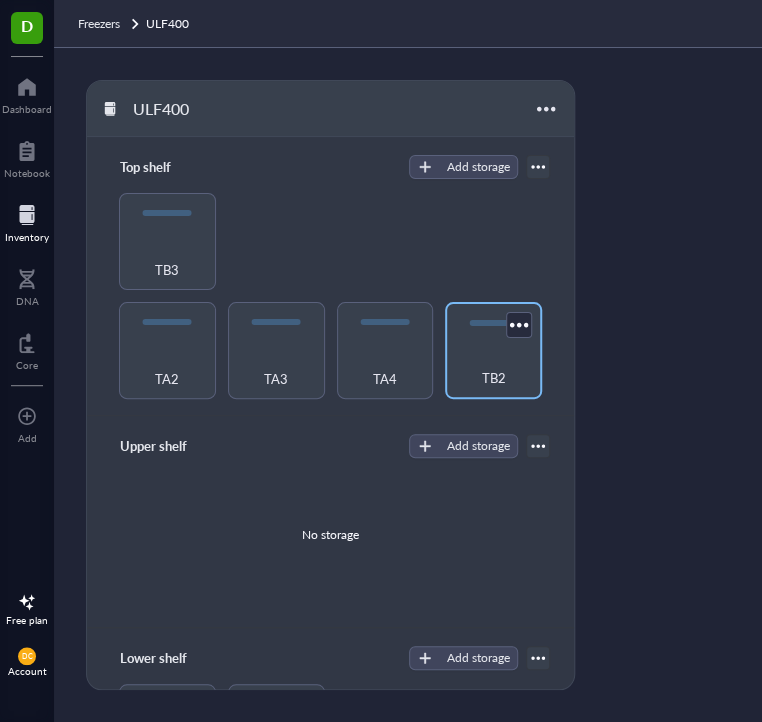 click on "TB2" at bounding box center [493, 350] 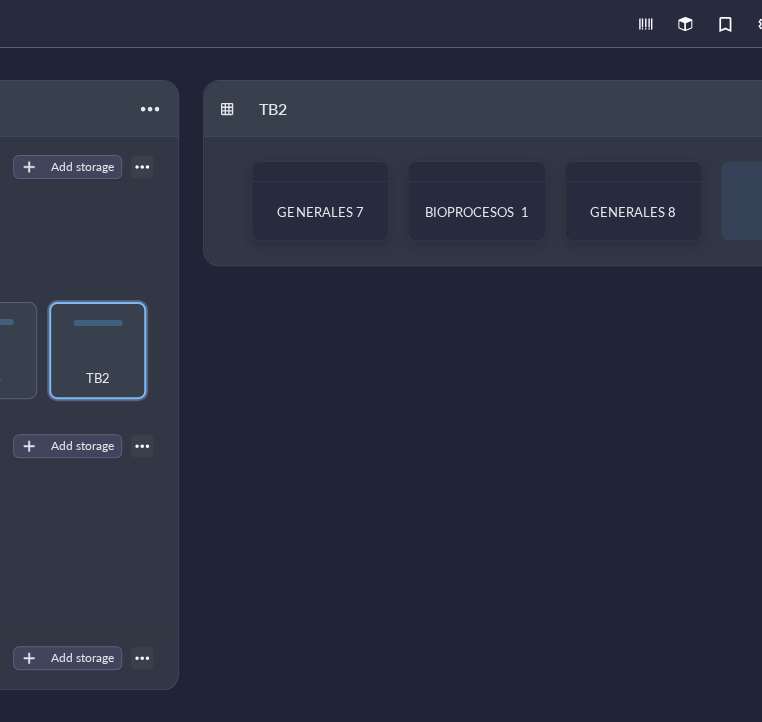 scroll, scrollTop: 0, scrollLeft: 397, axis: horizontal 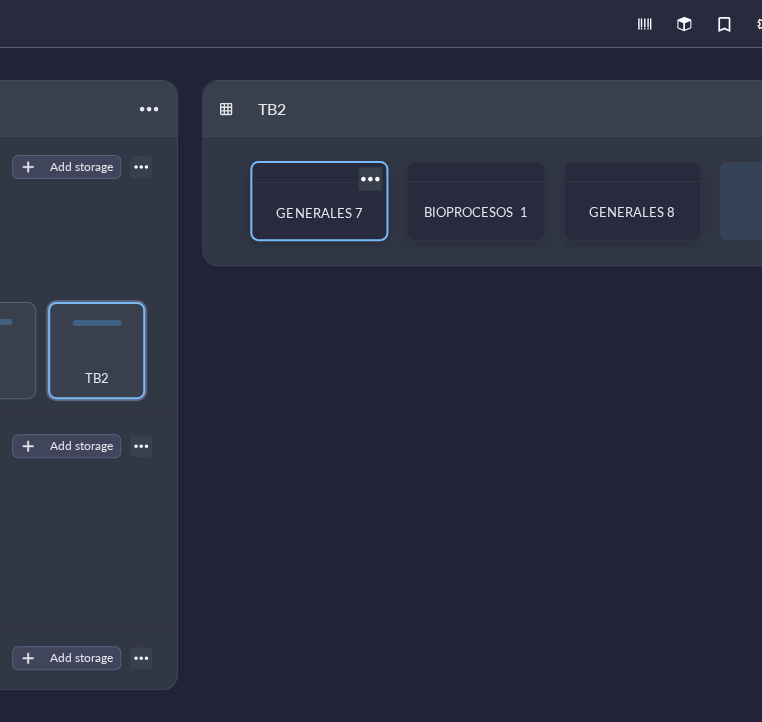 click on "GENERALES 7" at bounding box center [319, 213] 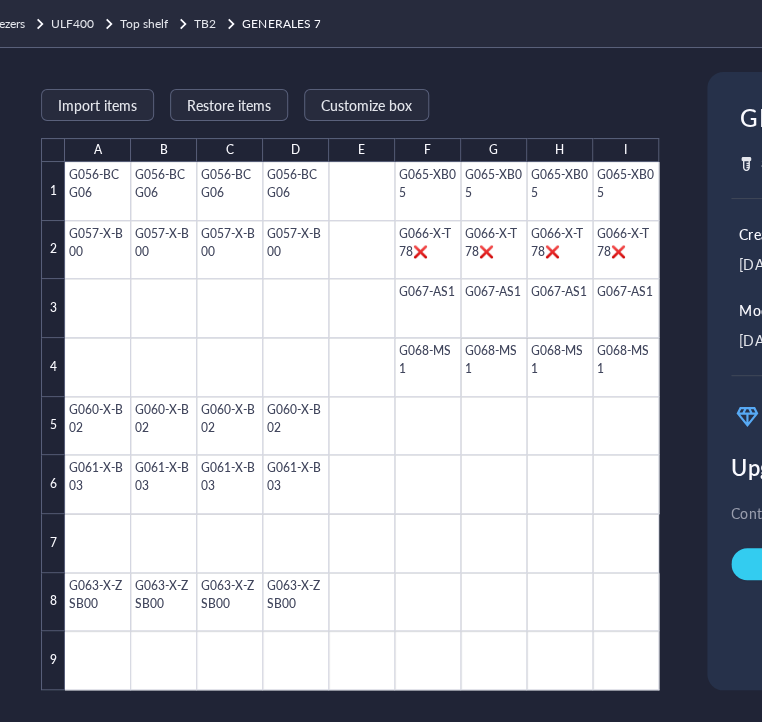 scroll, scrollTop: 0, scrollLeft: 79, axis: horizontal 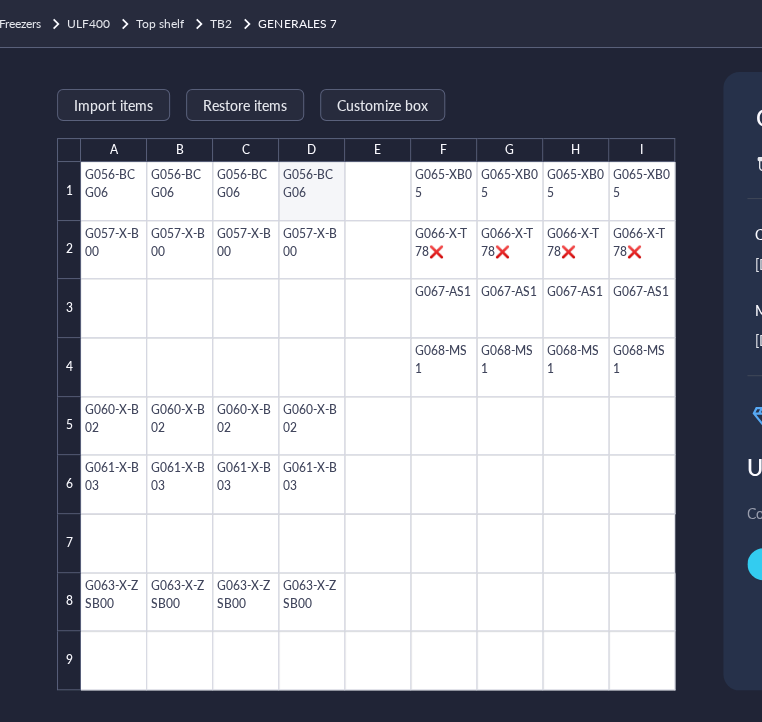 click on "Import items Restore items Customize box A B C D E F G H I 1 2 3 4 5 6 7 8 9 G056-BCG06 G056-BCG06 G056-BCG06 G056-BCG06 G065-XB05 G065-XB05 G065-XB05 G065-XB05 G057-X-B00 G057-X-B00 G057-X-B00 G057-X-B00 G066-X-T78❌ G066-X-T78❌ G066-X-T78❌ G066-X-T78❌ G067-AS1 G067-AS1 G067-AS1 G067-AS1 G068-MS1 G068-MS1 G068-MS1 G068-MS1 G060-X-B02 G060-X-B02 G060-X-B02 G060-X-B02 G061-X-B03 G061-X-B03 G061-X-B03 G061-X-B03 G063-X-ZSB00 G063-X-ZSB00 G063-X-ZSB00 G063-X-ZSB00 GENERALES 7 36 items 9  x  9  dimension 2  contributor s Created on [DATE] Created by [PERSON_NAME] Modified on [DATE] Modified by [PERSON_NAME] Upgrade to unlock  activity history Contact us to explore flexible packaging options for your team. Explore plans New item Create item General information Item name    * Item type   Strain Concentration Vol / Mass Created on [DATE] Expires on Strain information Genus Species [MEDICAL_DATA] / Strain background Selection marker / Resistance Associated plasmids Modification Use Notes Source" at bounding box center (615, 385) 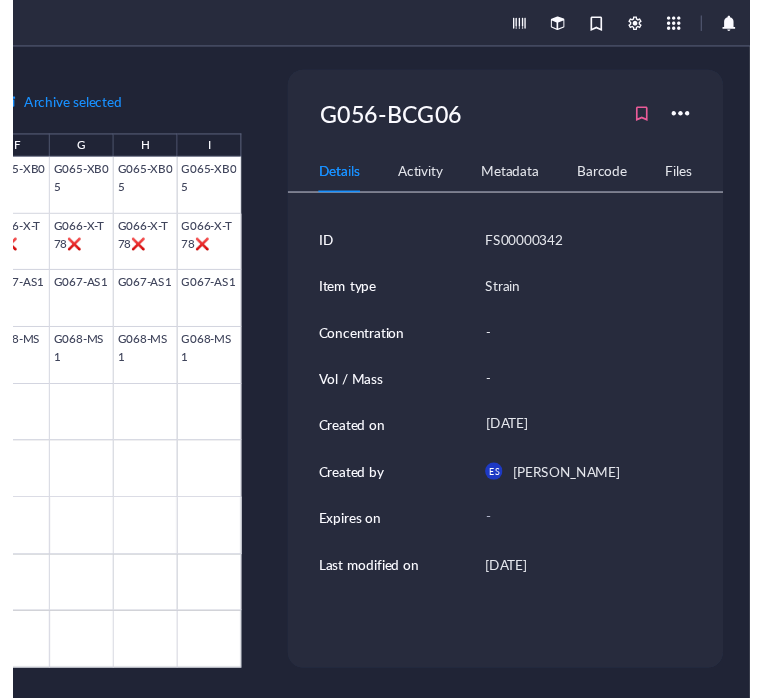 scroll, scrollTop: 0, scrollLeft: 0, axis: both 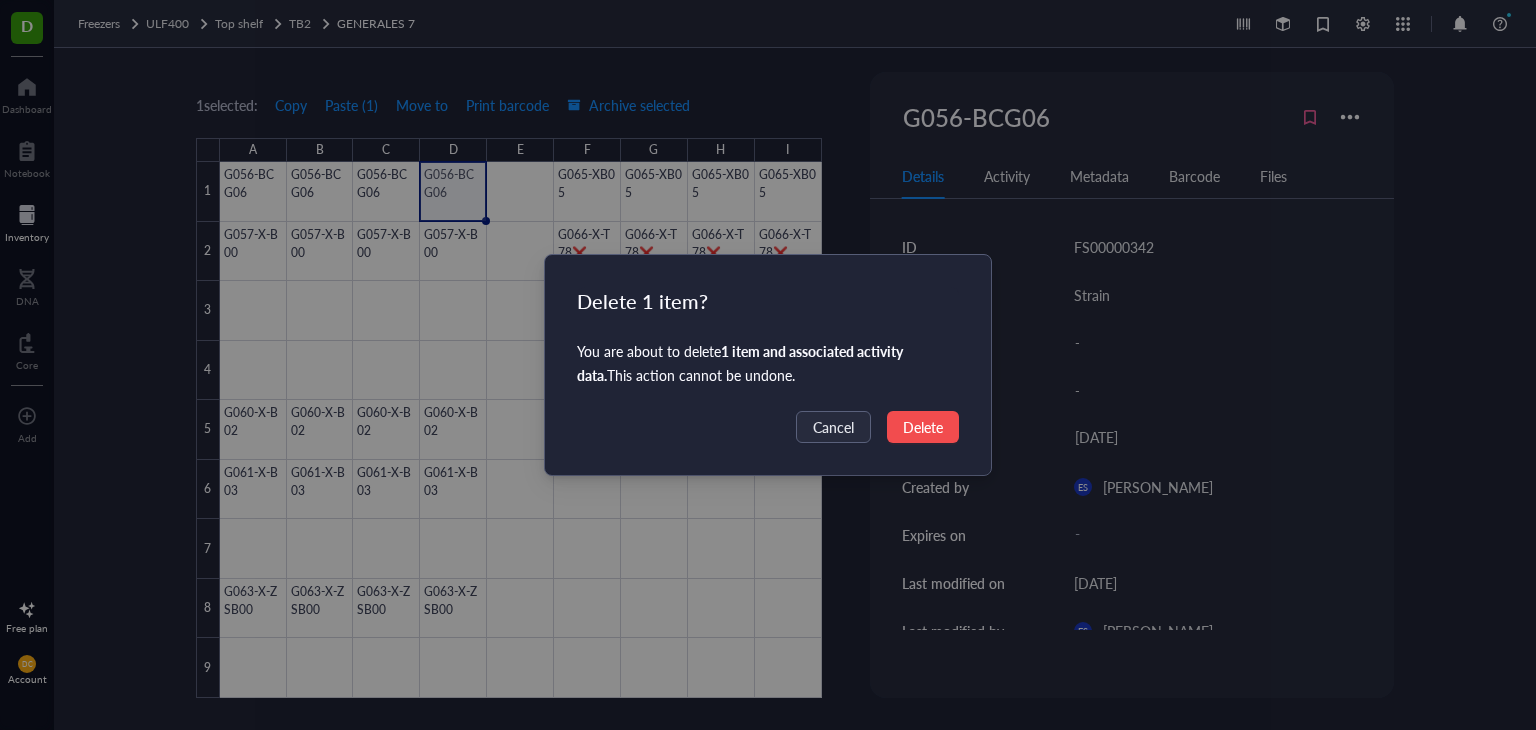 click on "Delete" at bounding box center (923, 427) 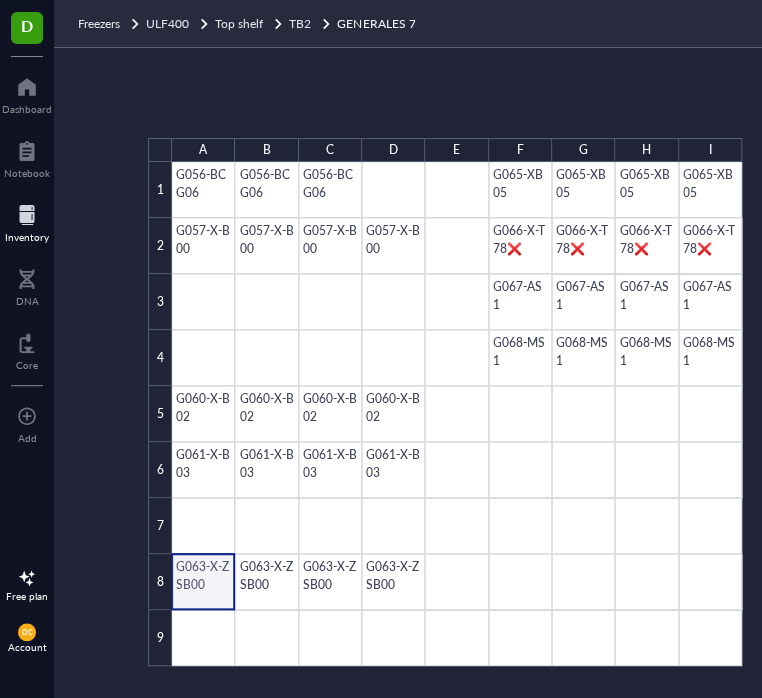 scroll, scrollTop: 0, scrollLeft: 518, axis: horizontal 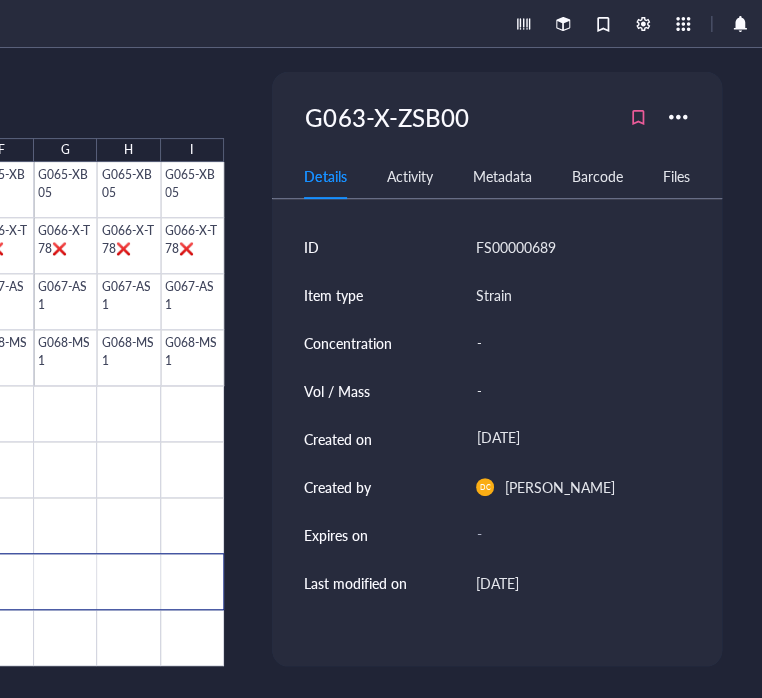 drag, startPoint x: 191, startPoint y: 575, endPoint x: 454, endPoint y: 576, distance: 263.0019 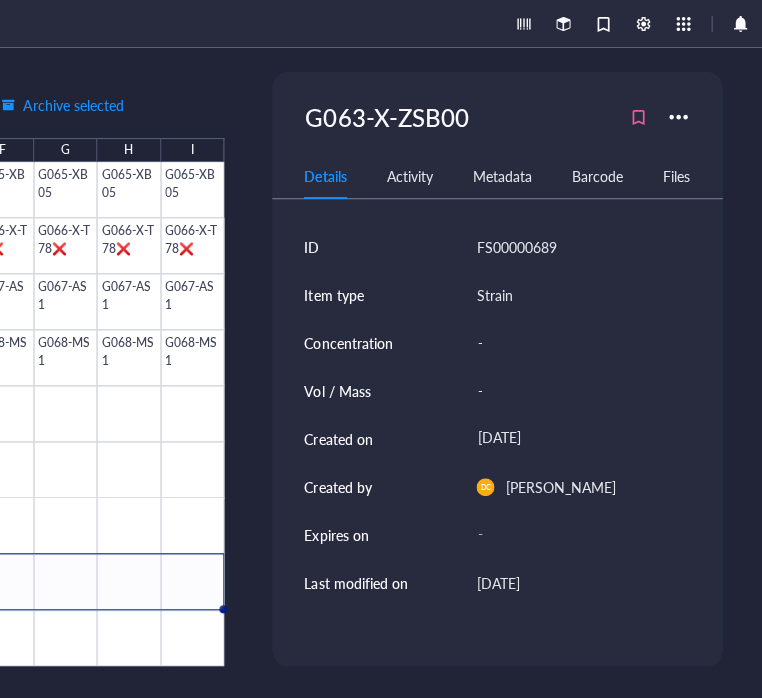 scroll, scrollTop: 0, scrollLeft: 0, axis: both 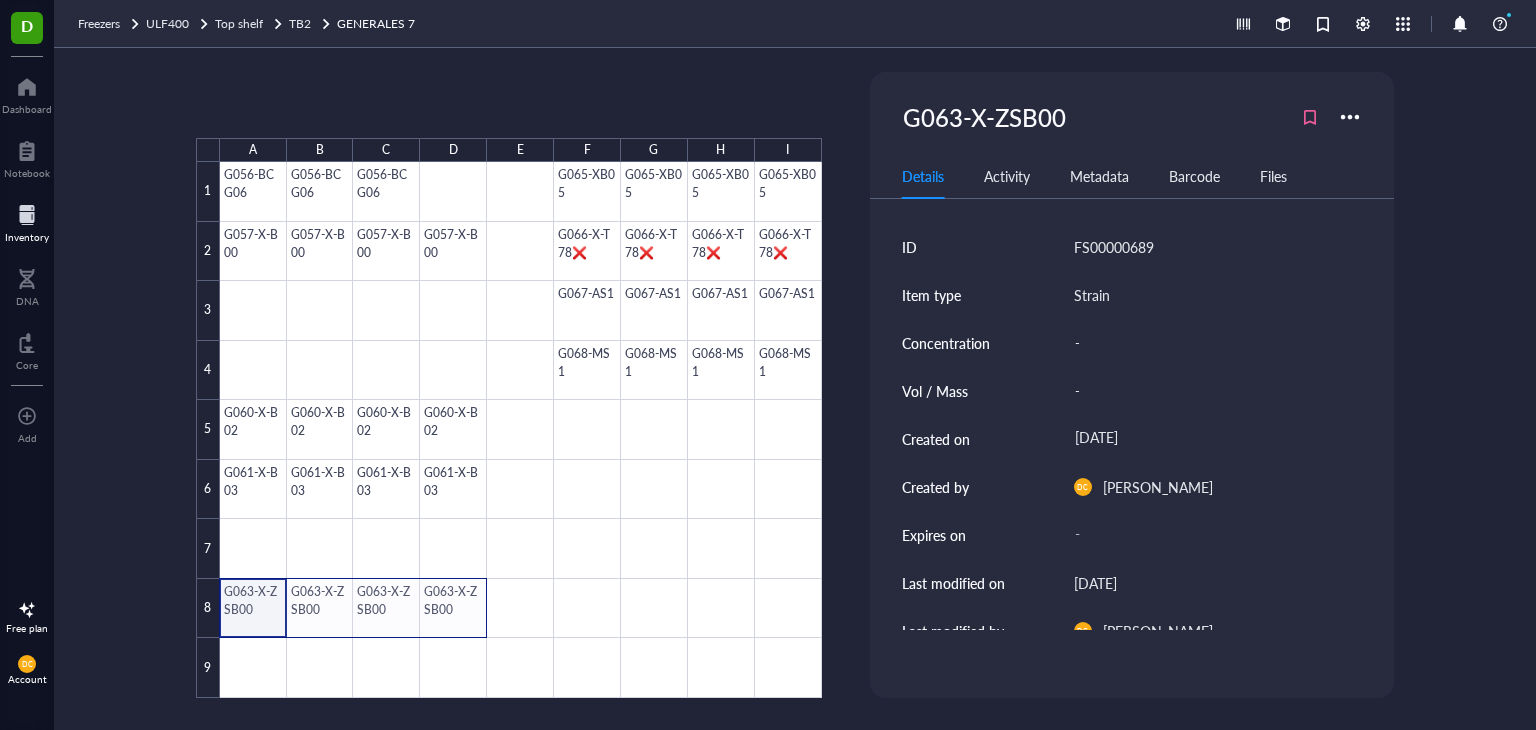 drag, startPoint x: 243, startPoint y: 600, endPoint x: 446, endPoint y: 601, distance: 203.00246 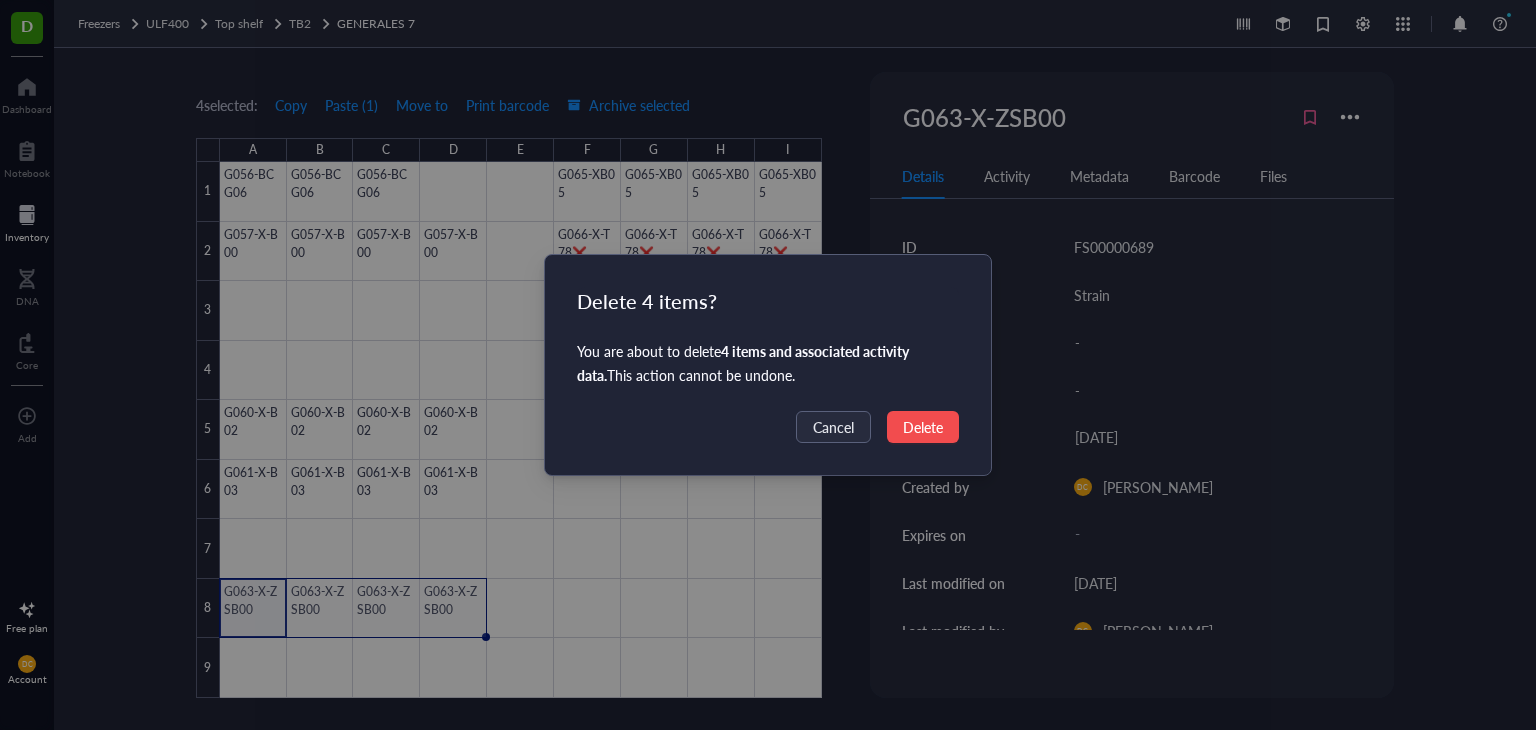 click on "Delete" at bounding box center (923, 427) 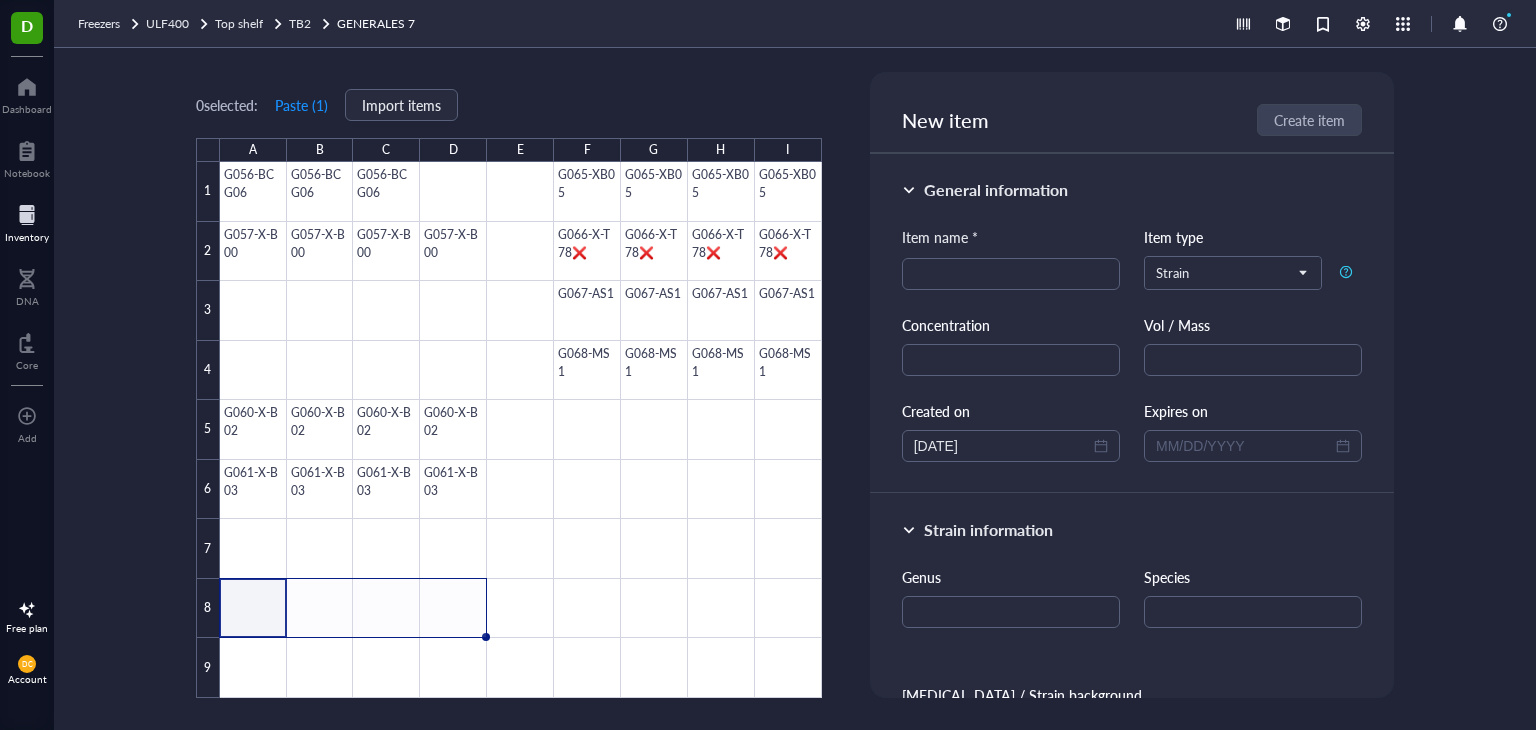 click at bounding box center (27, 215) 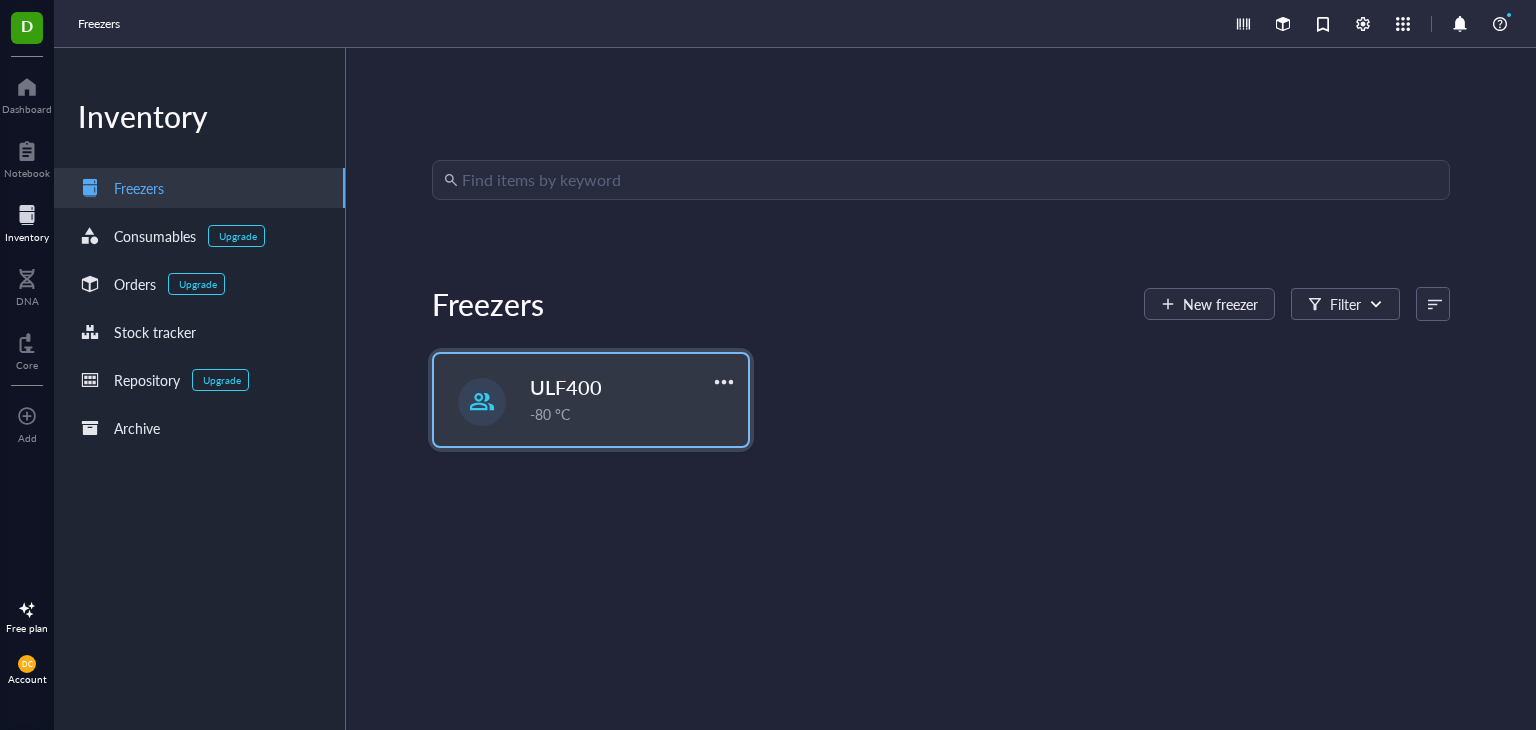 click on "ULF400" at bounding box center [566, 387] 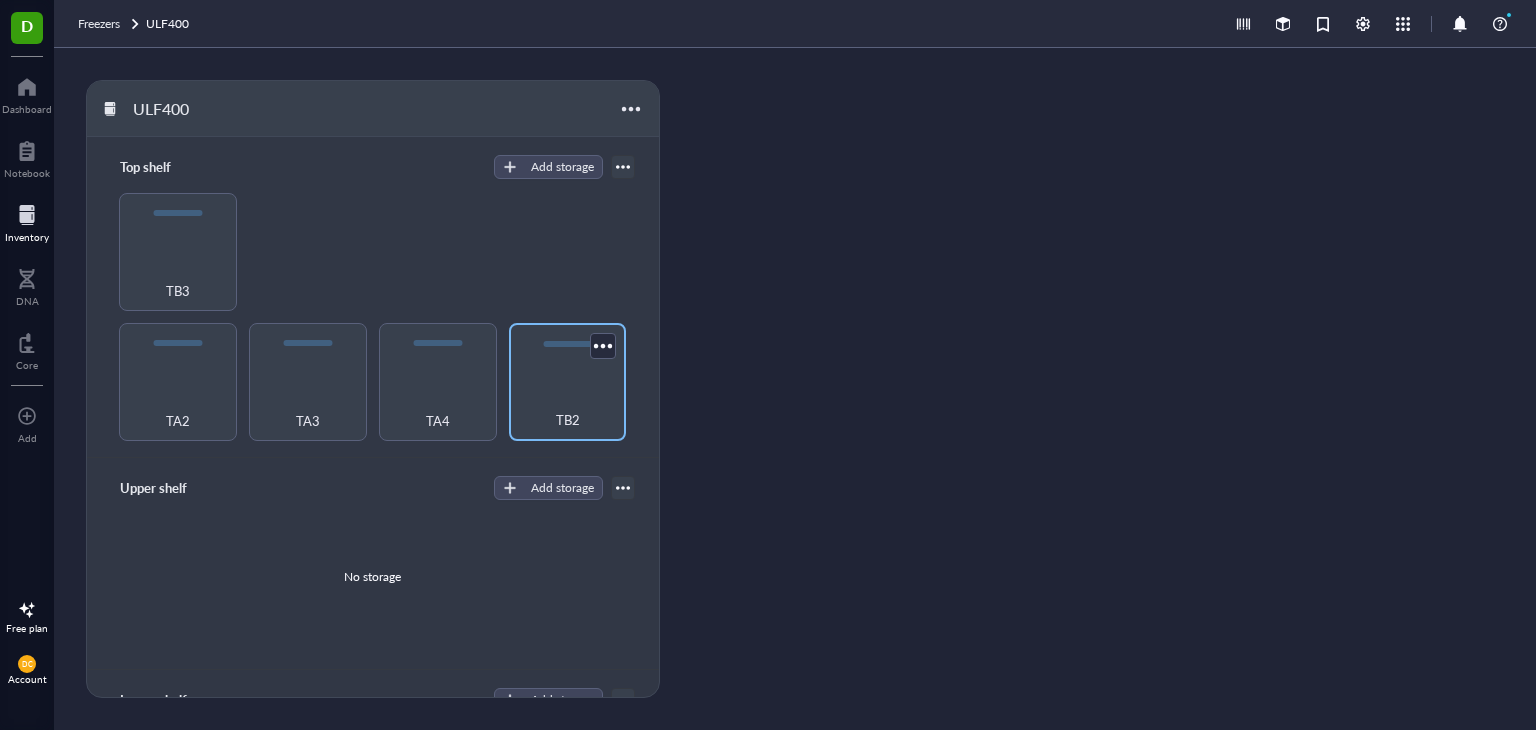 click on "TB2" at bounding box center [568, 409] 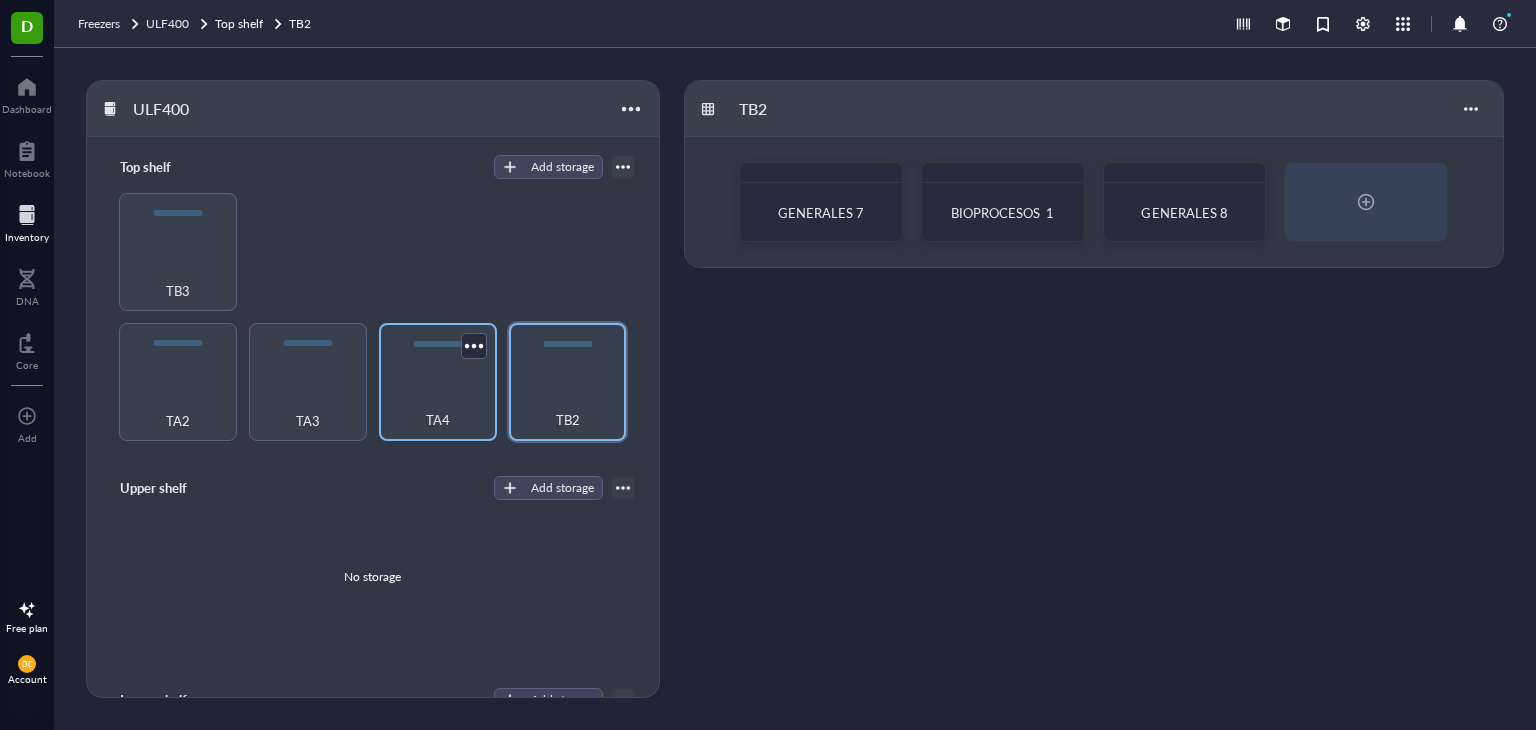click on "TA4" at bounding box center (438, 382) 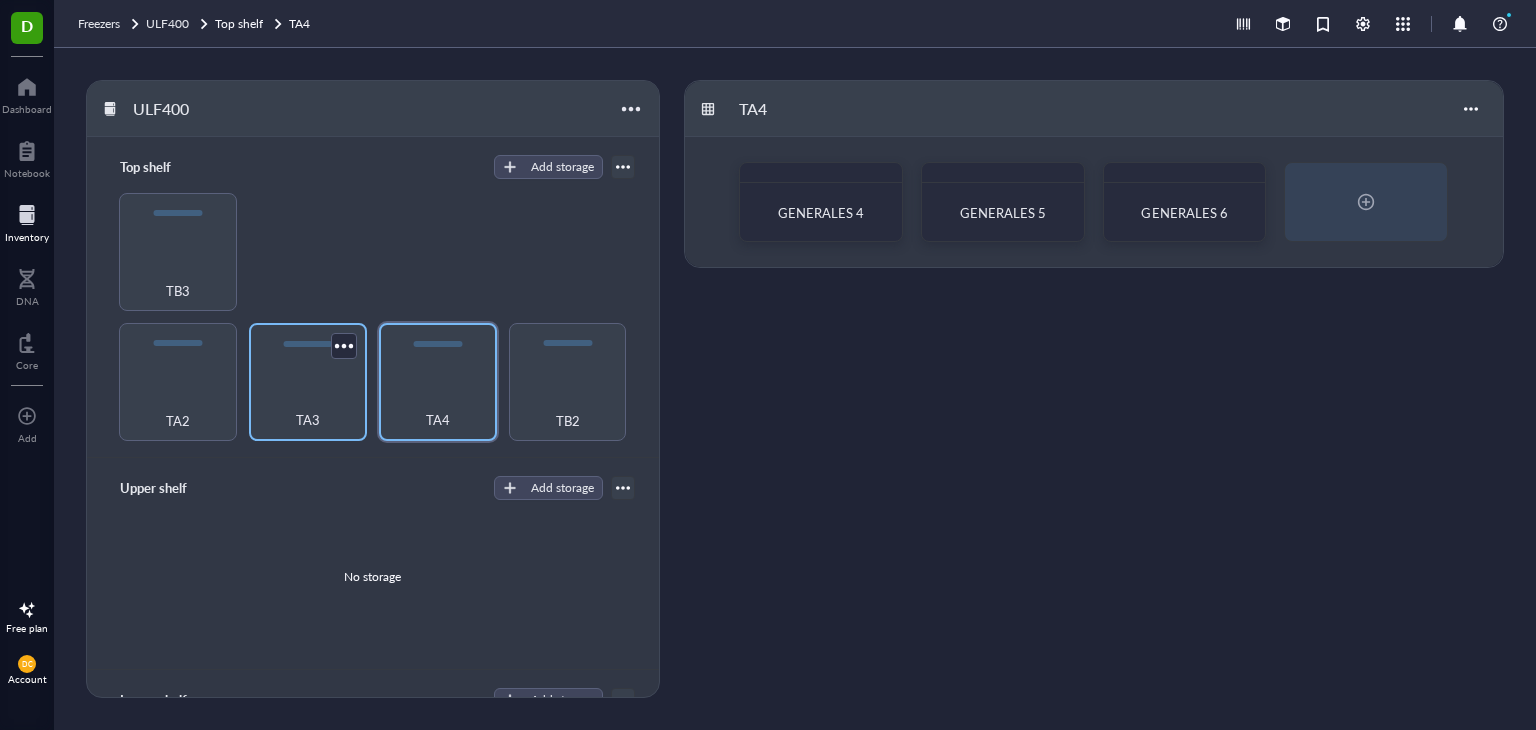 click on "TA3" at bounding box center [308, 382] 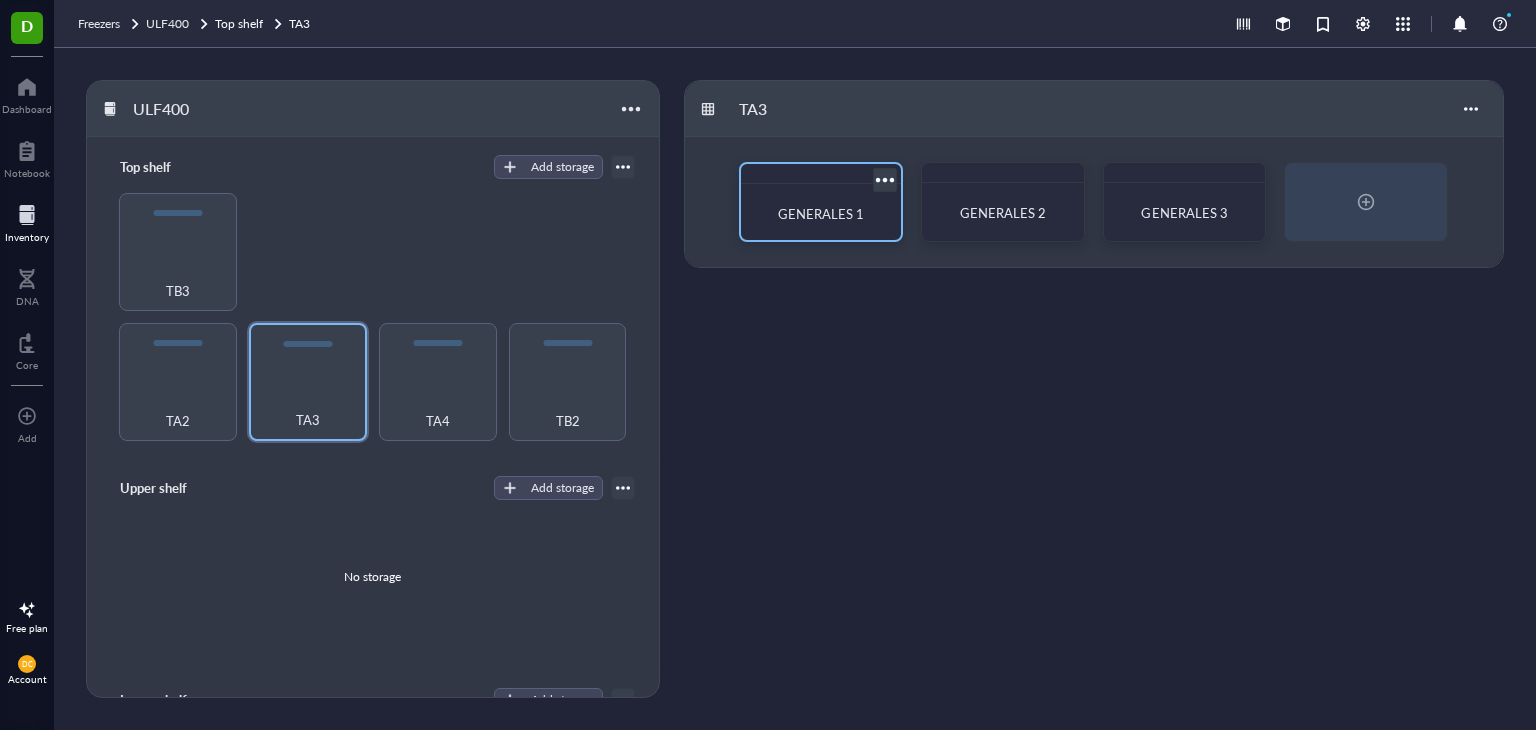 click on "GENERALES 1" at bounding box center (821, 213) 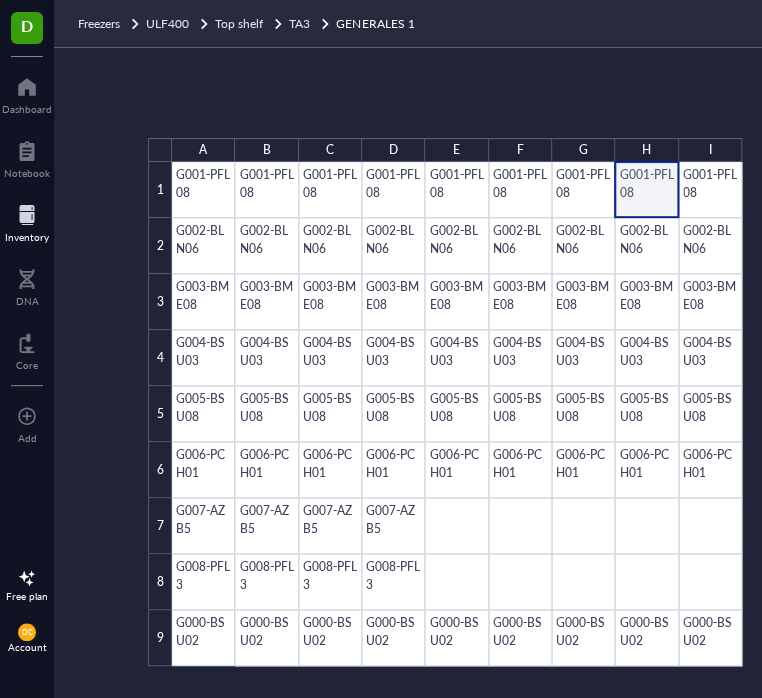 scroll, scrollTop: 0, scrollLeft: 518, axis: horizontal 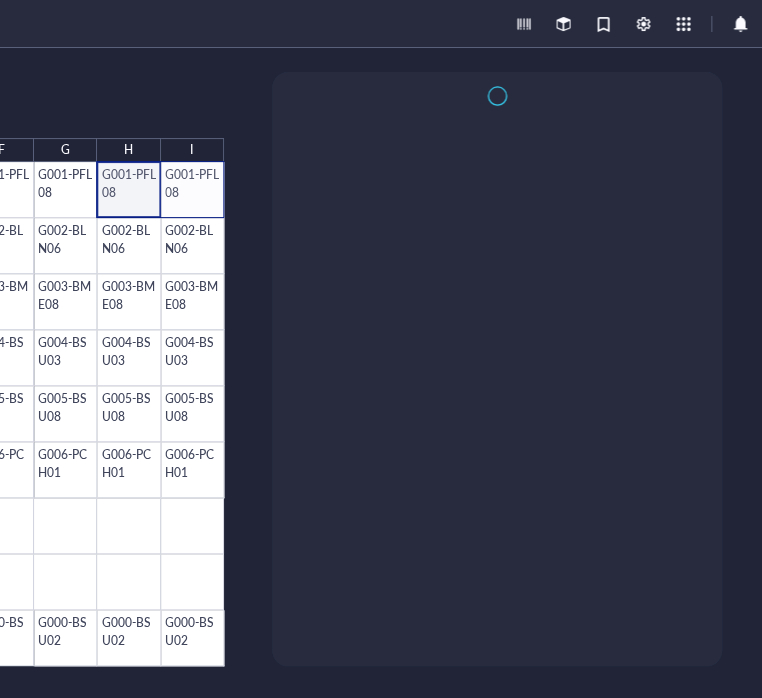 click on "A B C D E F G H I 1 2 3 4 5 6 7 8 9 G001-PFL08 G001-PFL08 G001-PFL08 G001-PFL08 G001-PFL08 G001-PFL08 G001-PFL08 G001-PFL08 G001-PFL08 G002-BLN06 G002-BLN06 G002-BLN06 G002-BLN06 G002-BLN06 G002-BLN06 G002-BLN06 G002-BLN06 G002-BLN06 G003-BME08 G003-BME08 G003-BME08 G003-BME08 G003-BME08 G003-BME08 G003-BME08 G003-BME08 G003-BME08 G004-BSU03 G004-BSU03 G004-BSU03 G004-BSU03 G004-BSU03 G004-BSU03 G004-BSU03 G004-BSU03 G004-BSU03 G005-BSU08 G005-BSU08 G005-BSU08 G005-BSU08 G005-BSU08 G005-BSU08 G005-BSU08 G005-BSU08 G005-BSU08 G006-PCH01 G006-PCH01 G006-PCH01 G006-PCH01 G006-PCH01 G006-PCH01 G006-PCH01 G006-PCH01 G006-PCH01 G007-AZB5 G007-AZB5 G007-AZB5 G007-AZB5 G008-PFL3 G008-PFL3 G008-PFL3 G008-PFL3 G000-BSU02 G000-BSU02 G000-BSU02 G000-BSU02 G000-BSU02 G000-BSU02 G000-BSU02 G000-BSU02 G000-BSU02 New item Create item General information Item name    * Item type   Strain Concentration Vol / Mass Created on [DATE] Expires on Strain information Genus Species [MEDICAL_DATA] / Strain background Associated plasmids" at bounding box center [176, 373] 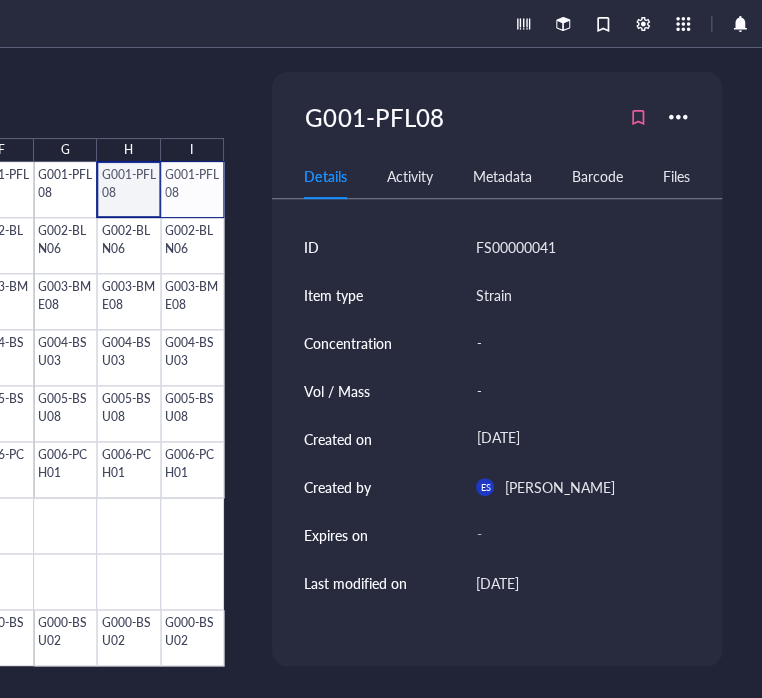 drag, startPoint x: 140, startPoint y: 182, endPoint x: 192, endPoint y: 184, distance: 52.03845 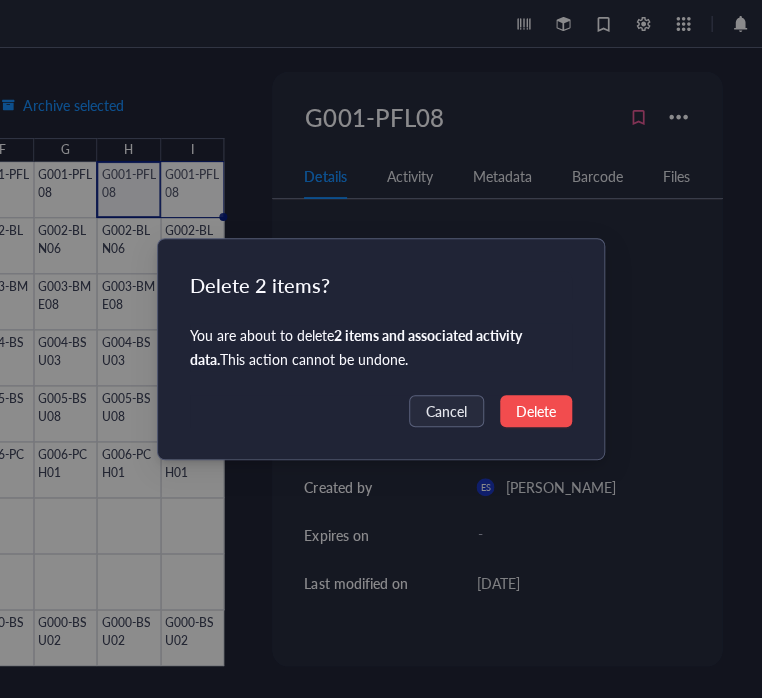 click on "Delete" at bounding box center (536, 411) 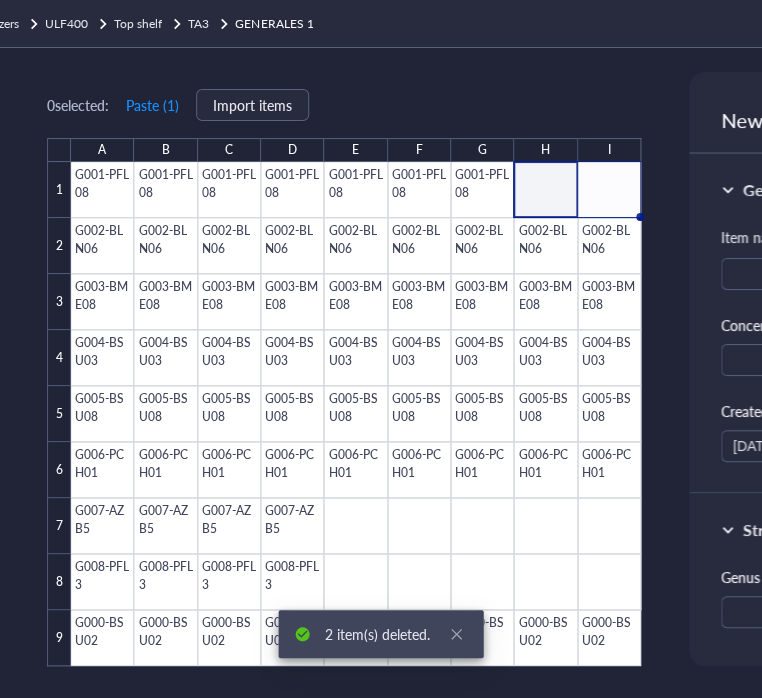 scroll, scrollTop: 0, scrollLeft: 99, axis: horizontal 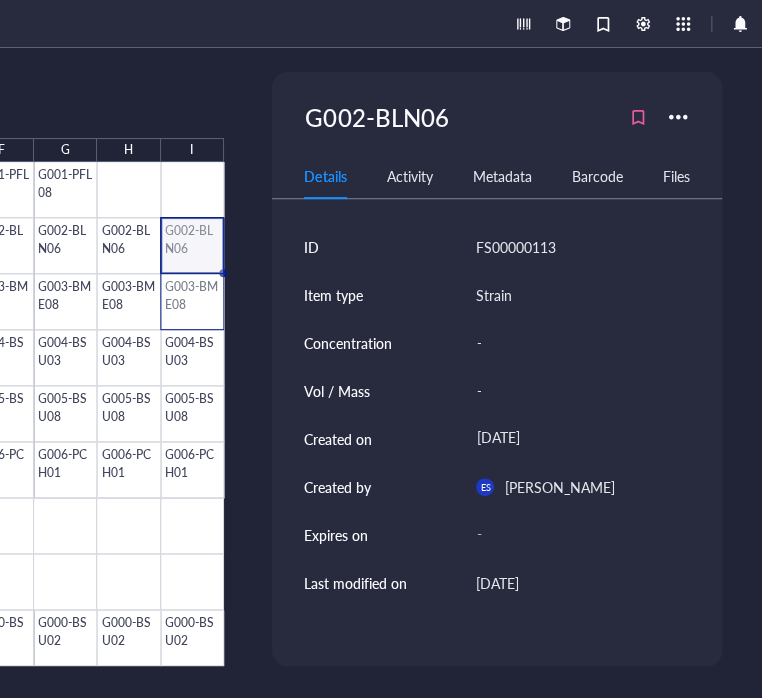 drag, startPoint x: 606, startPoint y: 237, endPoint x: 385, endPoint y: 277, distance: 224.59074 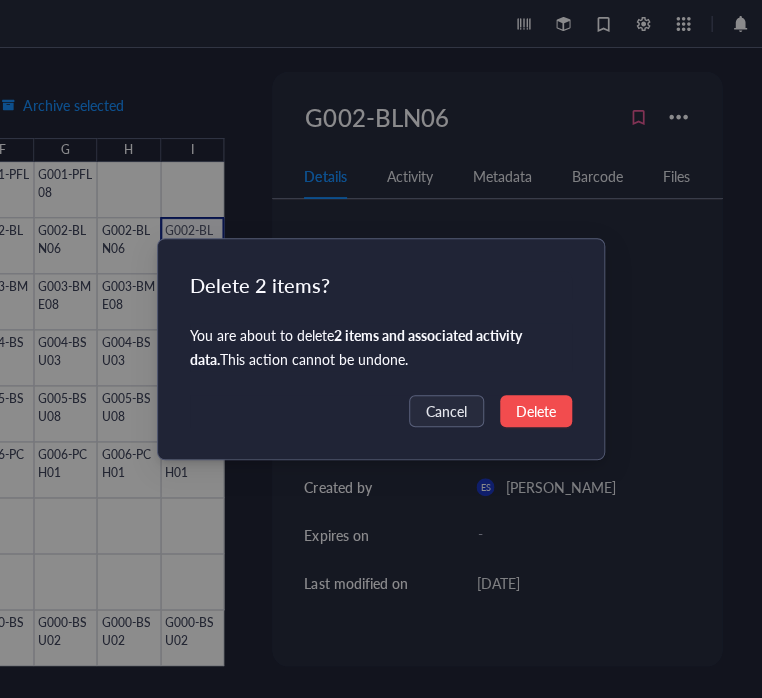 click on "Delete" at bounding box center [536, 411] 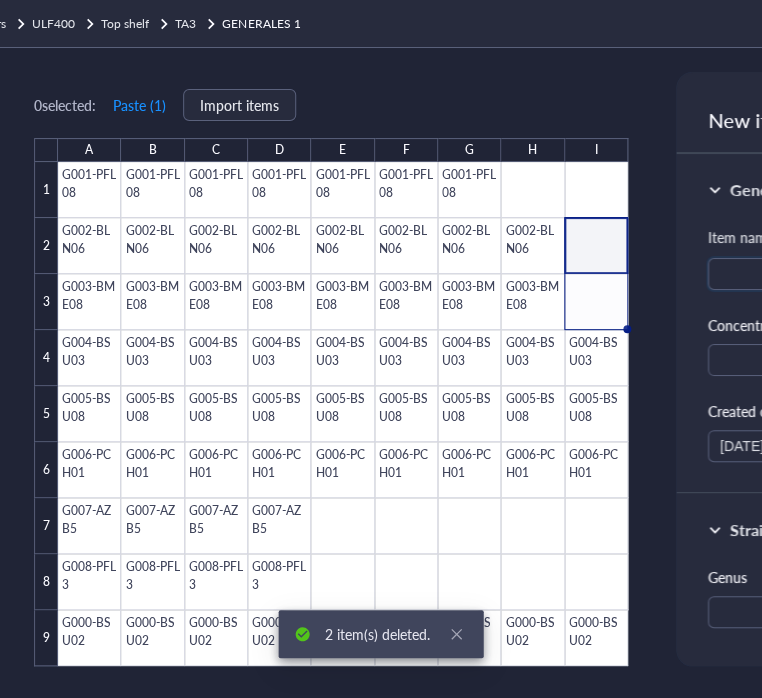 scroll, scrollTop: 0, scrollLeft: 69, axis: horizontal 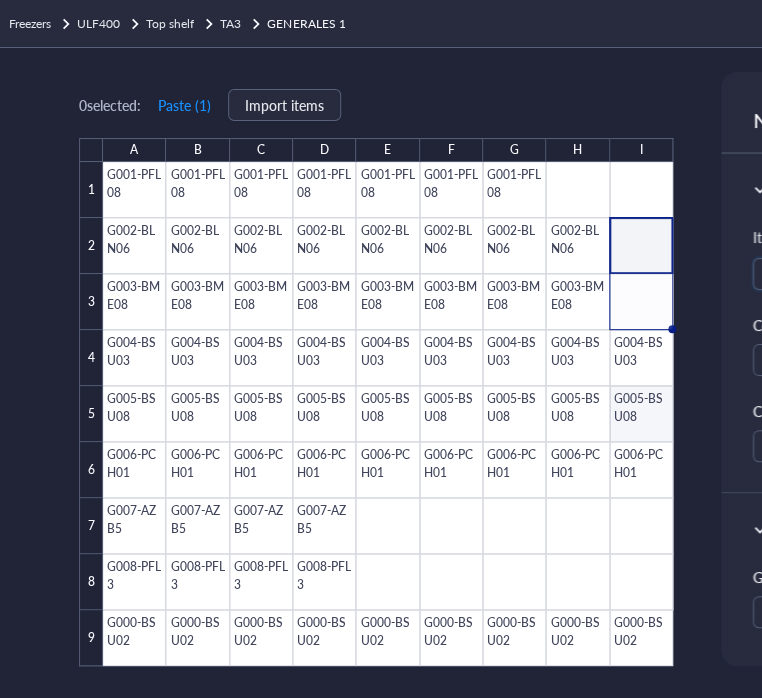 click on "0  selected: Paste ( 1 ) Import items A B C D E F G H I 1 2 3 4 5 6 7 8 9 G001-PFL08 G001-PFL08 G001-PFL08 G001-PFL08 G001-PFL08 G001-PFL08 G001-PFL08 G002-BLN06 G002-BLN06 G002-BLN06 G002-BLN06 G002-BLN06 G002-BLN06 G002-BLN06 G002-BLN06 G003-BME08 G003-BME08 G003-BME08 G003-BME08 G003-BME08 G003-BME08 G003-BME08 G003-BME08 G004-BSU03 G004-BSU03 G004-BSU03 G004-BSU03 G004-BSU03 G004-BSU03 G004-BSU03 G004-BSU03 G004-BSU03 G005-BSU08 G005-BSU08 G005-BSU08 G005-BSU08 G005-BSU08 G005-BSU08 G005-BSU08 G005-BSU08 G005-BSU08 G006-PCH01 G006-PCH01 G006-PCH01 G006-PCH01 G006-PCH01 G006-PCH01 G006-PCH01 G006-PCH01 G006-PCH01 G007-AZB5 G007-AZB5 G007-AZB5 G007-AZB5 G008-PFL3 G008-PFL3 G008-PFL3 G008-PFL3 G000-BSU02 G000-BSU02 G000-BSU02 G000-BSU02 G000-BSU02 G000-BSU02 G000-BSU02 G000-BSU02 G000-BSU02 GENERALES 1 67 items 9  x  9  dimension 1  contributor Created on [DATE] Created by [PERSON_NAME] Modified on [DATE] Modified by [PERSON_NAME] [DATE] DC [PERSON_NAME] deleted item  G003-BME08 [DATE]" at bounding box center [625, 373] 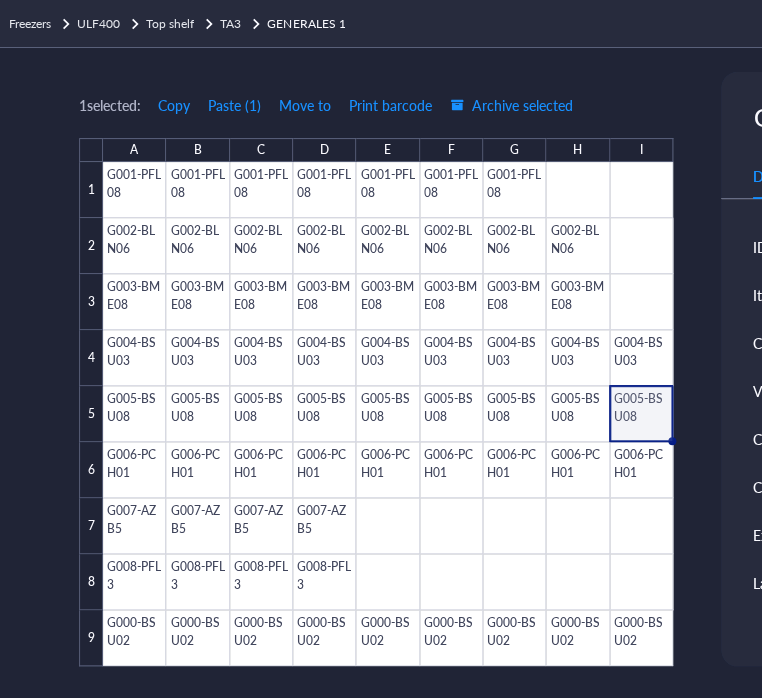 scroll, scrollTop: 0, scrollLeft: 518, axis: horizontal 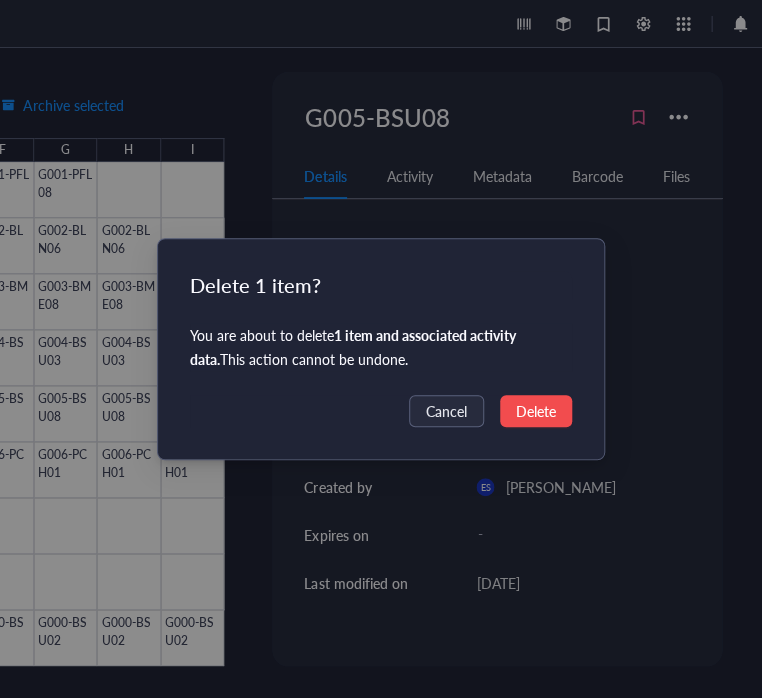 click on "Delete" at bounding box center (536, 411) 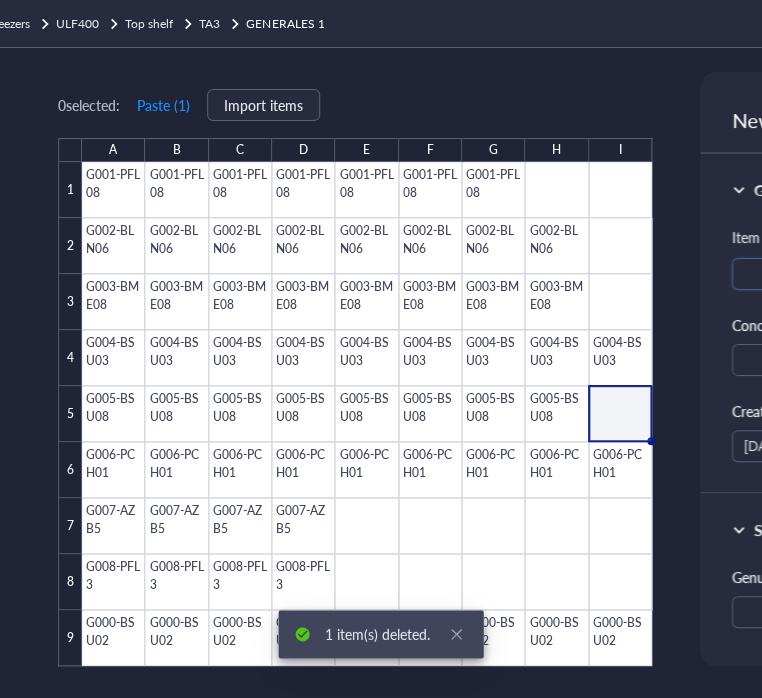 scroll, scrollTop: 0, scrollLeft: 80, axis: horizontal 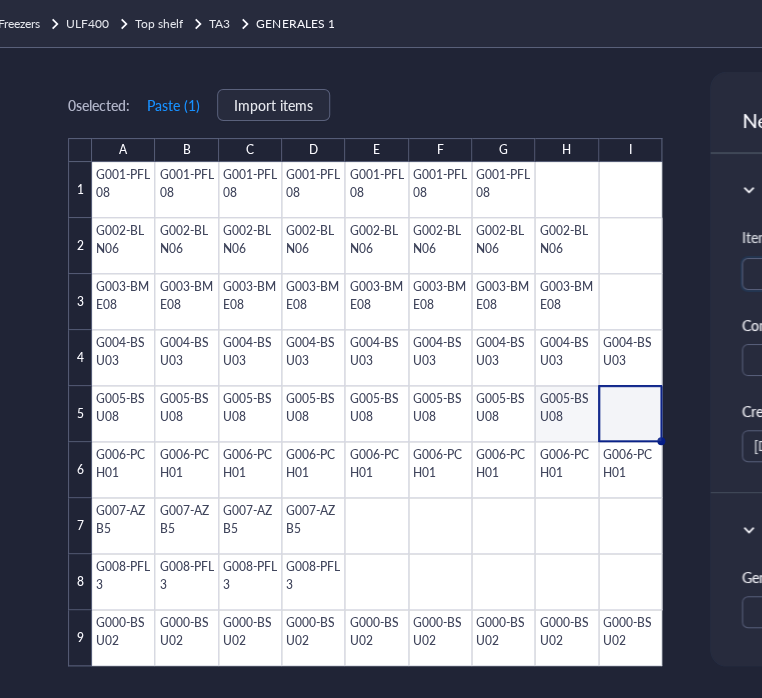 click on "0  selected: Paste ( 1 ) Import items A B C D E F G H I 1 2 3 4 5 6 7 8 9 G001-PFL08 G001-PFL08 G001-PFL08 G001-PFL08 G001-PFL08 G001-PFL08 G001-PFL08 G002-BLN06 G002-BLN06 G002-BLN06 G002-BLN06 G002-BLN06 G002-BLN06 G002-BLN06 G002-BLN06 G003-BME08 G003-BME08 G003-BME08 G003-BME08 G003-BME08 G003-BME08 G003-BME08 G003-BME08 G004-BSU03 G004-BSU03 G004-BSU03 G004-BSU03 G004-BSU03 G004-BSU03 G004-BSU03 G004-BSU03 G004-BSU03 G005-BSU08 G005-BSU08 G005-BSU08 G005-BSU08 G005-BSU08 G005-BSU08 G005-BSU08 G005-BSU08 G006-PCH01 G006-PCH01 G006-PCH01 G006-PCH01 G006-PCH01 G006-PCH01 G006-PCH01 G006-PCH01 G006-PCH01 G007-AZB5 G007-AZB5 G007-AZB5 G007-AZB5 G008-PFL3 G008-PFL3 G008-PFL3 G008-PFL3 G000-BSU02 G000-BSU02 G000-BSU02 G000-BSU02 G000-BSU02 G000-BSU02 G000-BSU02 G000-BSU02 G000-BSU02 GENERALES 1 66 items 9  x  9  dimension 1  contributor Created on [DATE] Created by [PERSON_NAME] Modified on [DATE] Modified by [PERSON_NAME] [DATE] DC [PERSON_NAME] deleted item  G005-BSU08 [DATE]   DC   DC" at bounding box center [614, 373] 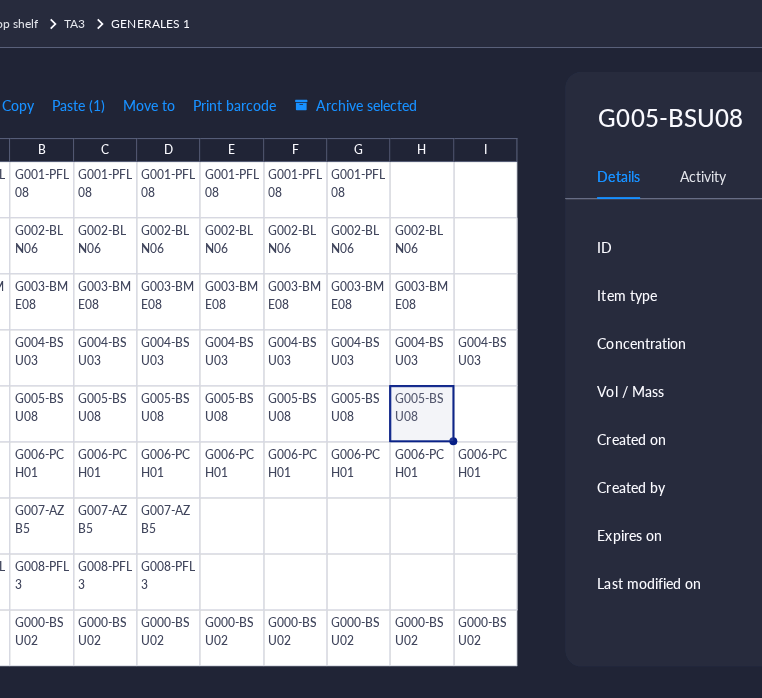 scroll, scrollTop: 0, scrollLeft: 518, axis: horizontal 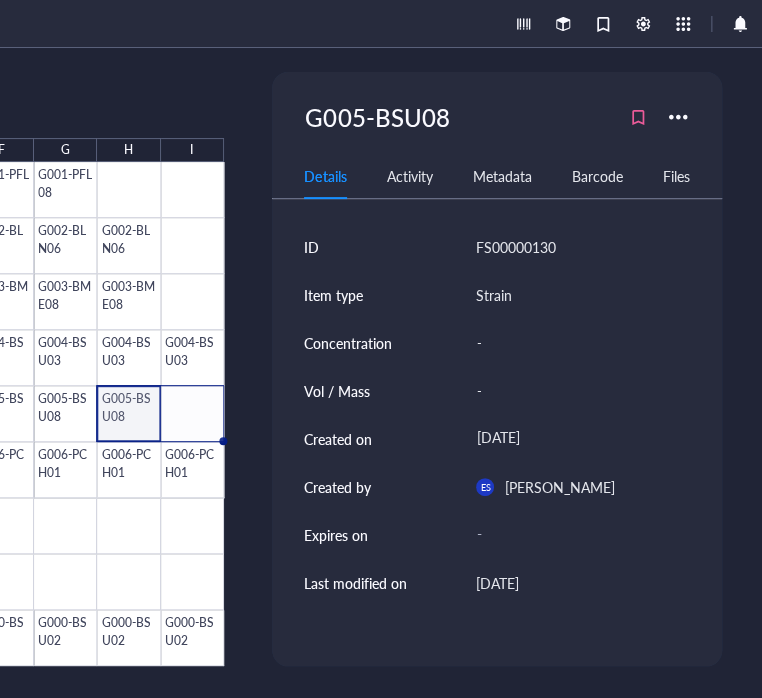 drag, startPoint x: 159, startPoint y: 437, endPoint x: 212, endPoint y: 446, distance: 53.75872 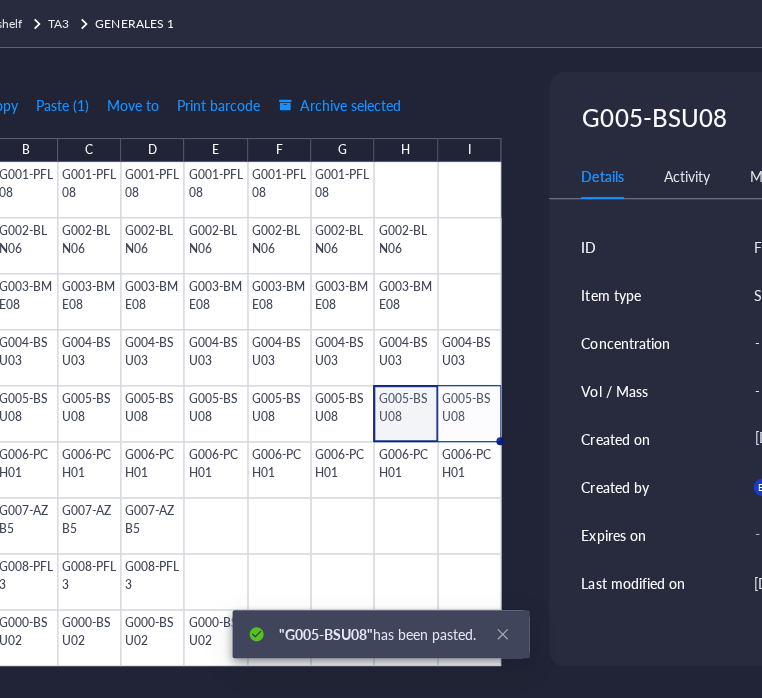 scroll, scrollTop: 0, scrollLeft: 204, axis: horizontal 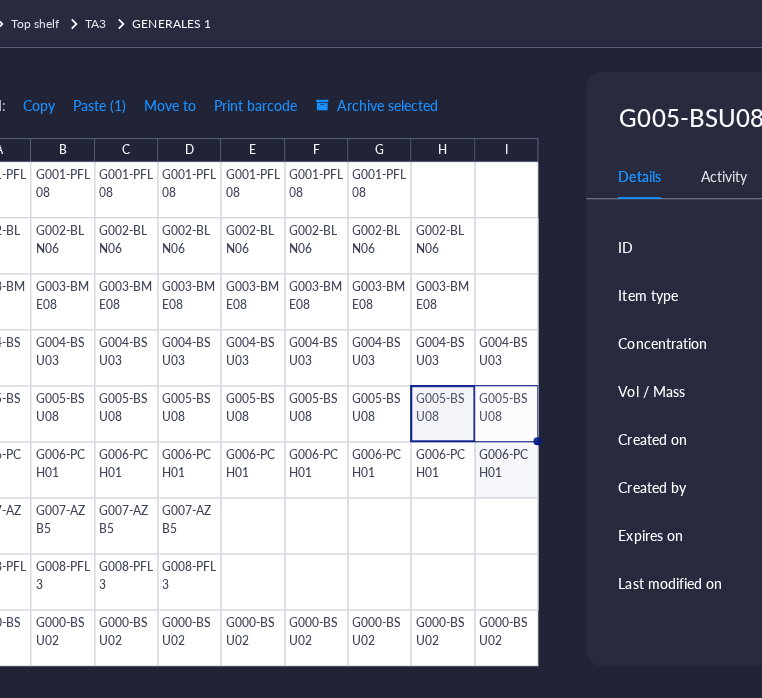 click on "2  selected: Copy Paste ( 1 ) Move to Print barcode Archive selected   A B C D E F G H I 1 2 3 4 5 6 7 8 9 G001-PFL08 G001-PFL08 G001-PFL08 G001-PFL08 G001-PFL08 G001-PFL08 G001-PFL08 G002-BLN06 G002-BLN06 G002-BLN06 G002-BLN06 G002-BLN06 G002-BLN06 G002-BLN06 G002-BLN06 G003-BME08 G003-BME08 G003-BME08 G003-BME08 G003-BME08 G003-BME08 G003-BME08 G003-BME08 G004-BSU03 G004-BSU03 G004-BSU03 G004-BSU03 G004-BSU03 G004-BSU03 G004-BSU03 G004-BSU03 G004-BSU03 G005-BSU08 G005-BSU08 G005-BSU08 G005-BSU08 G005-BSU08 G005-BSU08 G005-BSU08 G005-BSU08 G005-BSU08 G006-PCH01 G006-PCH01 G006-PCH01 G006-PCH01 G006-PCH01 G006-PCH01 G006-PCH01 G006-PCH01 G006-PCH01 G007-AZB5 G007-AZB5 G007-AZB5 G007-AZB5 G008-PFL3 G008-PFL3 G008-PFL3 G008-PFL3 G000-BSU02 G000-BSU02 G000-BSU02 G000-BSU02 G000-BSU02 G000-BSU02 G000-BSU02 G000-BSU02 G000-BSU02 G005-BSU08 Details Activity Metadata Barcode Files ID FS00000130 Item type Strain Concentration - Vol / Mass - Created on [DATE] Created by ES [PERSON_NAME]   Expires on - ES     -" at bounding box center [490, 373] 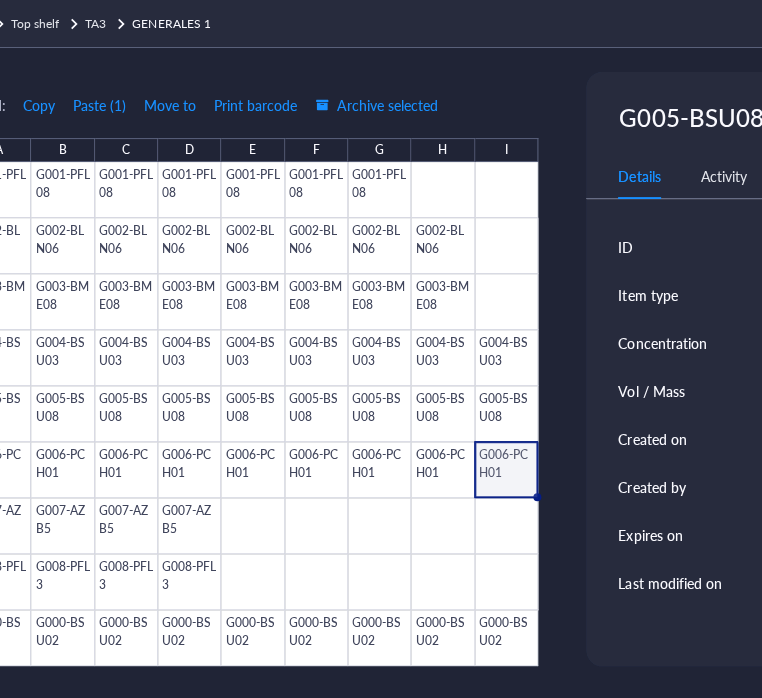 scroll, scrollTop: 0, scrollLeft: 518, axis: horizontal 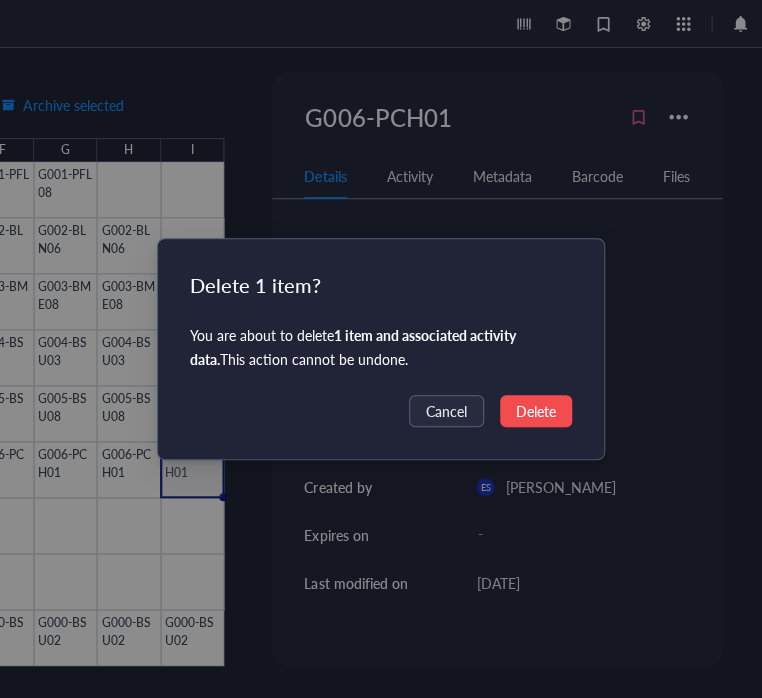 click on "Delete" at bounding box center [536, 411] 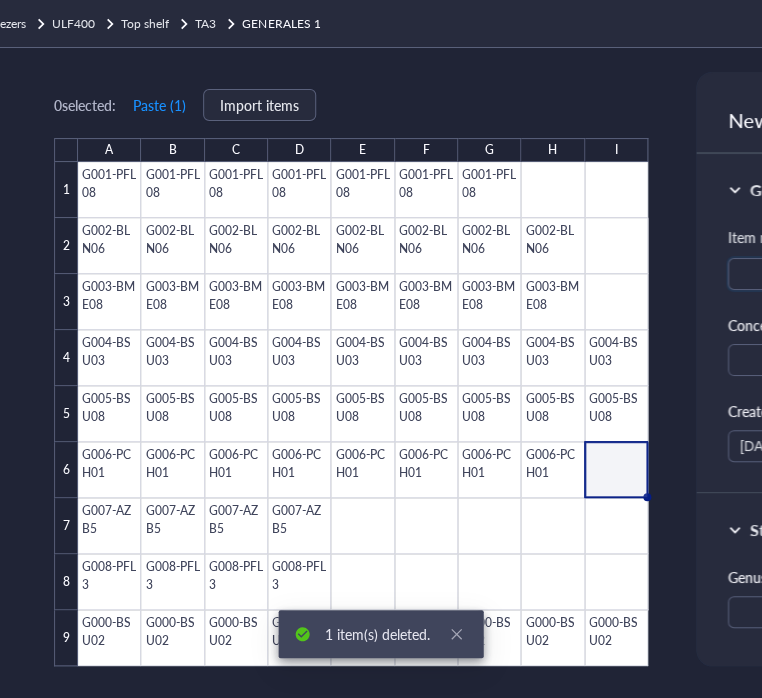 scroll, scrollTop: 0, scrollLeft: 72, axis: horizontal 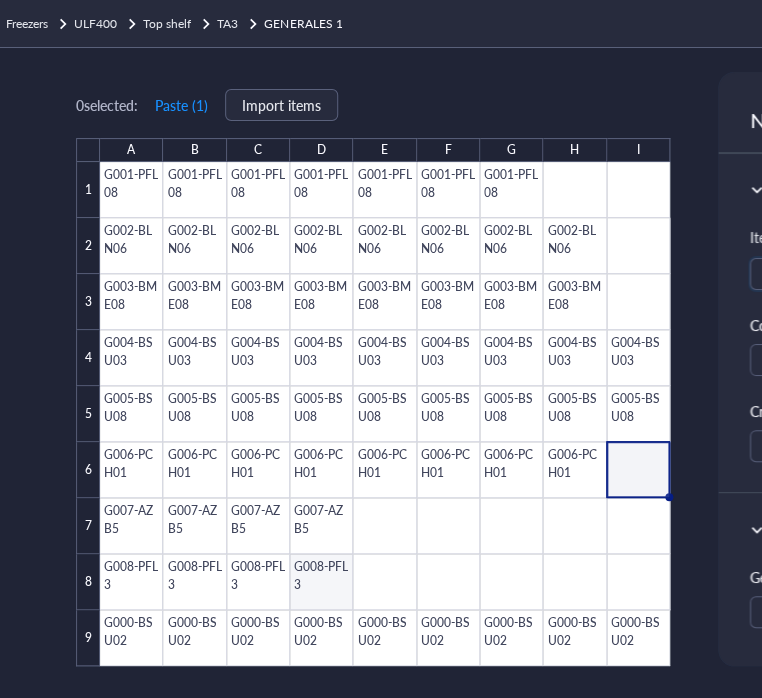click at bounding box center [385, 414] 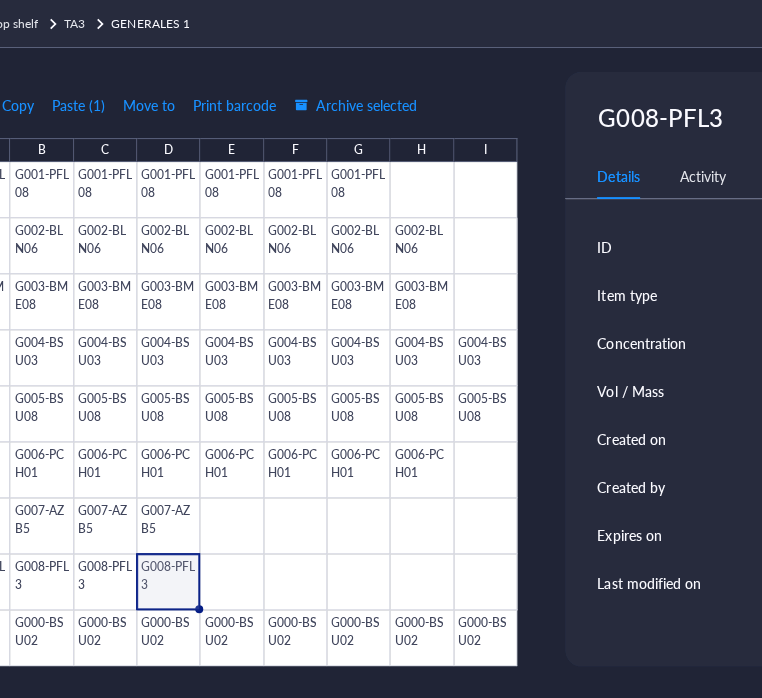 scroll, scrollTop: 0, scrollLeft: 518, axis: horizontal 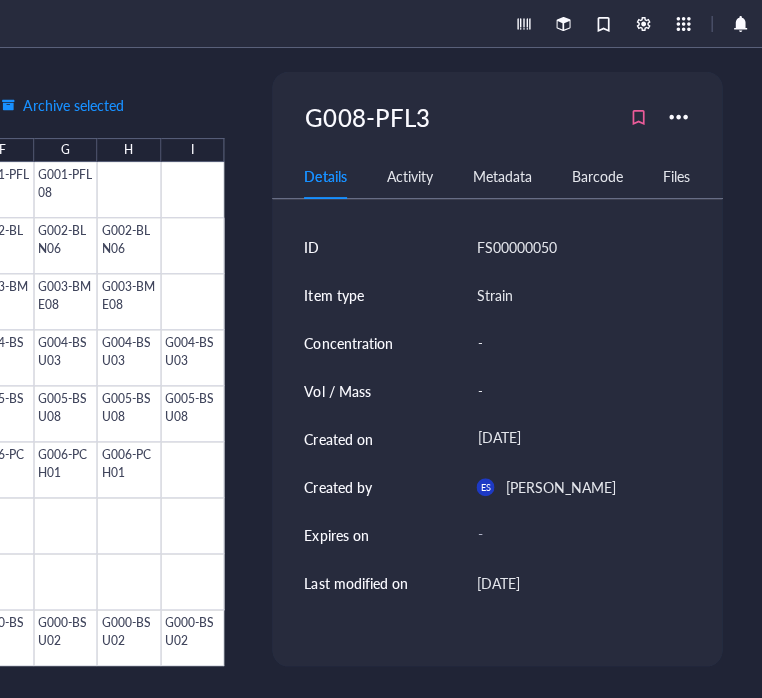 drag, startPoint x: 348, startPoint y: 697, endPoint x: 205, endPoint y: 701, distance: 143.05594 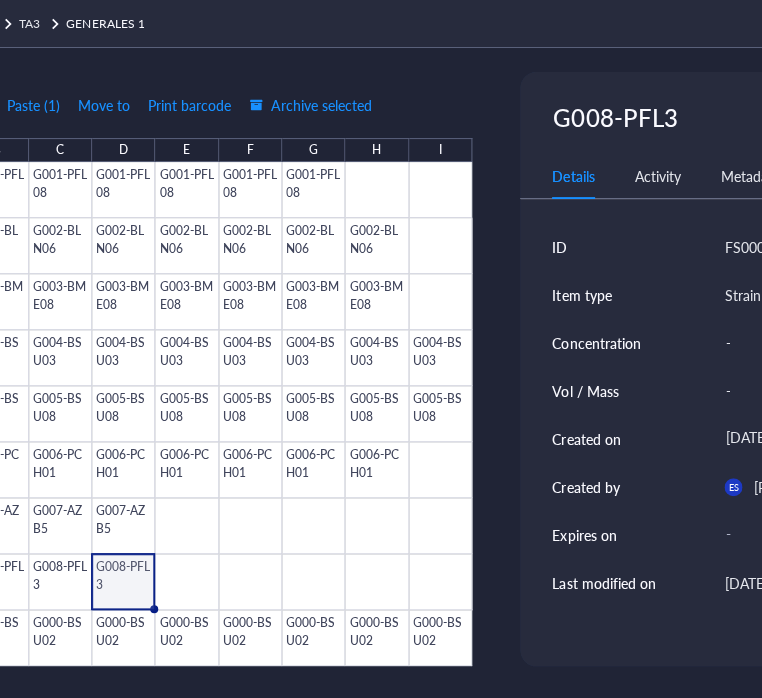 scroll, scrollTop: 0, scrollLeft: 264, axis: horizontal 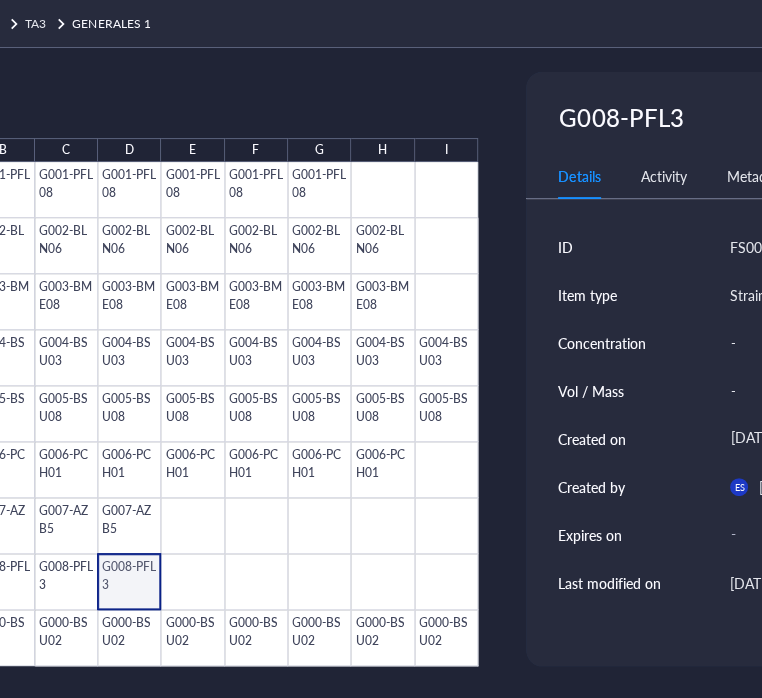 click at bounding box center (193, 414) 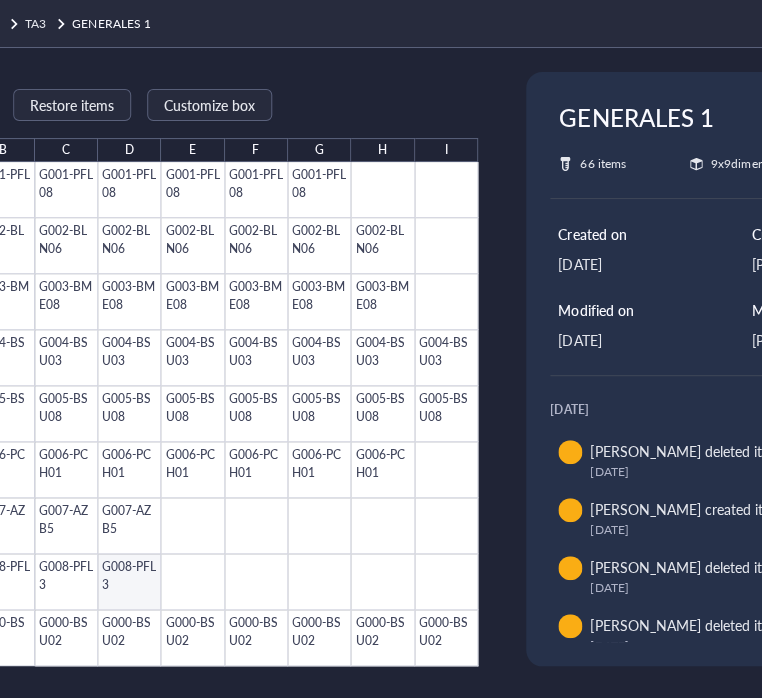click at bounding box center (193, 414) 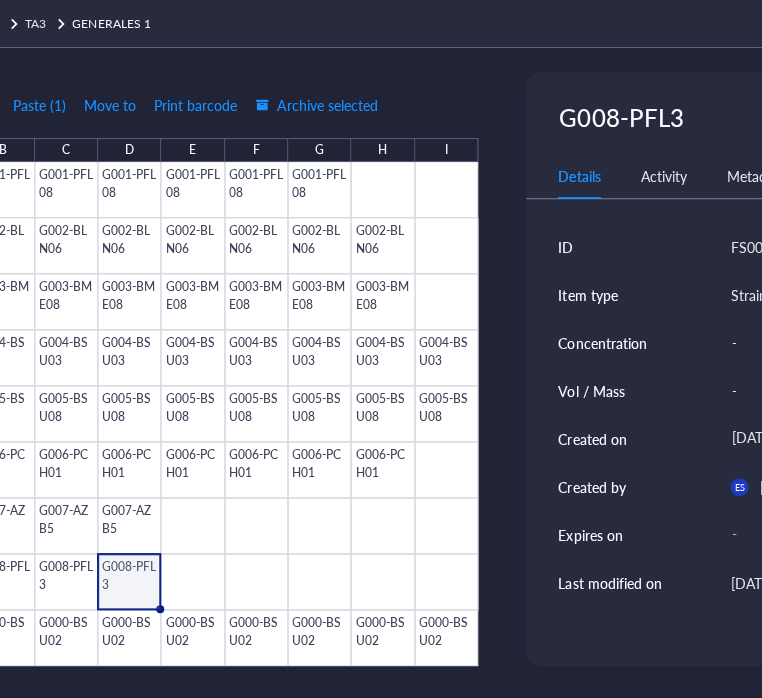scroll, scrollTop: 0, scrollLeft: 0, axis: both 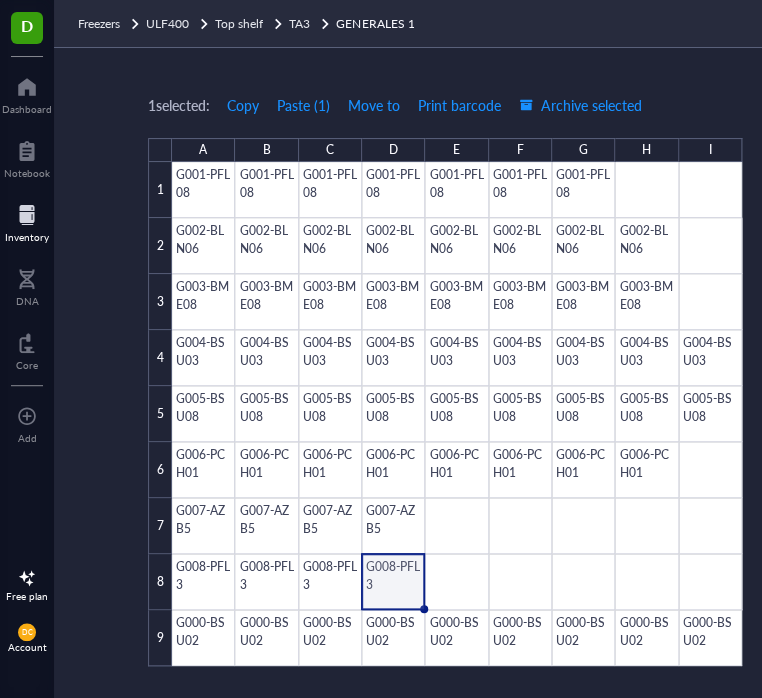 click at bounding box center [457, 414] 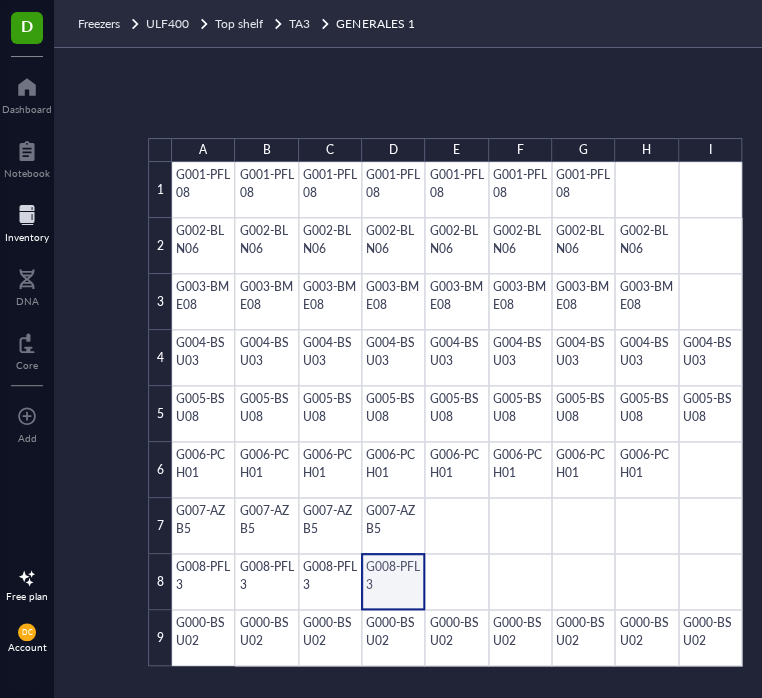 scroll, scrollTop: 0, scrollLeft: 518, axis: horizontal 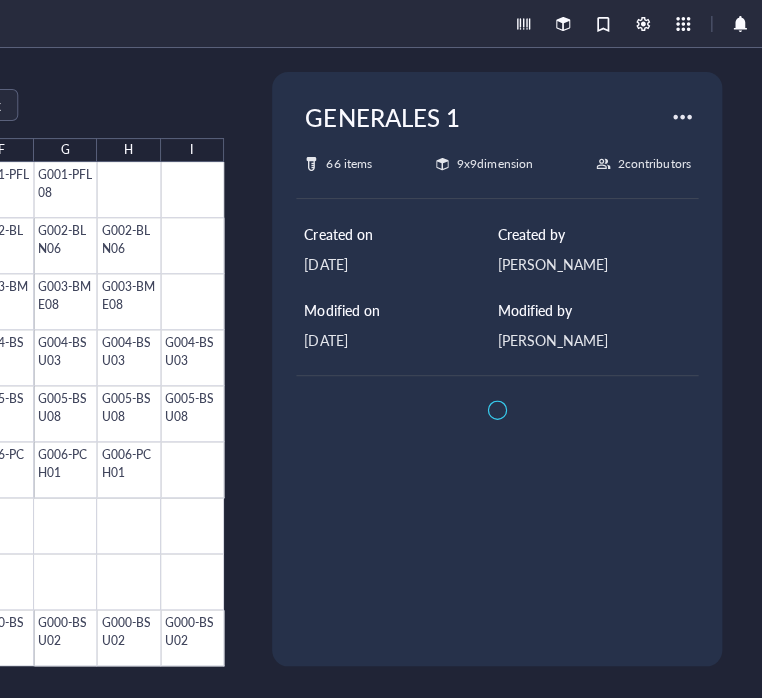 click on "GENERALES 1 66 items 9  x  9  dimension 2  contributor s Created on [DATE] Created by [PERSON_NAME] Modified on [DATE] Modified by [PERSON_NAME]" at bounding box center [497, 369] 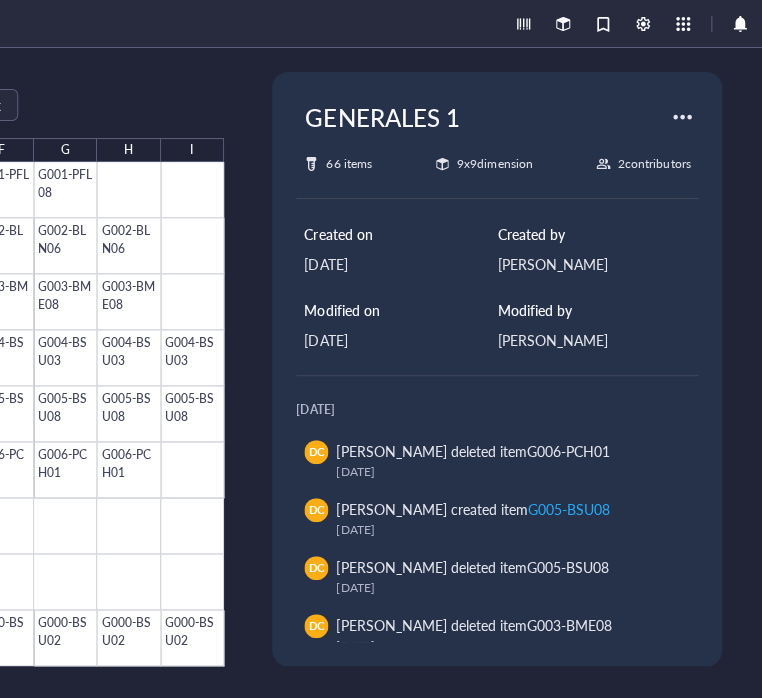 scroll, scrollTop: 0, scrollLeft: 0, axis: both 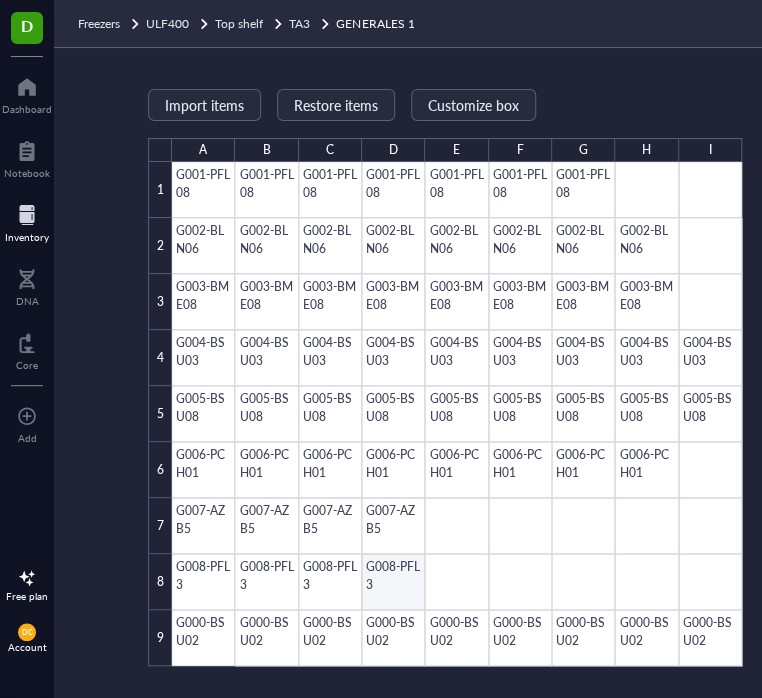 click on "Import items Restore items Customize box A B C D E F G H I 1 2 3 4 5 6 7 8 9 G001-PFL08 G001-PFL08 G001-PFL08 G001-PFL08 G001-PFL08 G001-PFL08 G001-PFL08 G002-BLN06 G002-BLN06 G002-BLN06 G002-BLN06 G002-BLN06 G002-BLN06 G002-BLN06 G002-BLN06 G003-BME08 G003-BME08 G003-BME08 G003-BME08 G003-BME08 G003-BME08 G003-BME08 G003-BME08 G004-BSU03 G004-BSU03 G004-BSU03 G004-BSU03 G004-BSU03 G004-BSU03 G004-BSU03 G004-BSU03 G004-BSU03 G005-BSU08 G005-BSU08 G005-BSU08 G005-BSU08 G005-BSU08 G005-BSU08 G005-BSU08 G005-BSU08 G005-BSU08 G006-PCH01 G006-PCH01 G006-PCH01 G006-PCH01 G006-PCH01 G006-PCH01 G006-PCH01 G006-PCH01 G007-AZB5 G007-AZB5 G007-AZB5 G007-AZB5 G008-PFL3 G008-PFL3 G008-PFL3 G008-PFL3 G000-BSU02 G000-BSU02 G000-BSU02 G000-BSU02 G000-BSU02 G000-BSU02 G000-BSU02 G000-BSU02 G000-BSU02 GENERALES 1 66 items 9  x  9  dimension 2  contributor s Created on [DATE] Created by [PERSON_NAME] Modified on [DATE] Modified by [PERSON_NAME] [DATE] DC [PERSON_NAME] deleted item  G006-PCH01 [DATE]   DC" at bounding box center [694, 373] 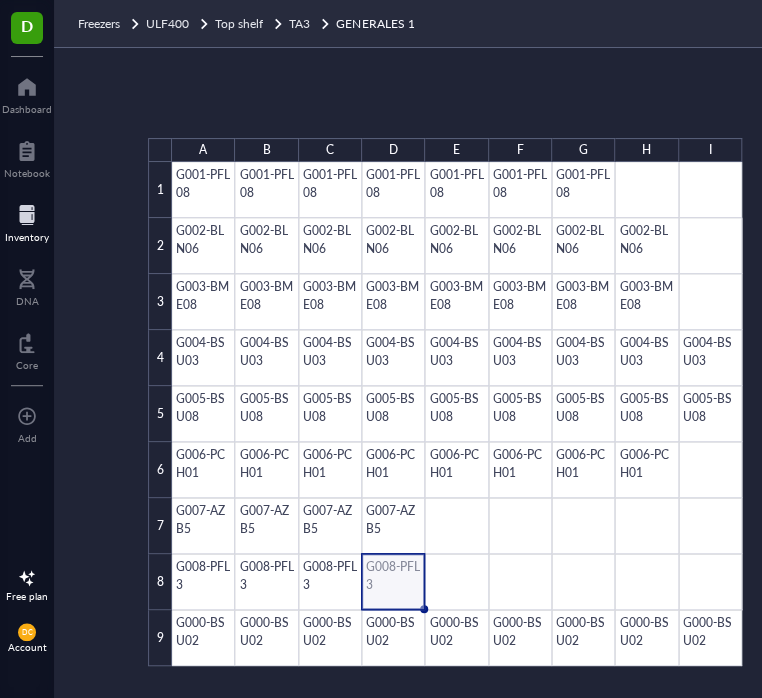scroll, scrollTop: 0, scrollLeft: 518, axis: horizontal 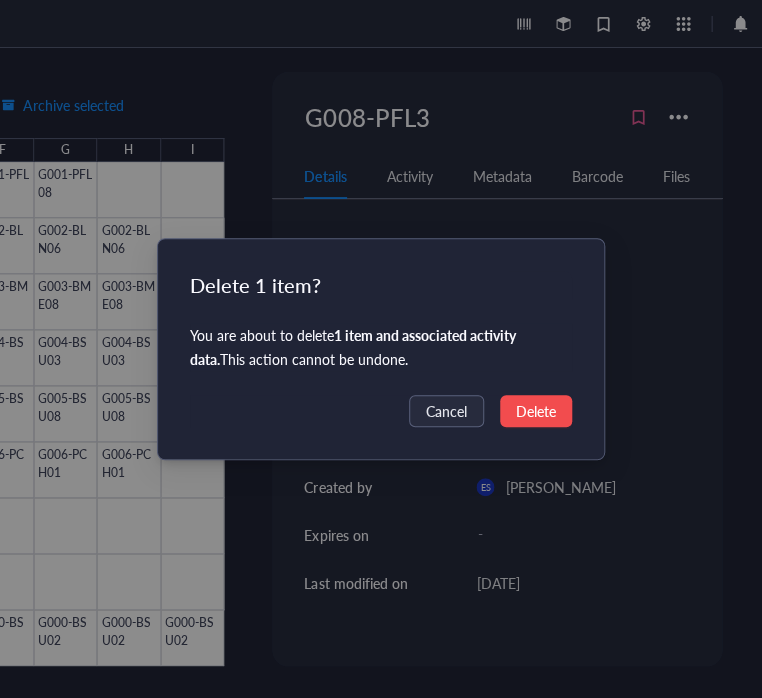 click on "Delete" at bounding box center (536, 411) 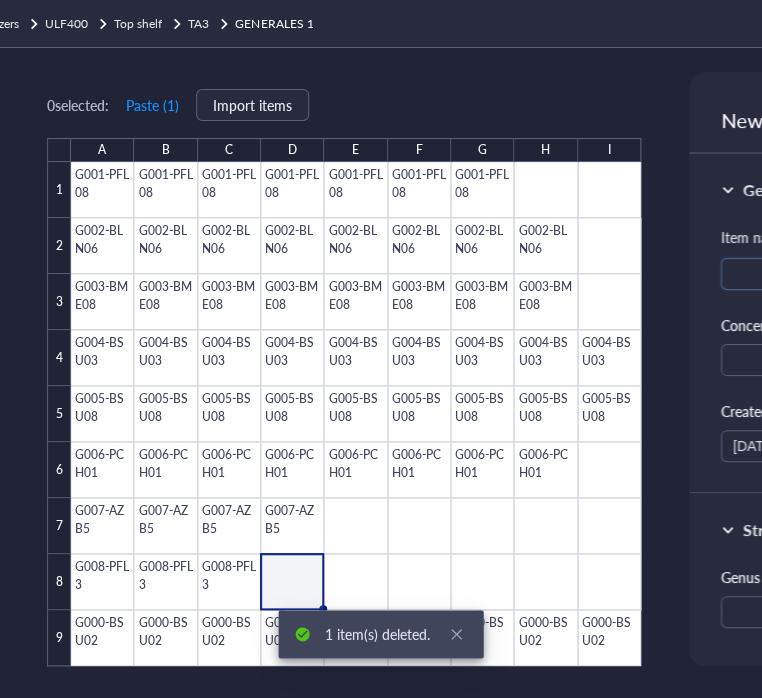 scroll, scrollTop: 0, scrollLeft: 100, axis: horizontal 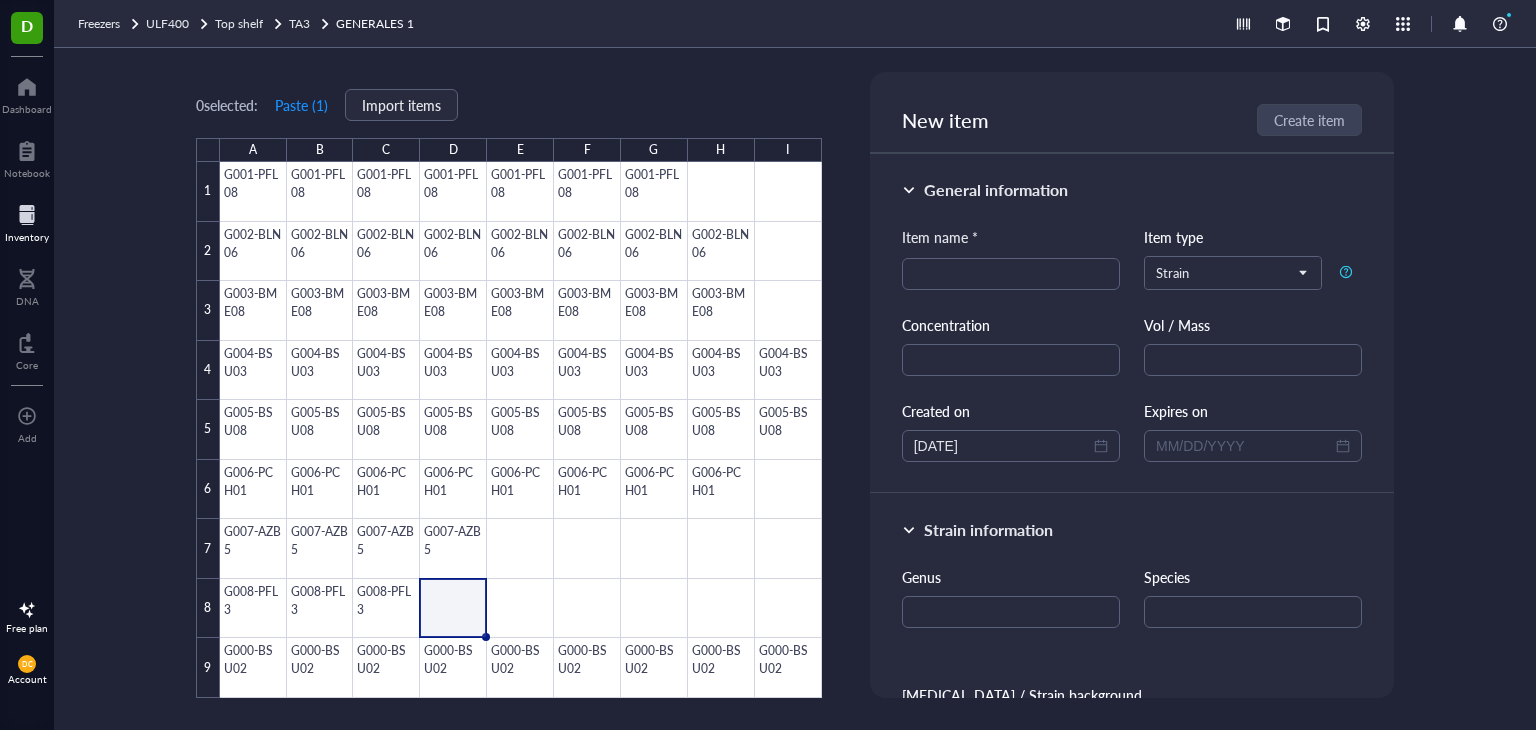 click at bounding box center (27, 215) 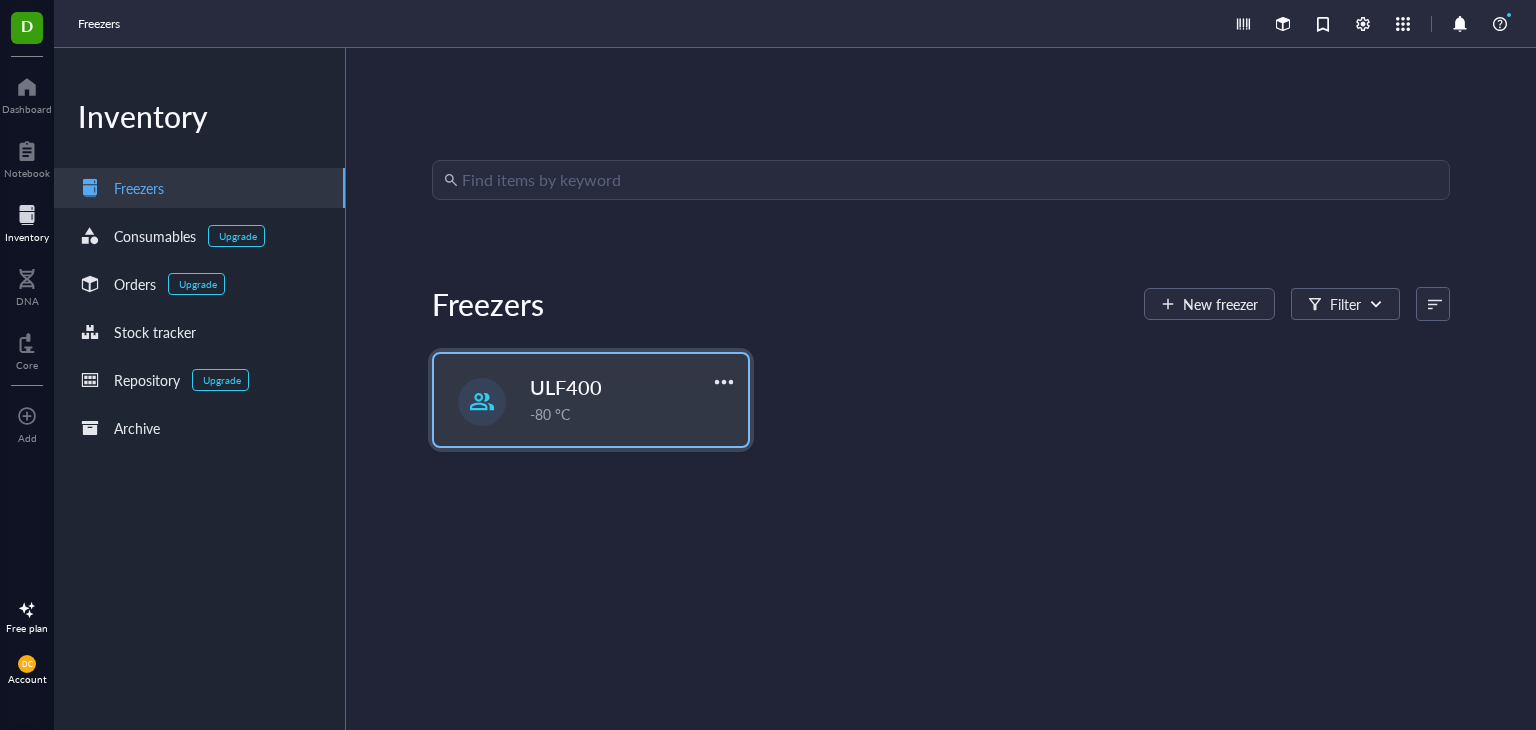 click on "ULF400" at bounding box center (566, 387) 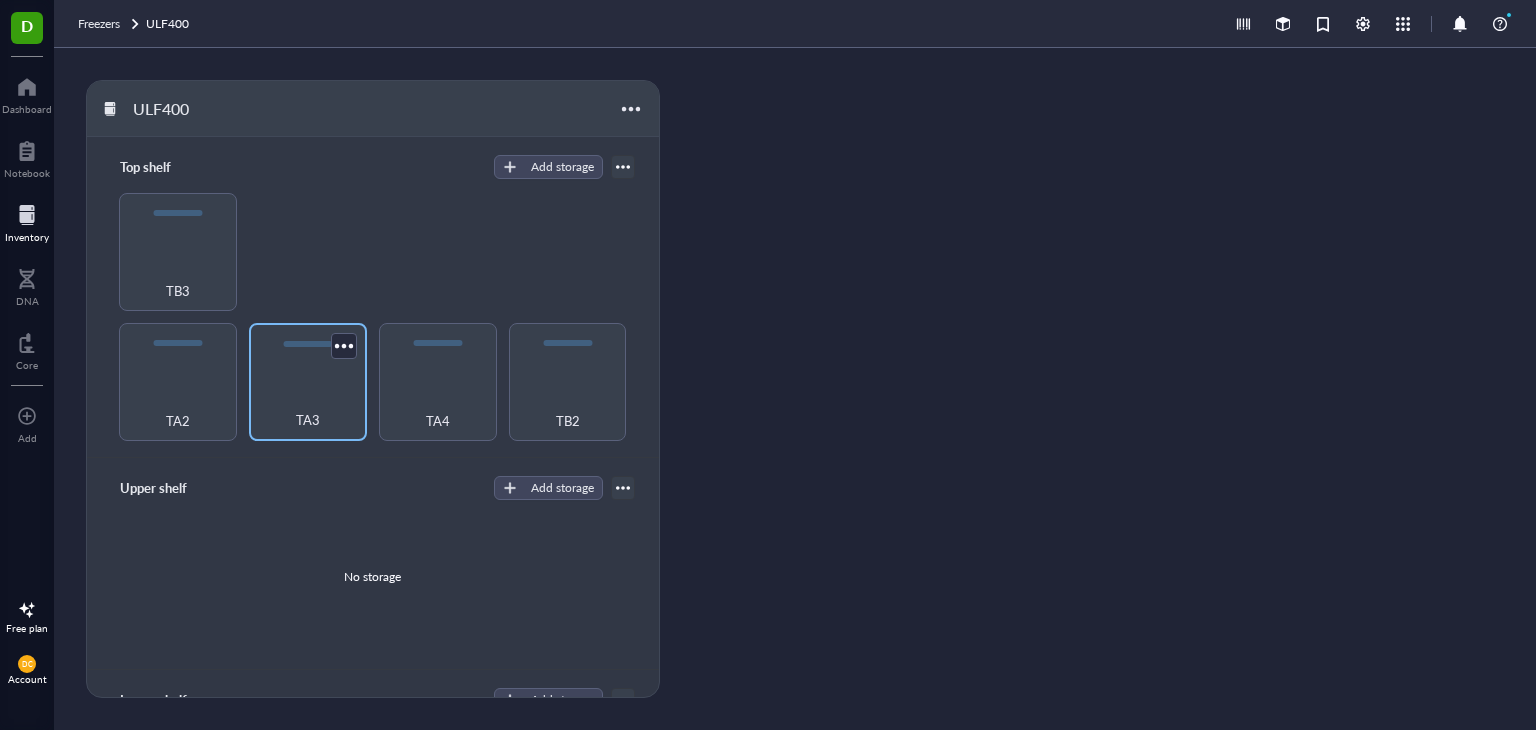 click on "TA3" at bounding box center (308, 382) 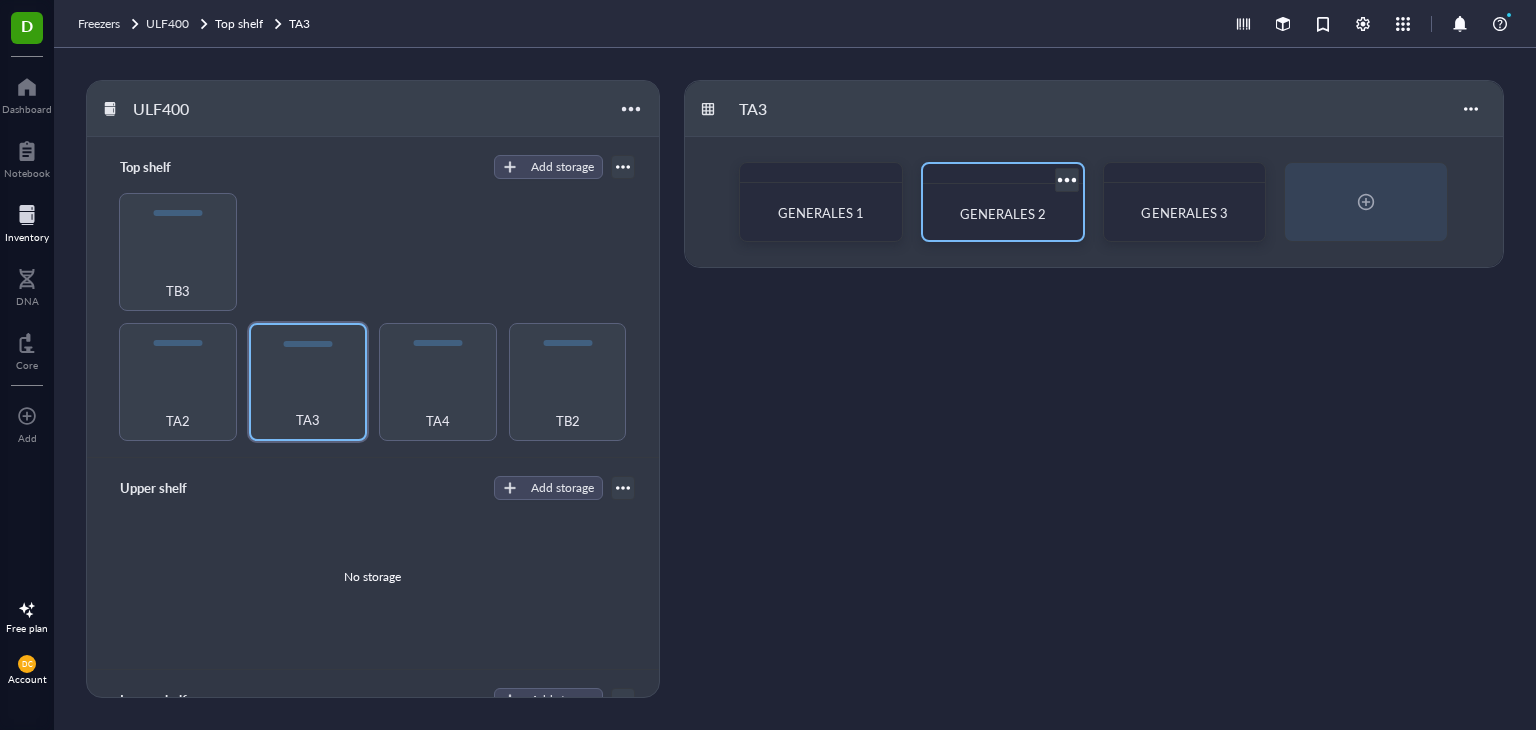 click on "GENERALES 2" at bounding box center [1003, 213] 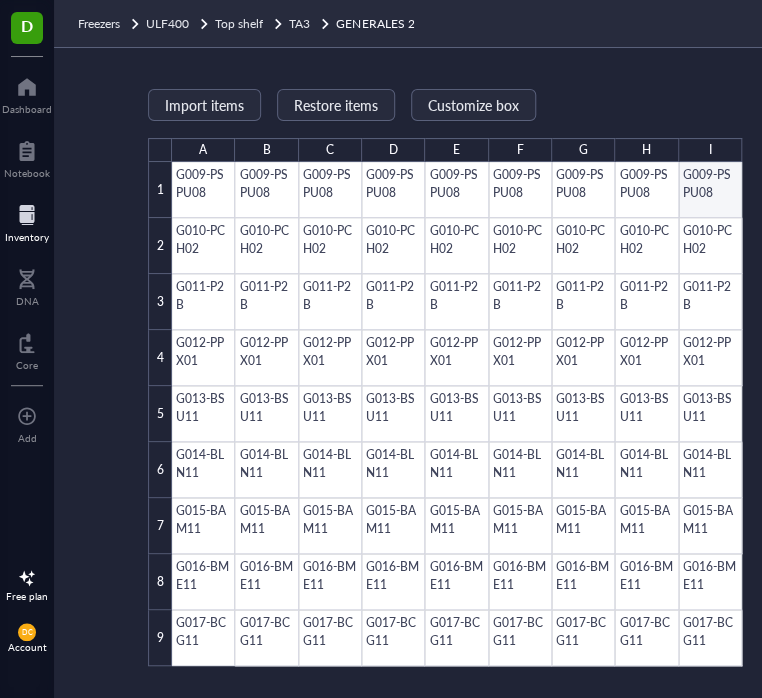 click on "Import items Restore items Customize box A B C D E F G H I 1 2 3 4 5 6 7 8 9 G009-PSPU08 G009-PSPU08 G009-PSPU08 G009-PSPU08 G009-PSPU08 G009-PSPU08 G009-PSPU08 G009-PSPU08 G009-PSPU08 G010-PCH02 G010-PCH02 G010-PCH02 G010-PCH02 G010-PCH02 G010-PCH02 G010-PCH02 G010-PCH02 G010-PCH02 G011-P2B G011-P2B G011-P2B G011-P2B G011-P2B G011-P2B G011-P2B G011-P2B G011-P2B G012-PPX01 G012-PPX01 G012-PPX01 G012-PPX01 G012-PPX01 G012-PPX01 G012-PPX01 G012-PPX01 G012-PPX01 G013-BSU11 G013-BSU11 G013-BSU11 G013-BSU11 G013-BSU11 G013-BSU11 G013-BSU11 G013-BSU11 G013-BSU11 G014-BLN11 G014-BLN11 G014-BLN11 G014-BLN11 G014-BLN11 G014-BLN11 G014-BLN11 G014-BLN11 G014-BLN11 G015-BAM11 G015-BAM11 G015-BAM11 G015-BAM11 G015-BAM11 G015-BAM11 G015-BAM11 G015-BAM11 G015-BAM11 G016-BME11 G016-BME11 G016-BME11 G016-BME11 G016-BME11 G016-BME11 G016-BME11 G016-BME11 G016-BME11 G017-BCG11 G017-BCG11 G017-BCG11 G017-BCG11 G017-BCG11 G017-BCG11 G017-BCG11 G017-BCG11 G017-BCG11 GENERALES 2 81 items 9  x  9  dimension 2  contributor s New item" at bounding box center [694, 373] 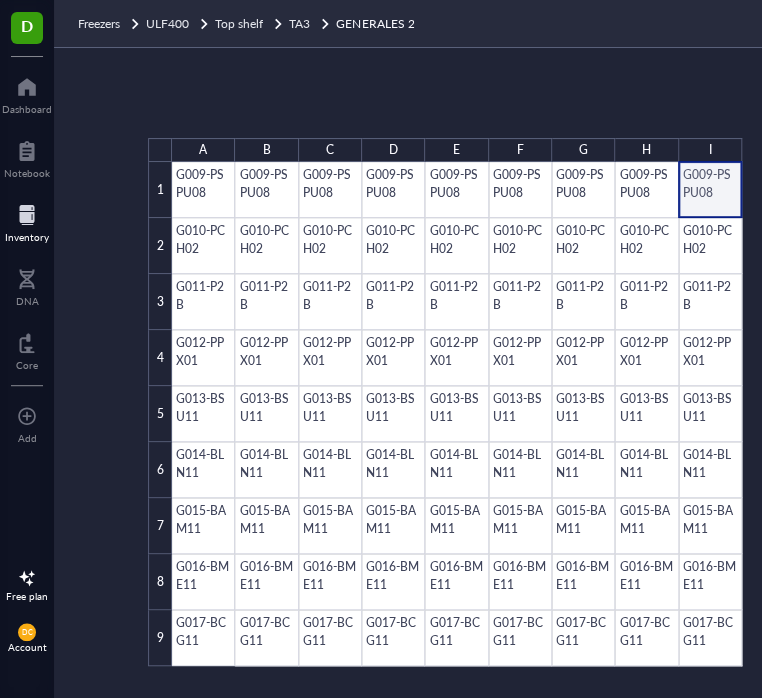 scroll, scrollTop: 0, scrollLeft: 518, axis: horizontal 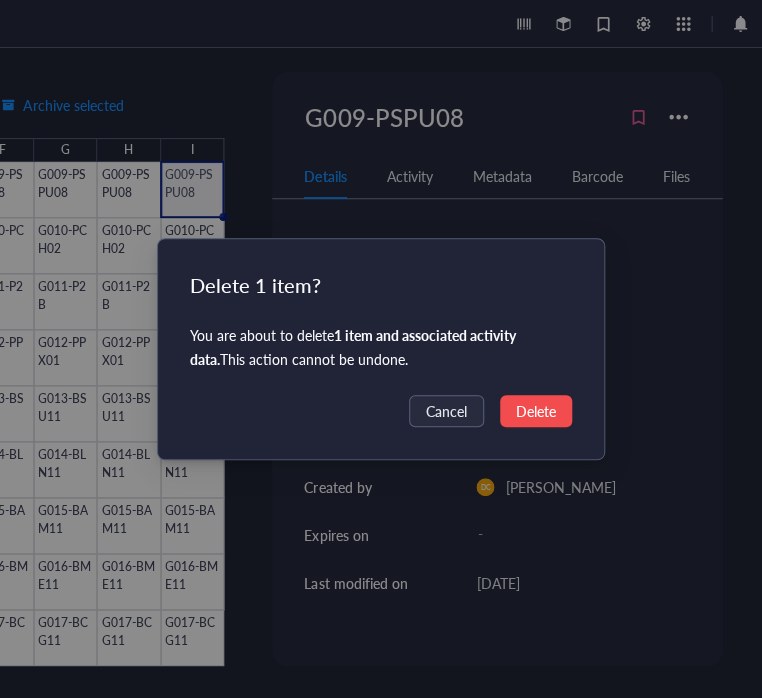 click on "Delete" at bounding box center [536, 411] 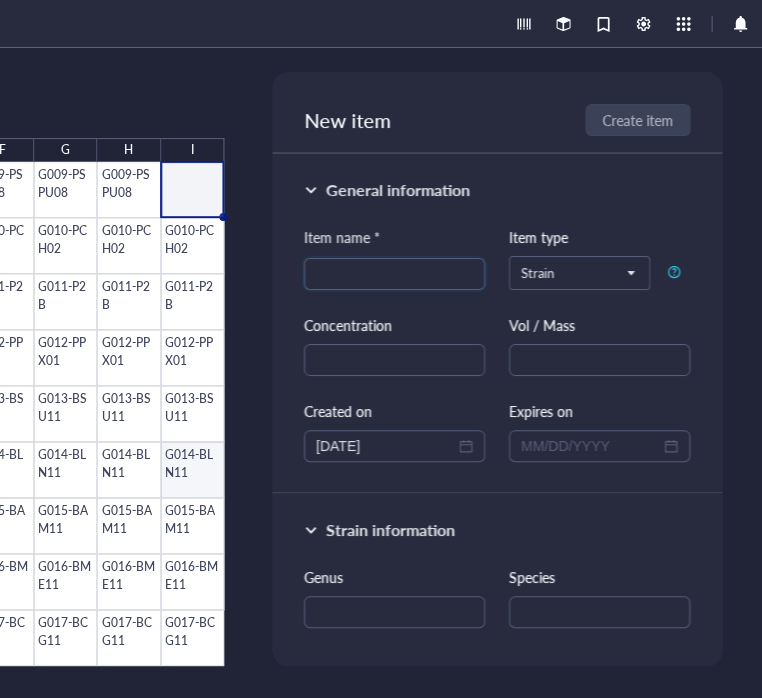 click at bounding box center (-61, 414) 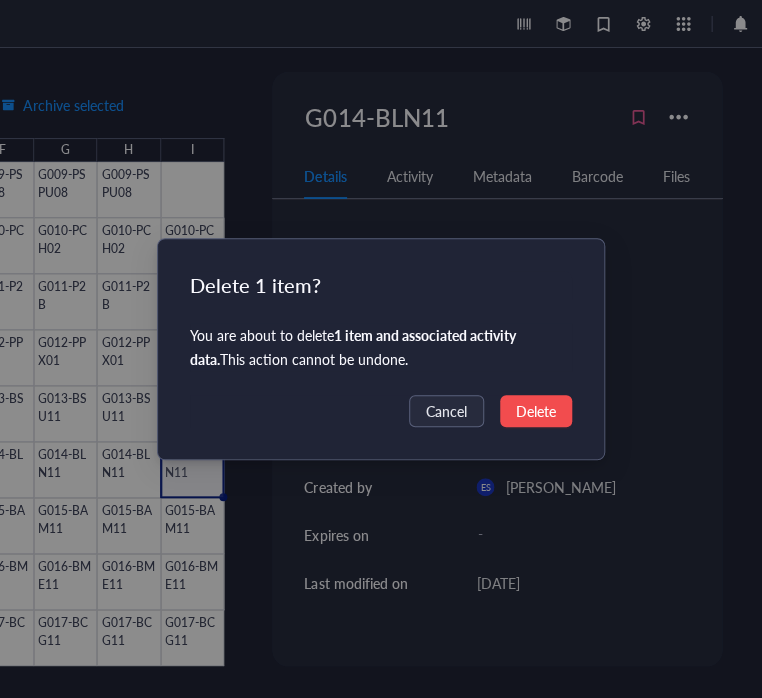 click on "Delete" at bounding box center (536, 411) 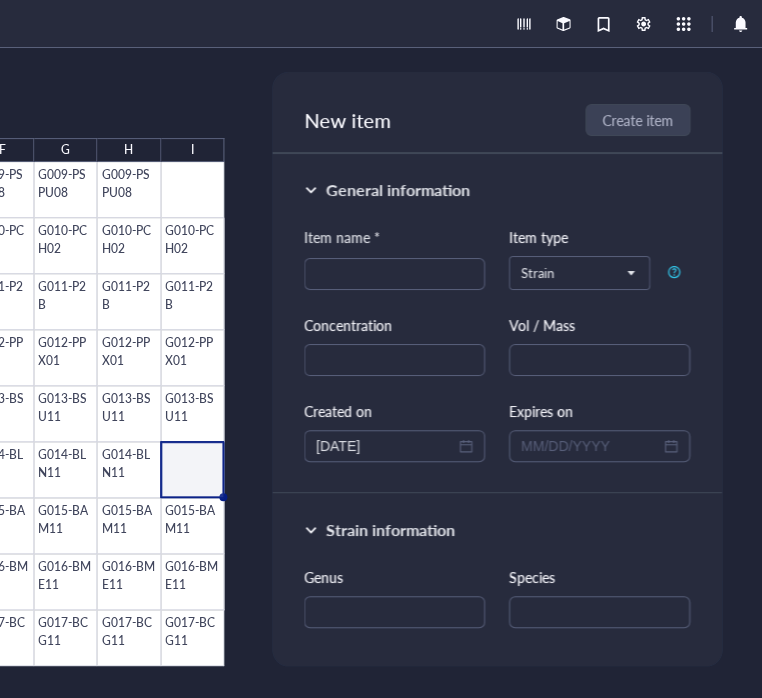 scroll, scrollTop: 0, scrollLeft: 0, axis: both 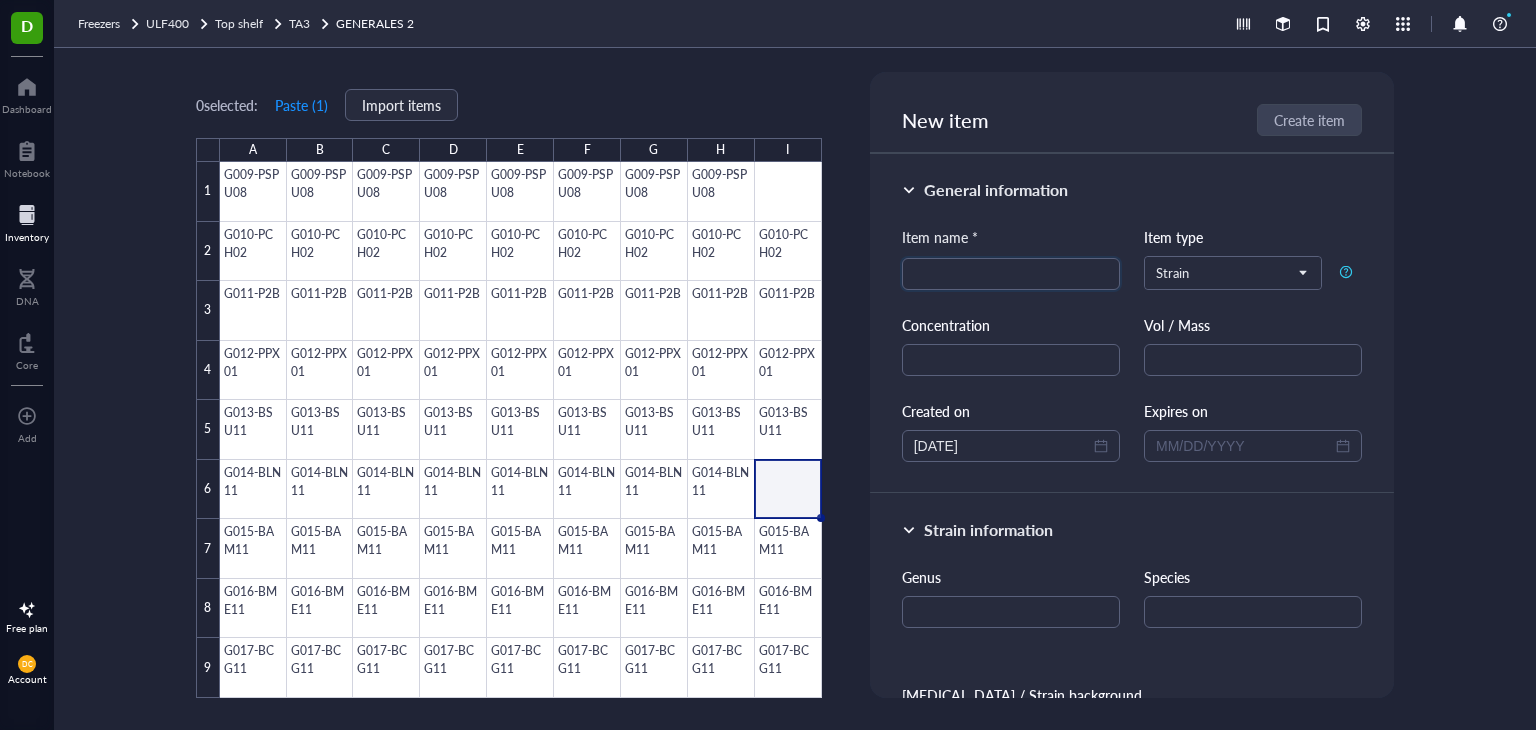 click on "Inventory" at bounding box center [27, 237] 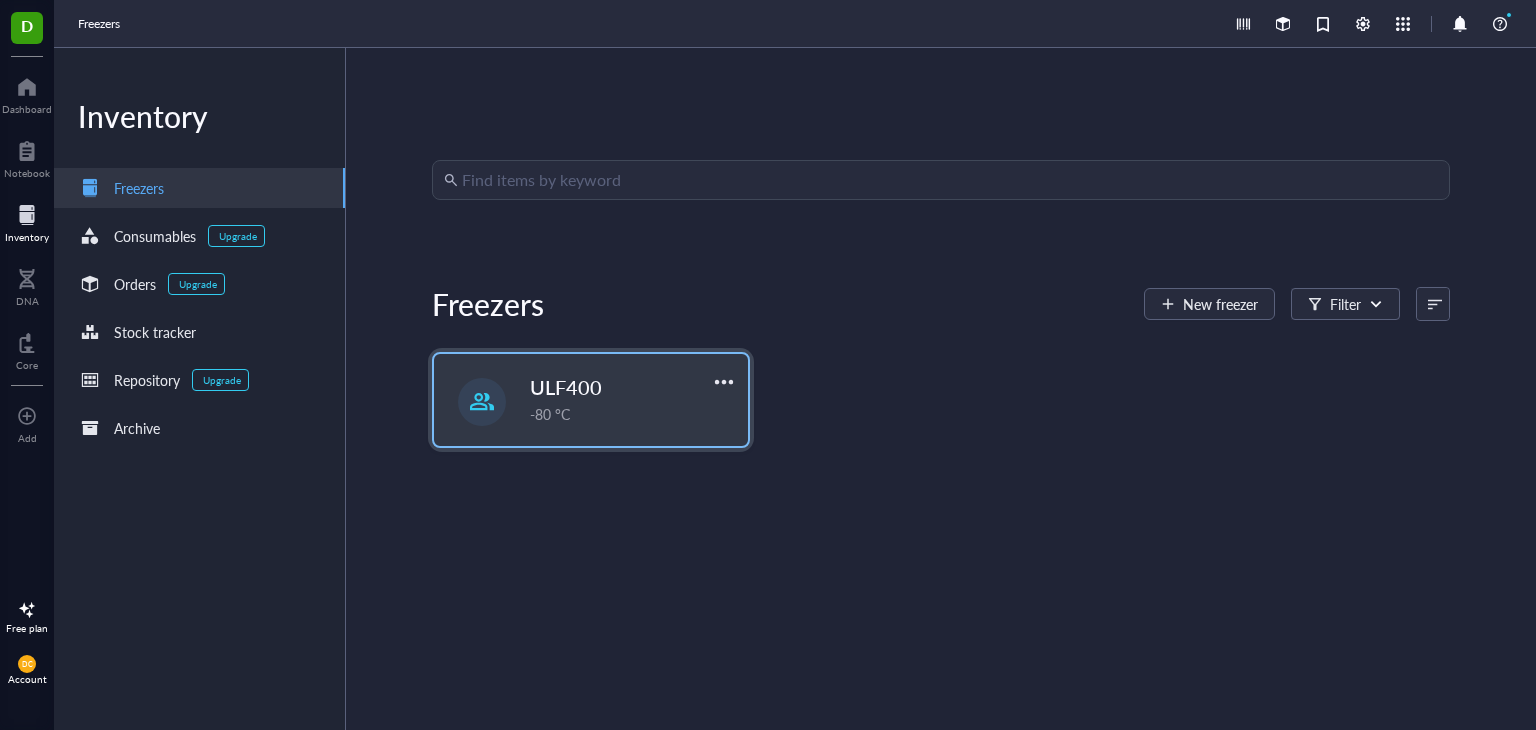 click on "-80 °C" at bounding box center [633, 414] 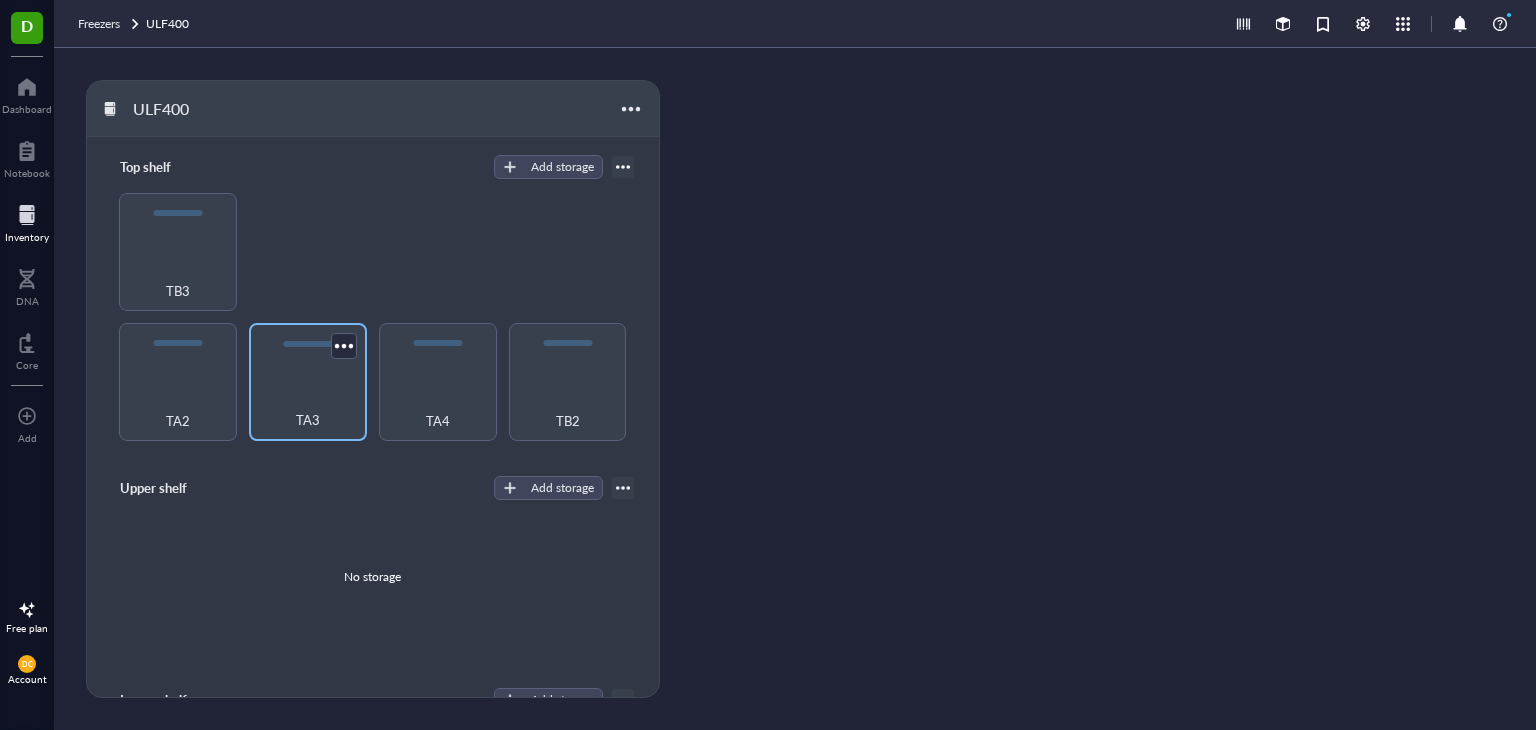 click on "TA3" at bounding box center [308, 382] 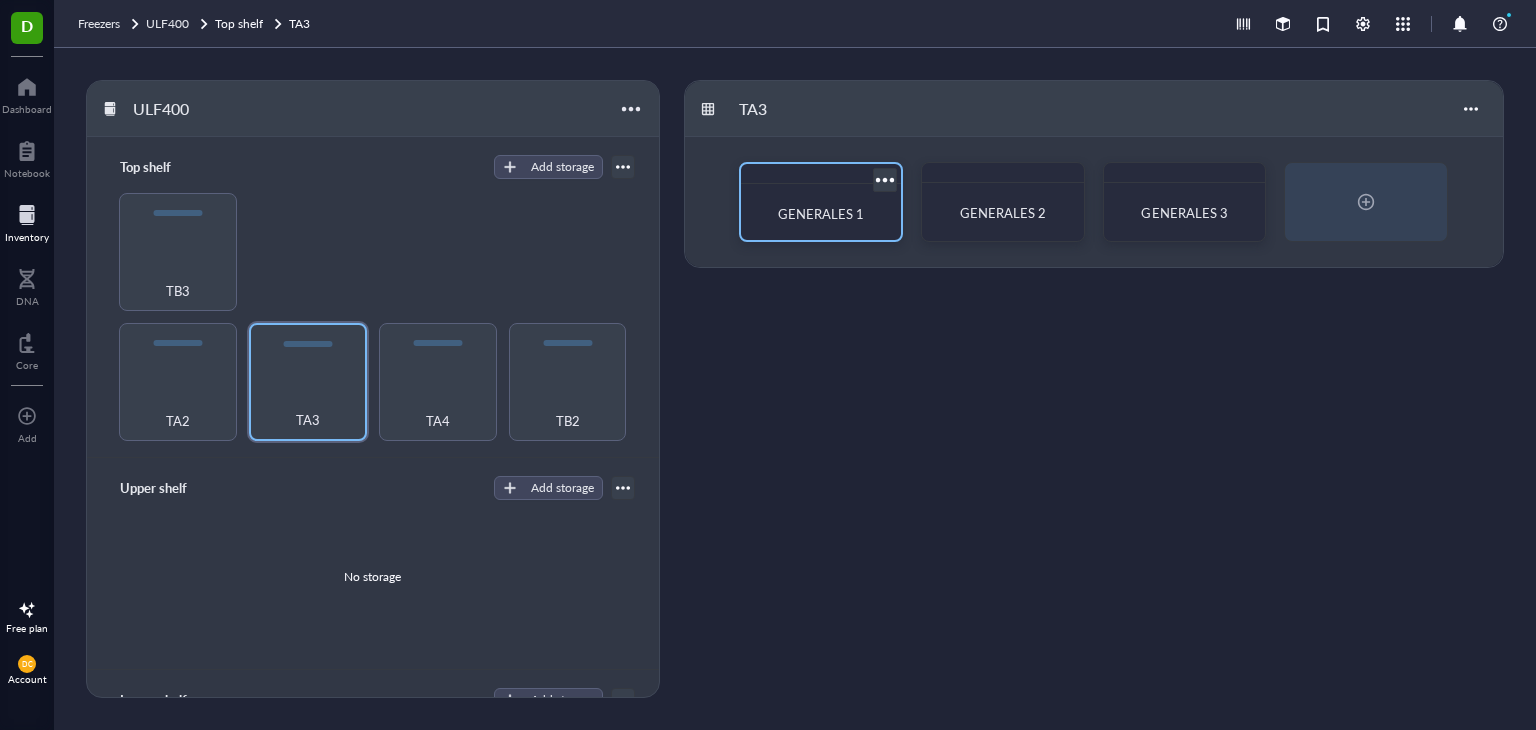 click on "GENERALES 1" at bounding box center (821, 214) 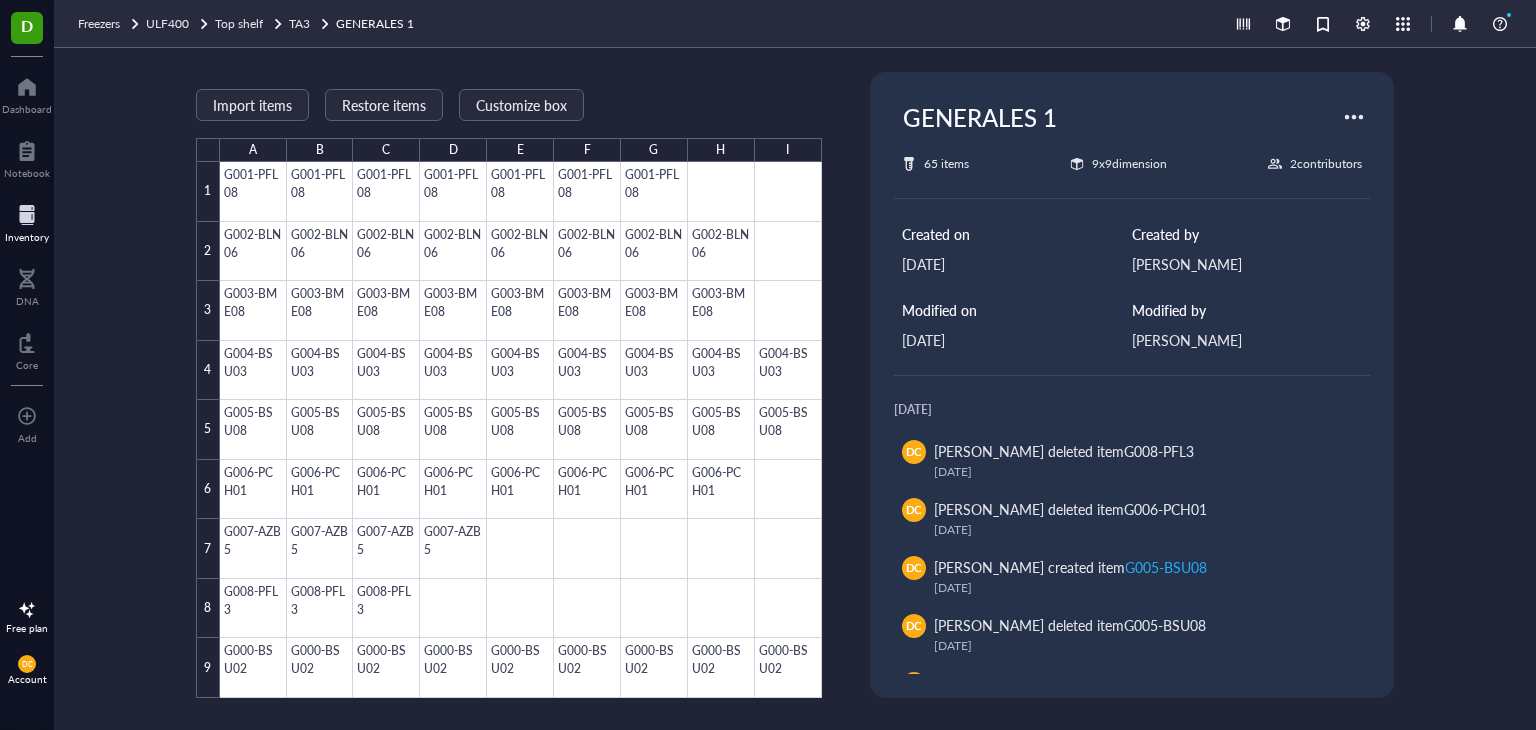 click on "Inventory" at bounding box center (27, 237) 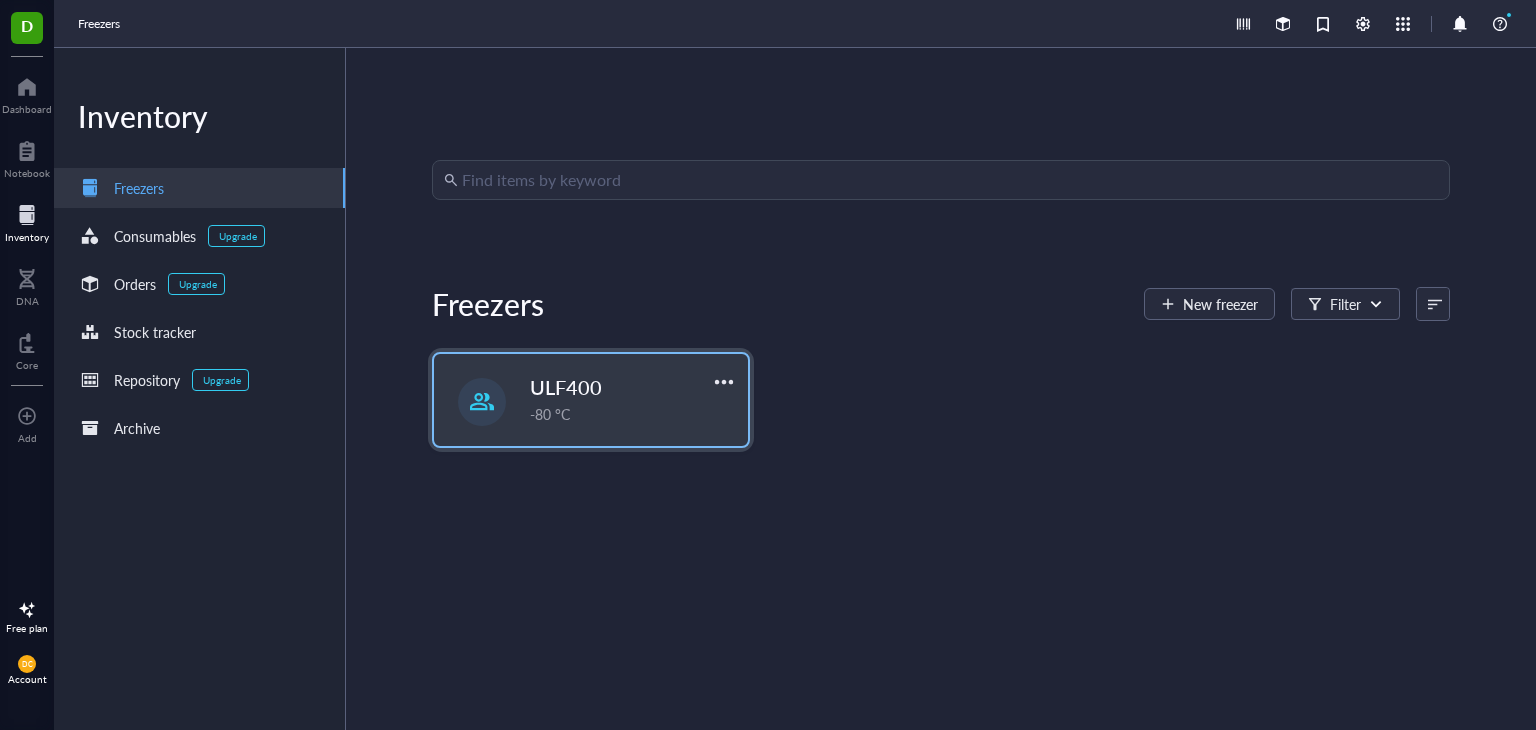 click on "-80 °C" at bounding box center (633, 414) 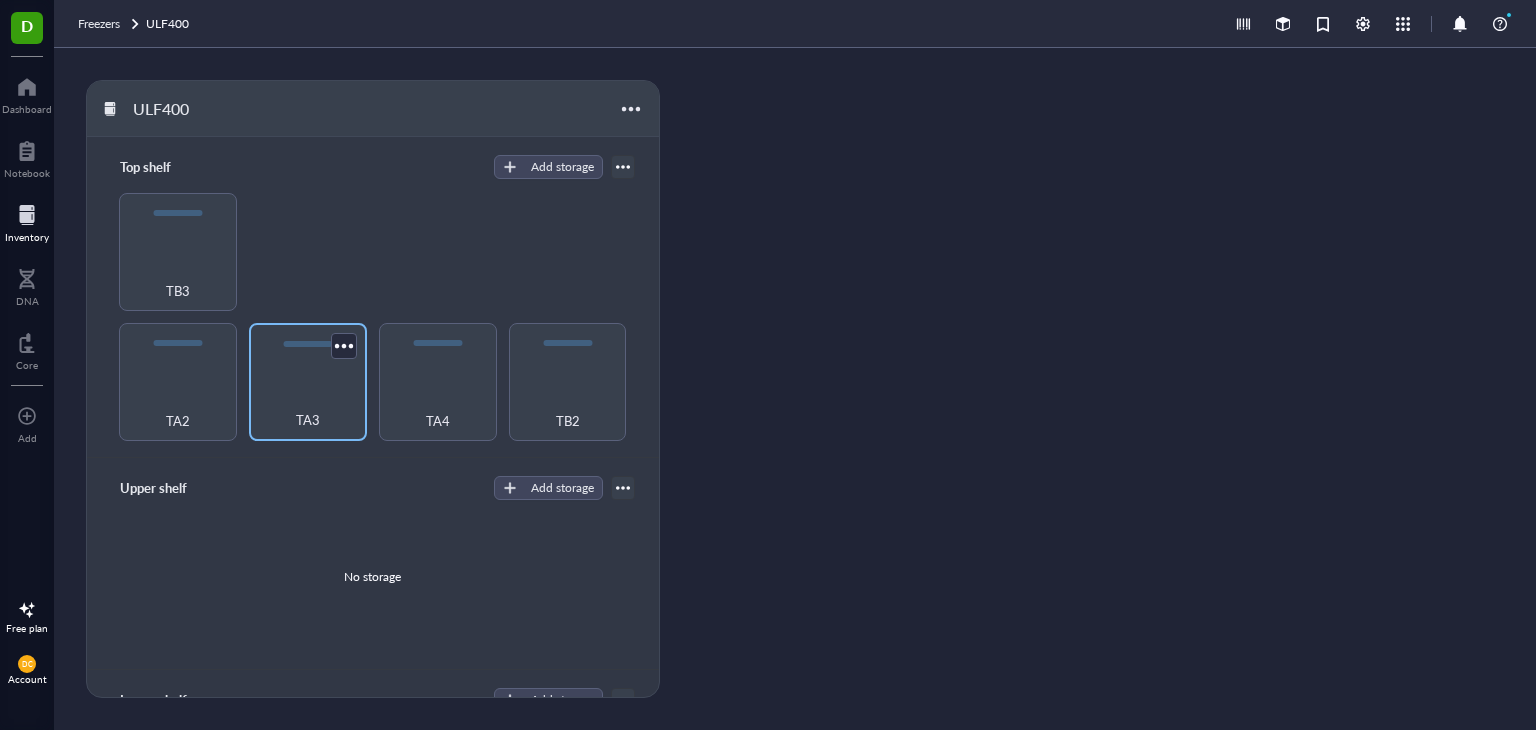 click on "TA3" at bounding box center [308, 409] 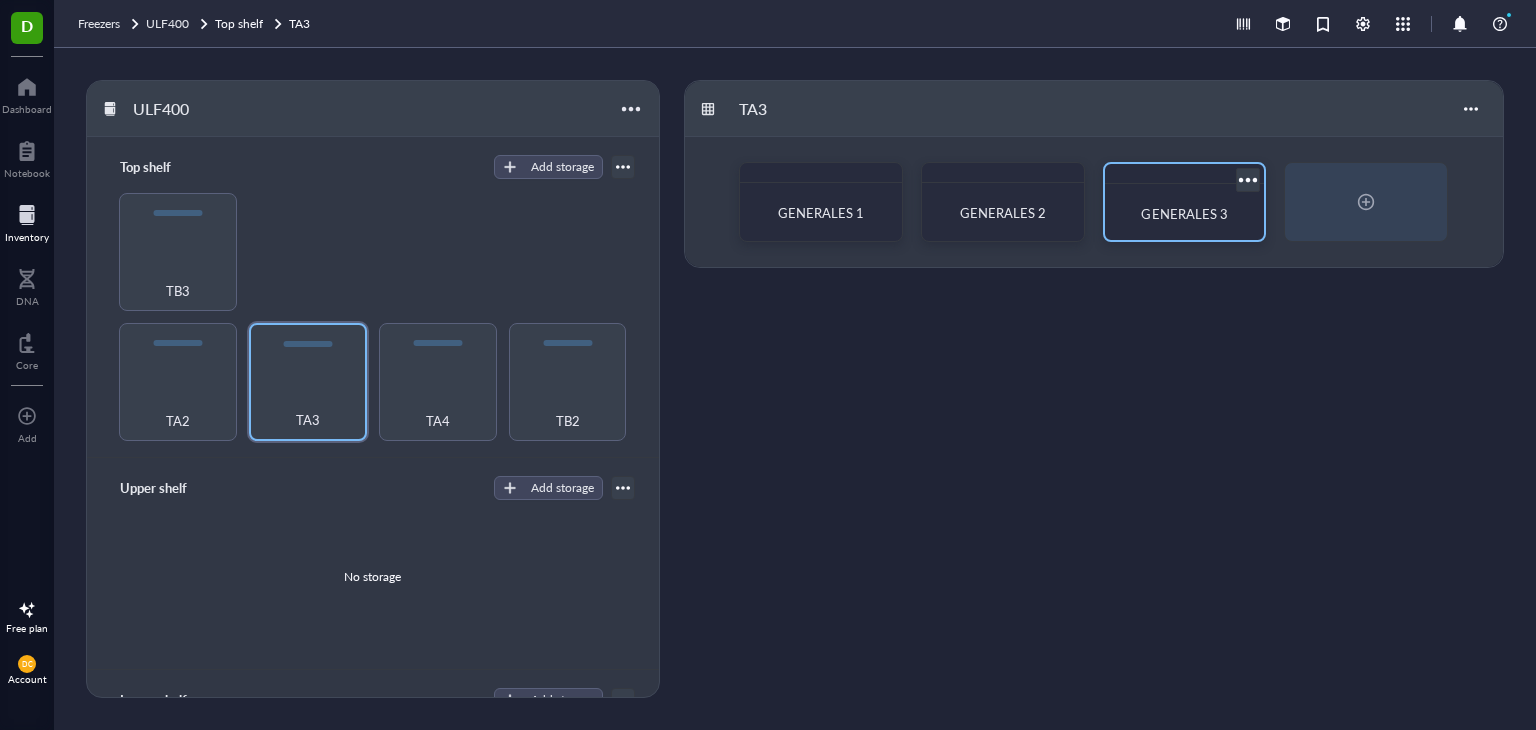 click on "GENERALES 3" at bounding box center (1185, 214) 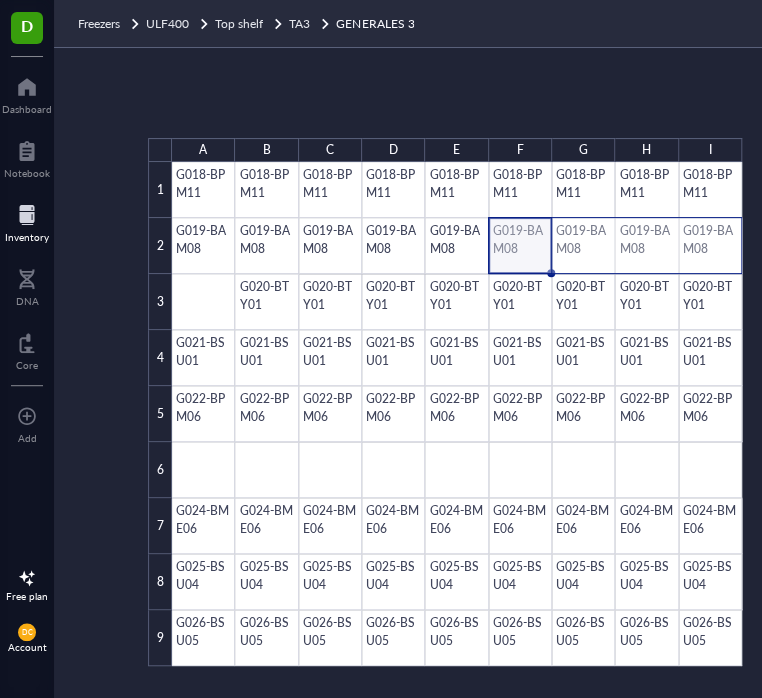 drag, startPoint x: 504, startPoint y: 240, endPoint x: 697, endPoint y: 241, distance: 193.0026 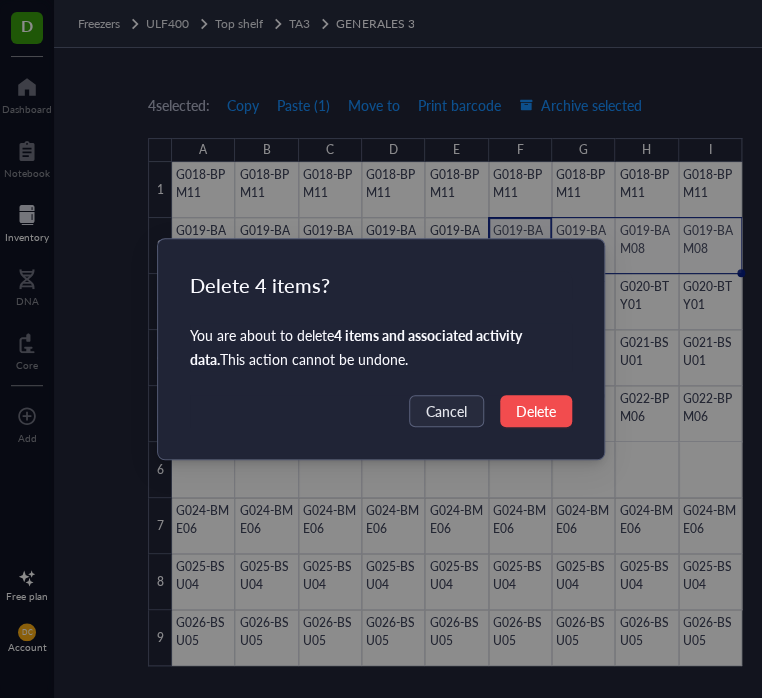click on "Delete" at bounding box center [536, 411] 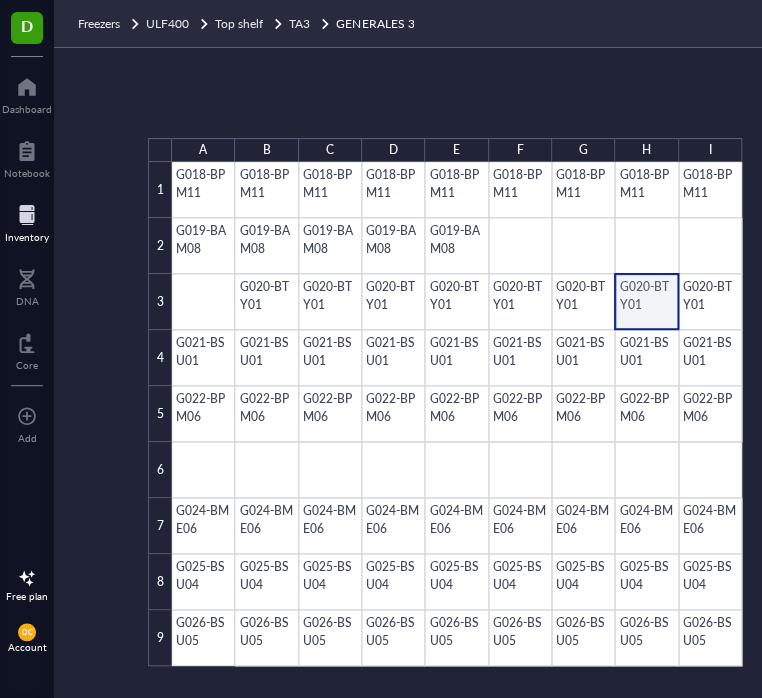 scroll, scrollTop: 0, scrollLeft: 518, axis: horizontal 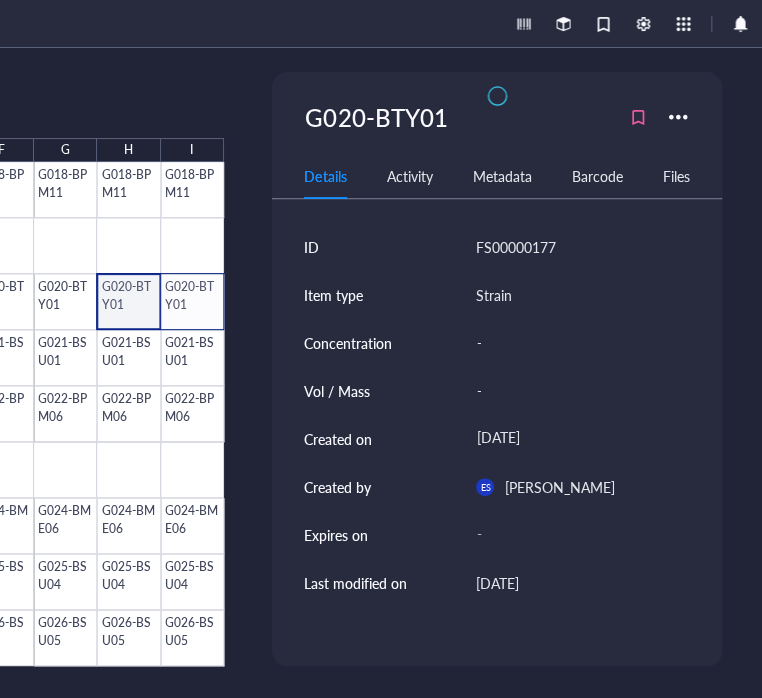 drag, startPoint x: 643, startPoint y: 301, endPoint x: 728, endPoint y: 299, distance: 85.02353 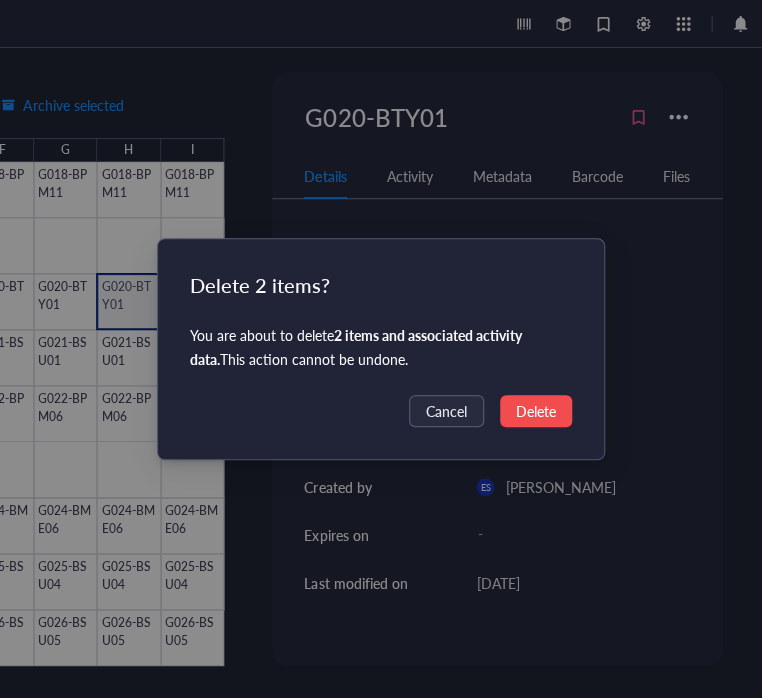 click on "Delete" at bounding box center (536, 411) 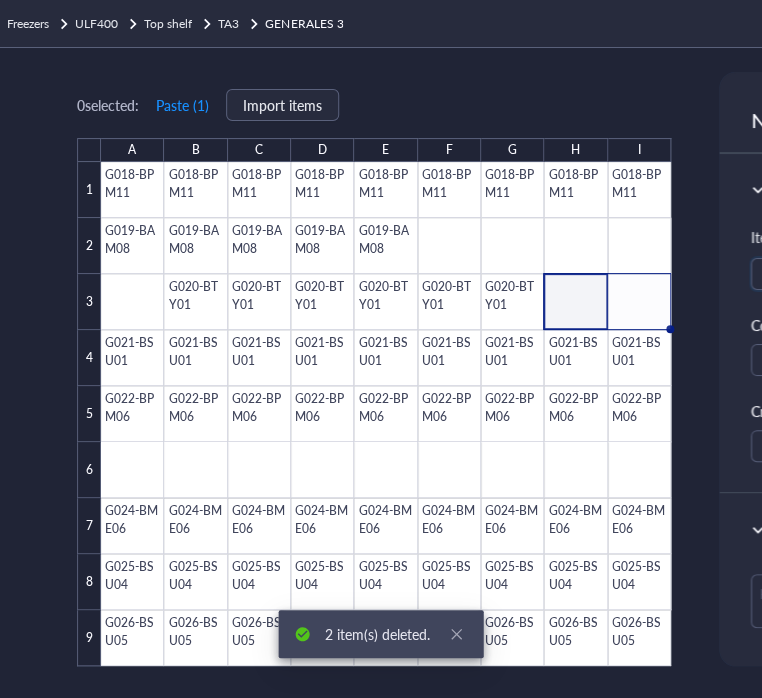 scroll, scrollTop: 0, scrollLeft: 70, axis: horizontal 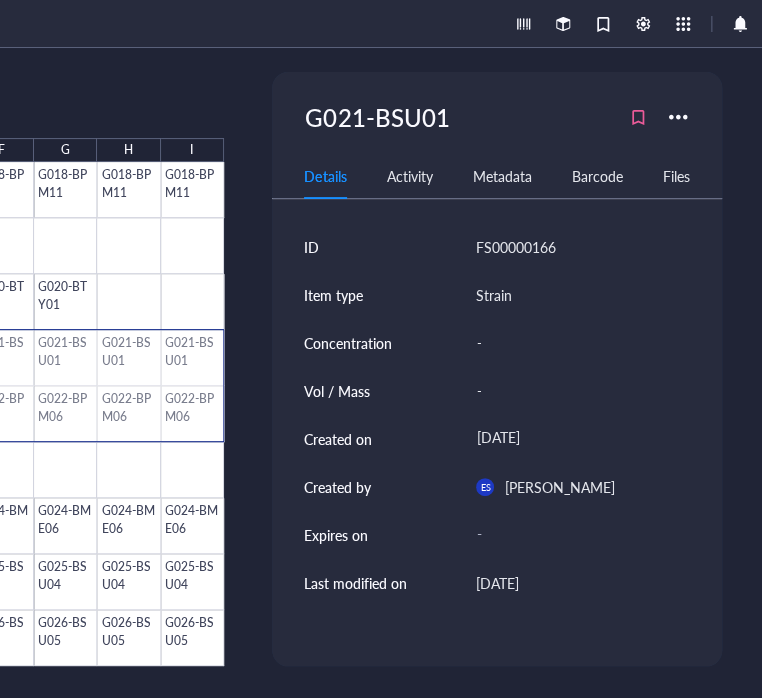 drag, startPoint x: 397, startPoint y: 350, endPoint x: 365, endPoint y: 431, distance: 87.0919 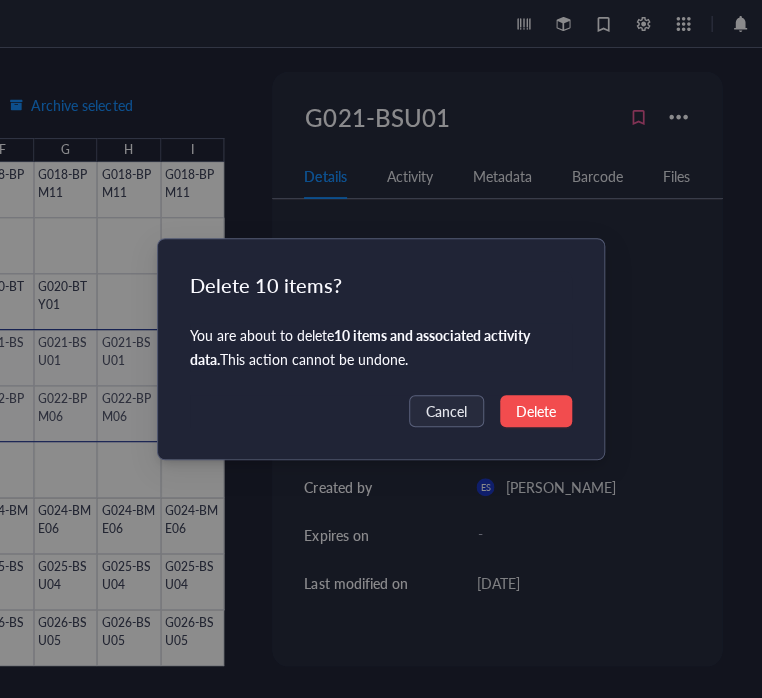 click on "Delete" at bounding box center (536, 411) 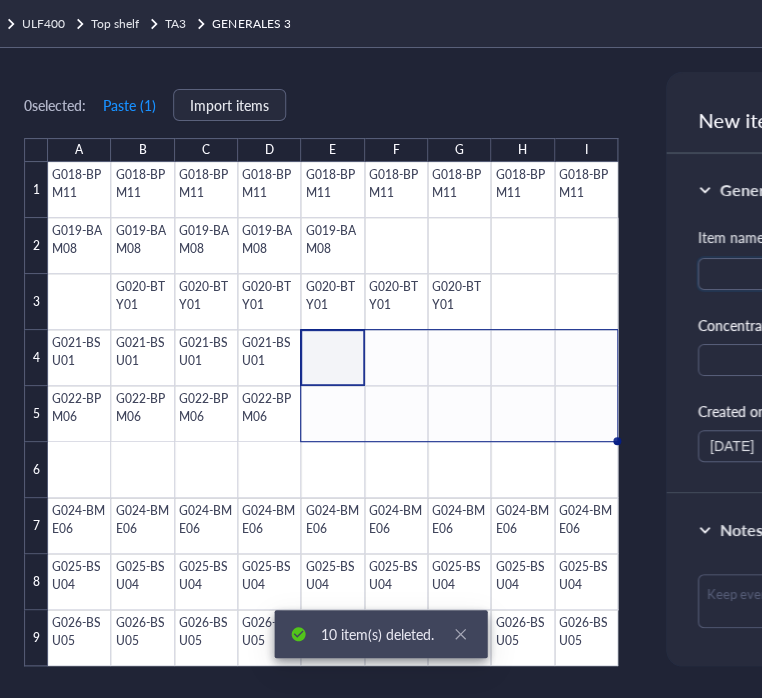 scroll, scrollTop: 0, scrollLeft: 0, axis: both 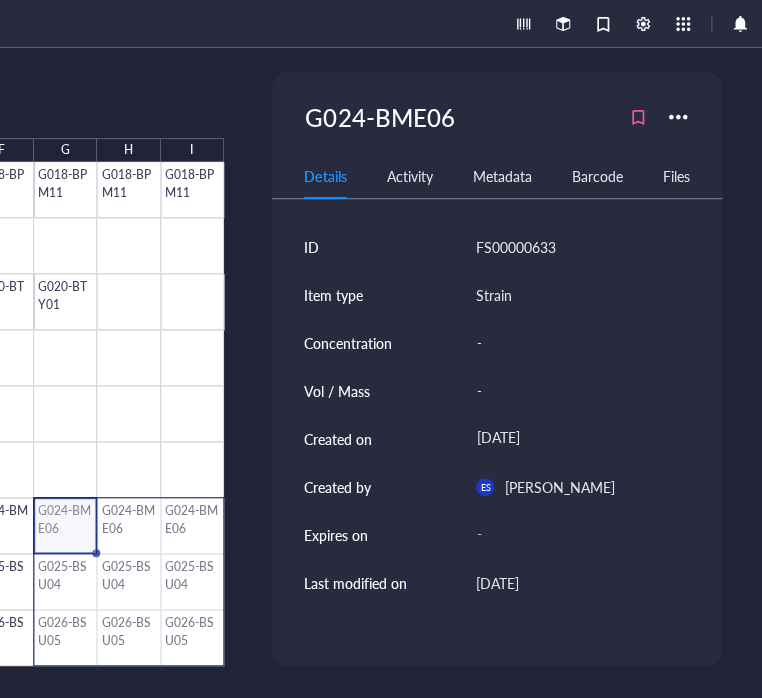 drag, startPoint x: 573, startPoint y: 507, endPoint x: 232, endPoint y: 632, distance: 363.18866 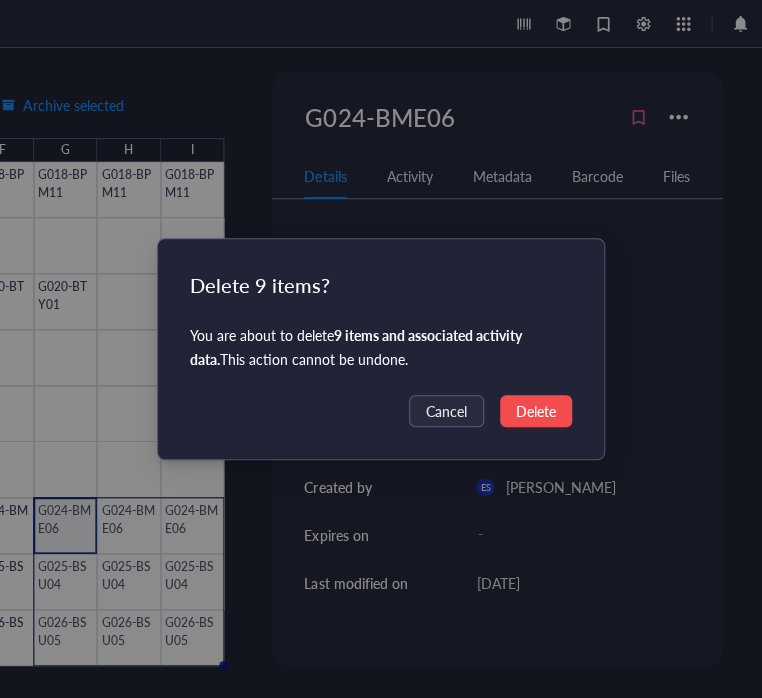 click on "Delete" at bounding box center (536, 411) 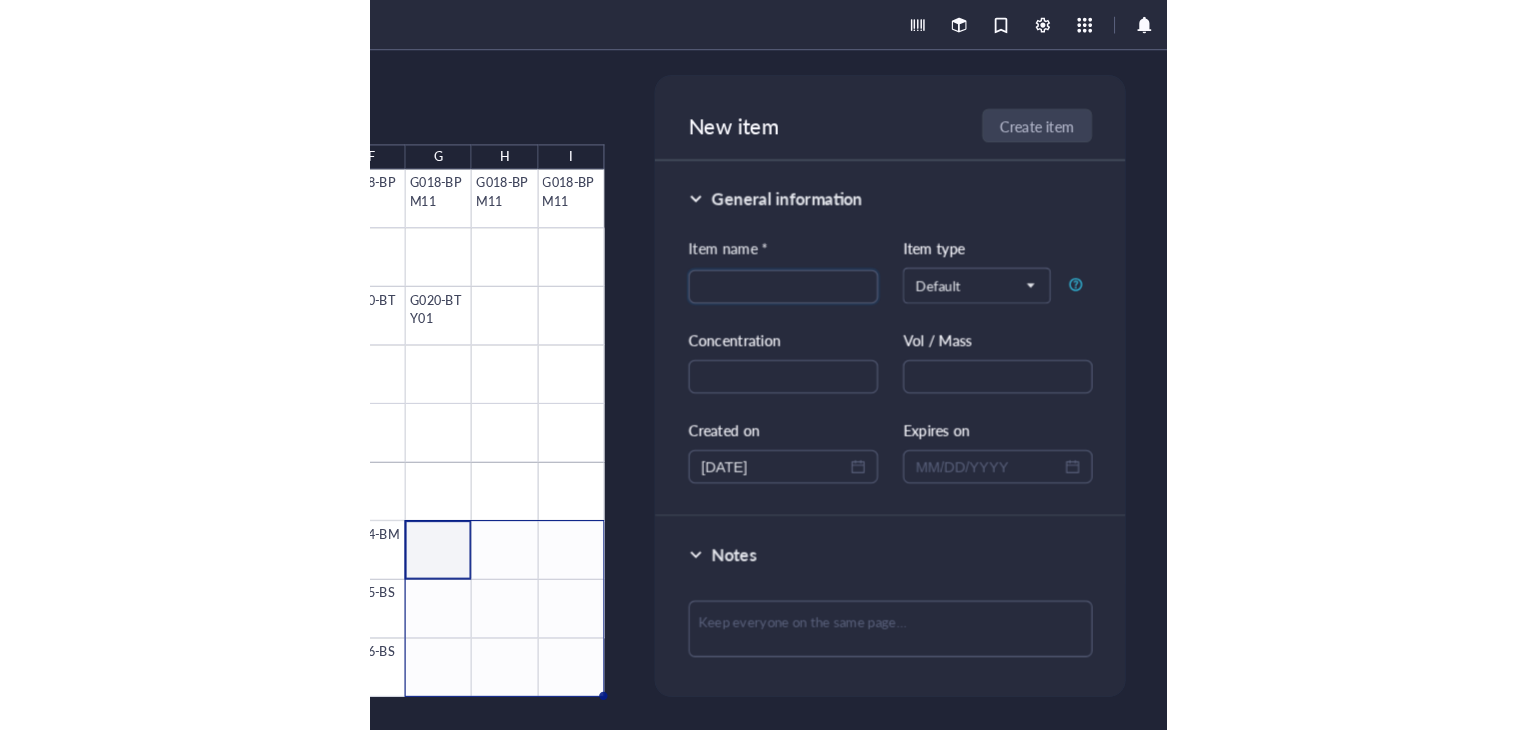 scroll, scrollTop: 0, scrollLeft: 0, axis: both 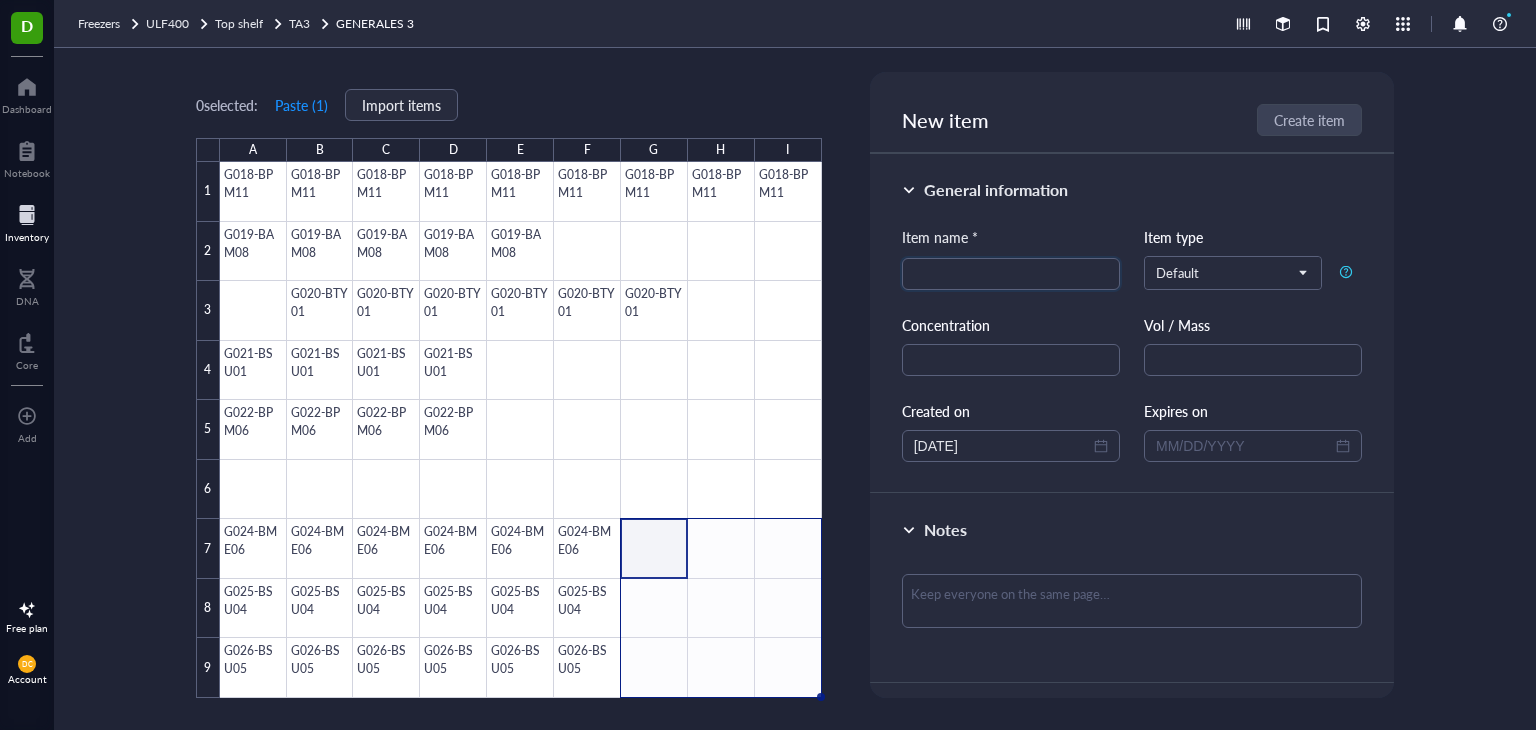 click at bounding box center [27, 215] 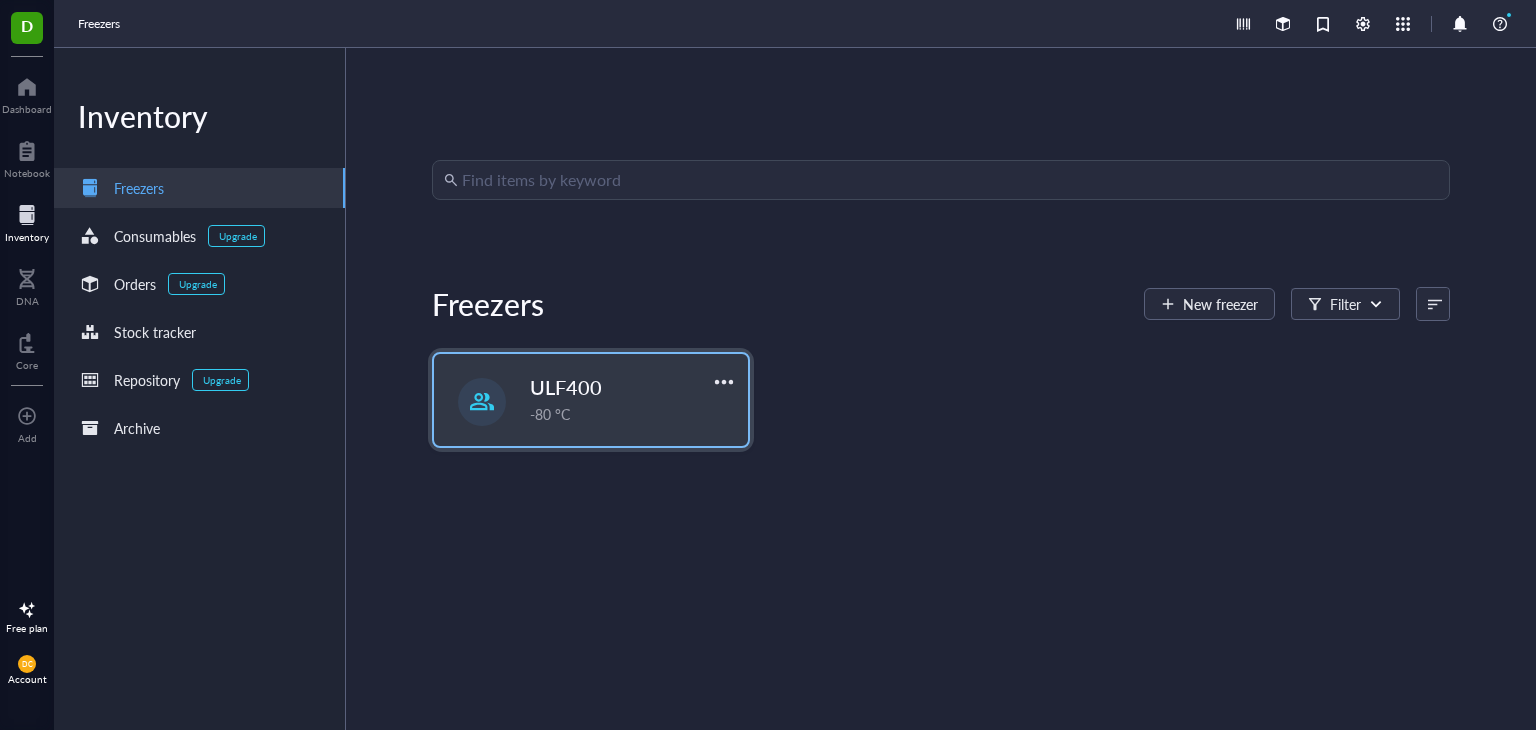 click at bounding box center (482, 402) 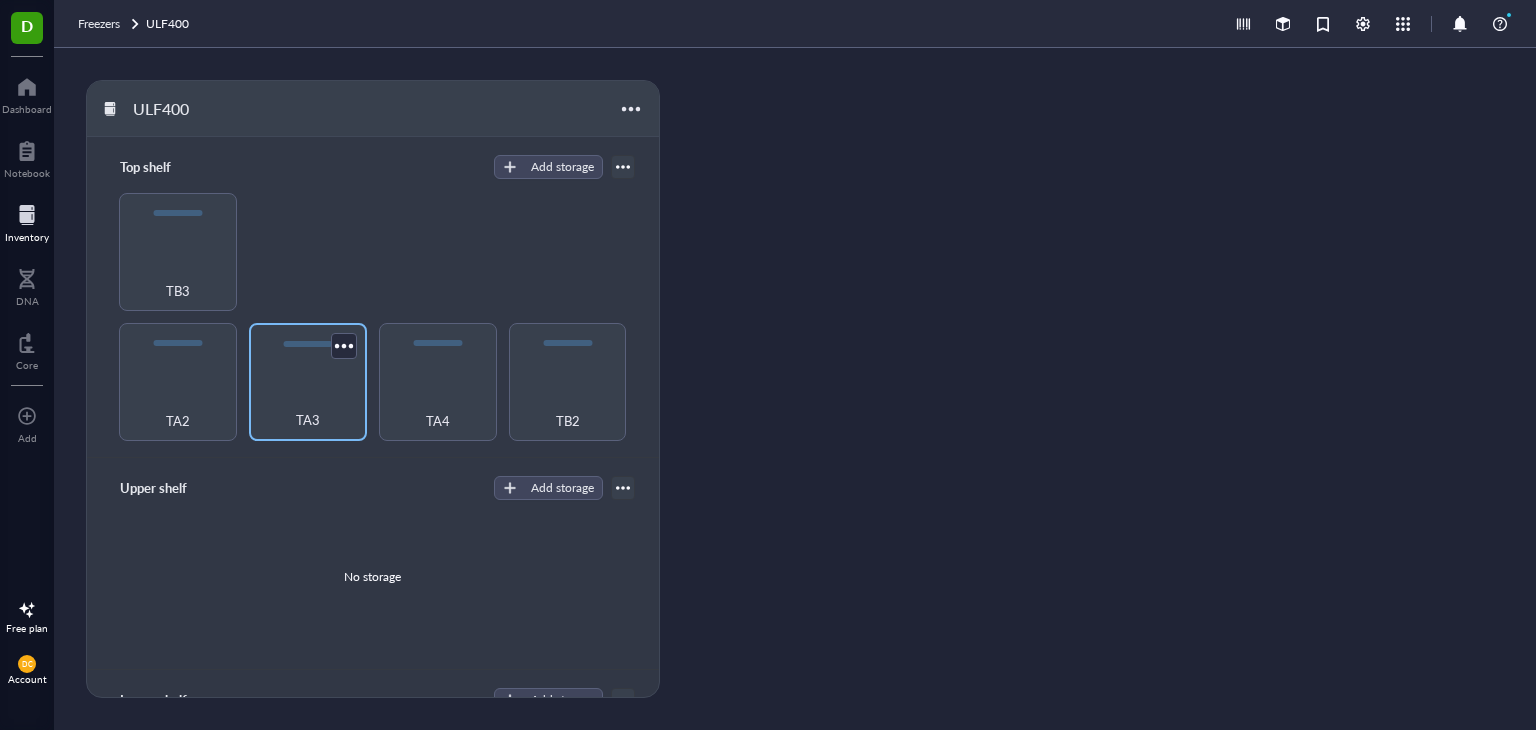 click on "TA3" at bounding box center (308, 382) 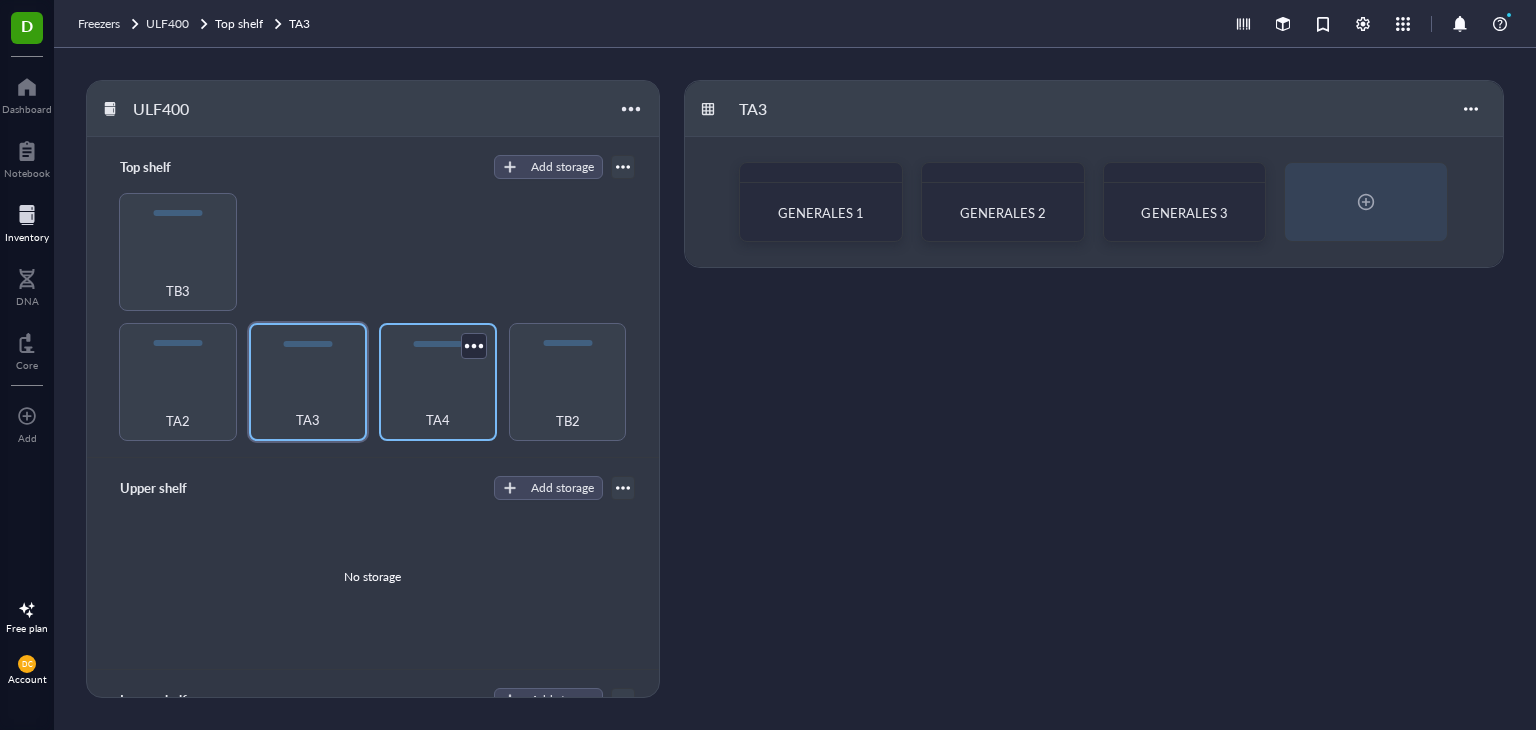 click on "TA4" at bounding box center [438, 382] 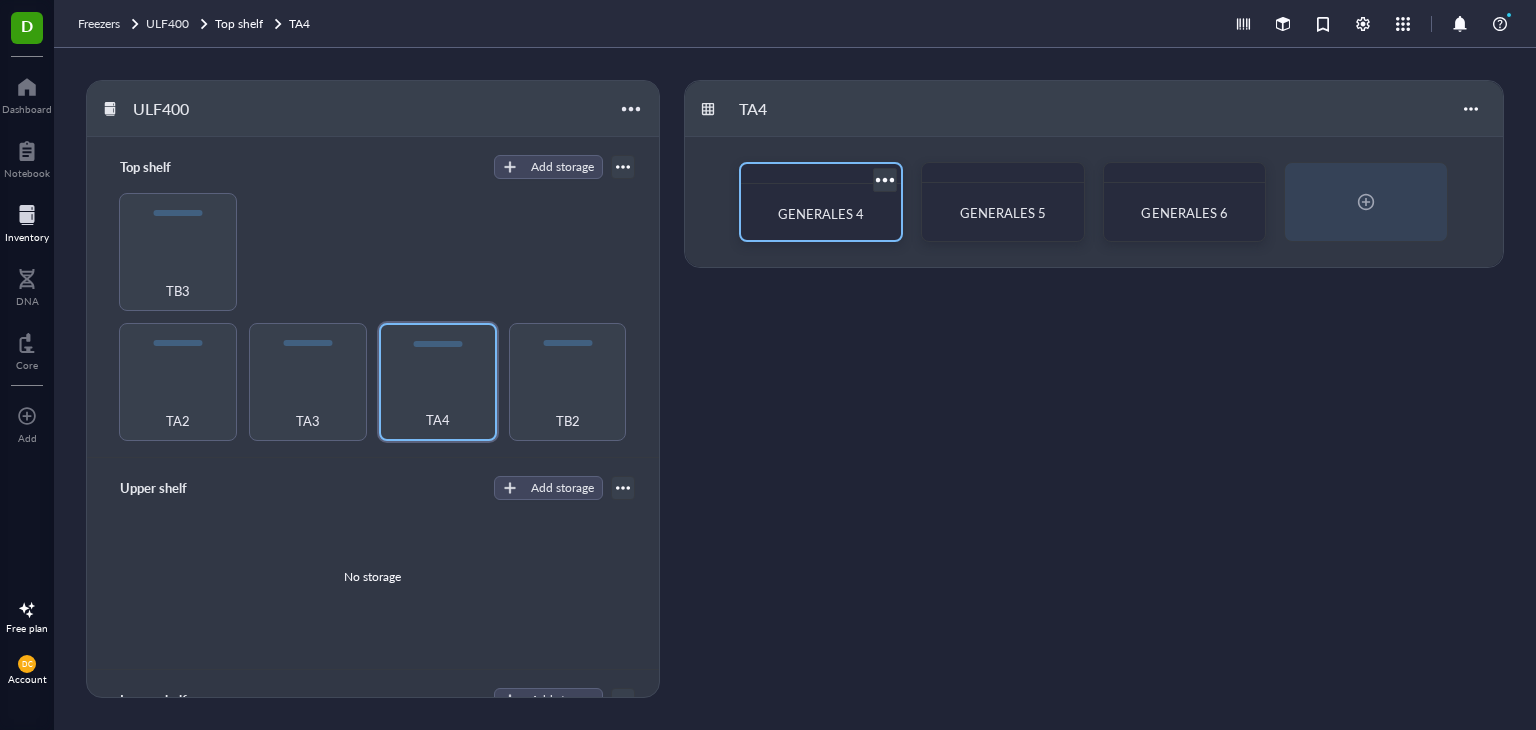 click on "GENERALES 4" at bounding box center [821, 214] 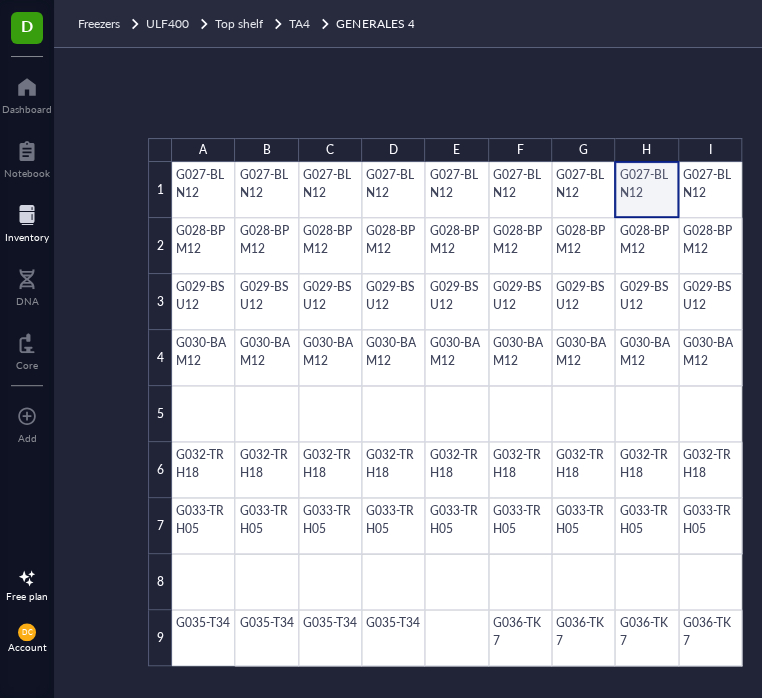 scroll, scrollTop: 0, scrollLeft: 518, axis: horizontal 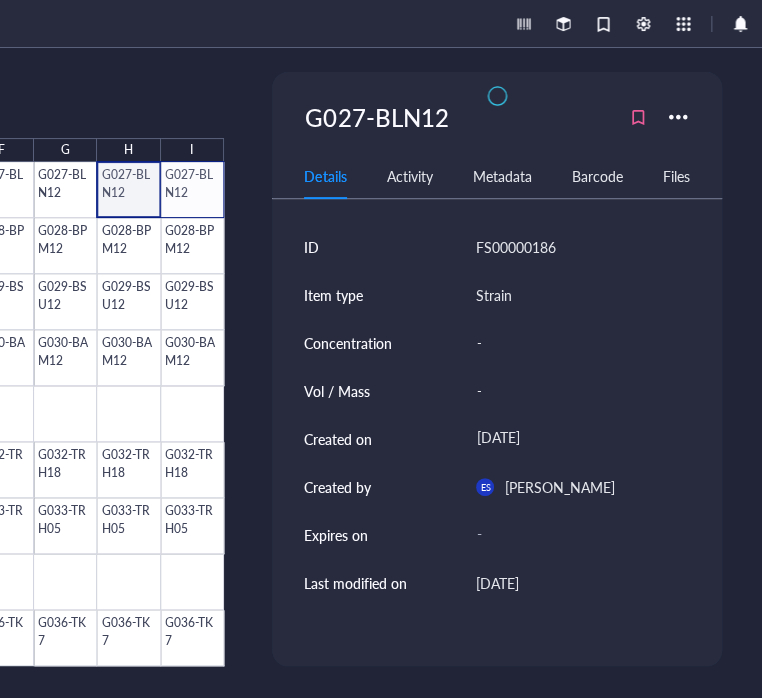 drag, startPoint x: 639, startPoint y: 184, endPoint x: 685, endPoint y: 183, distance: 46.010868 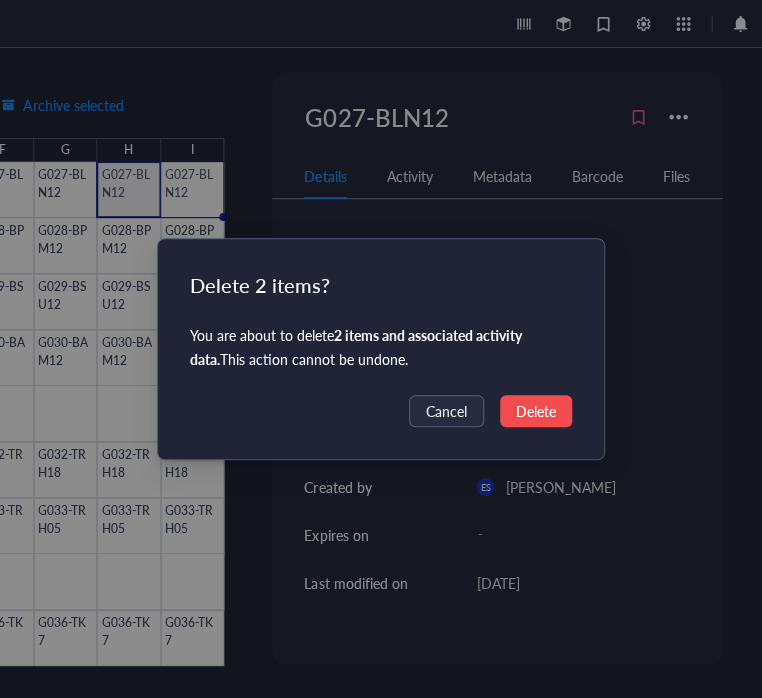 click on "Delete" at bounding box center [536, 411] 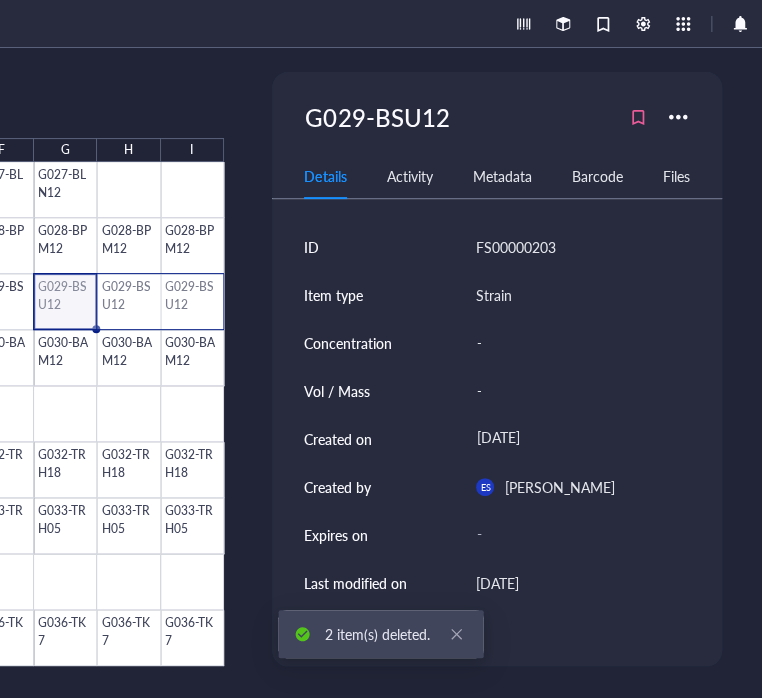drag, startPoint x: 68, startPoint y: 297, endPoint x: 198, endPoint y: 296, distance: 130.00385 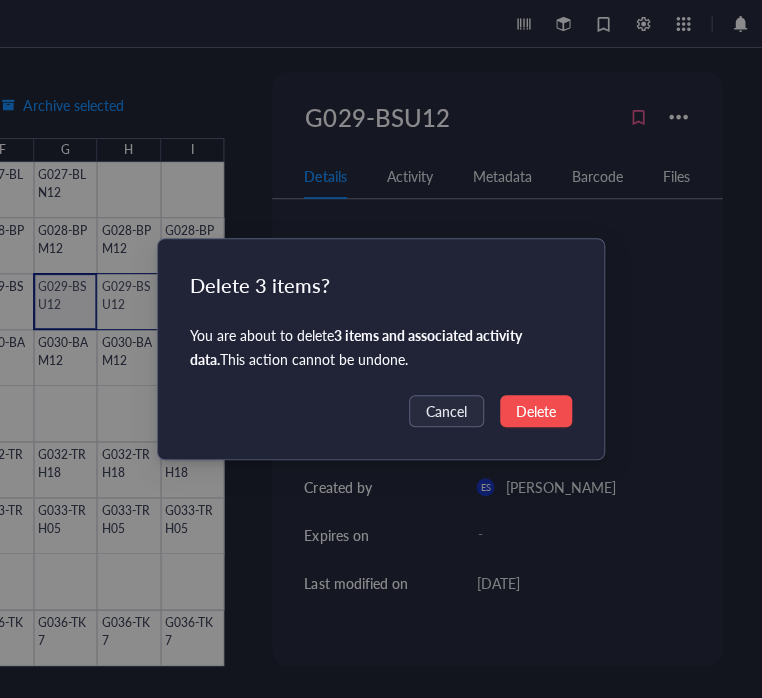 click on "Delete" at bounding box center (536, 411) 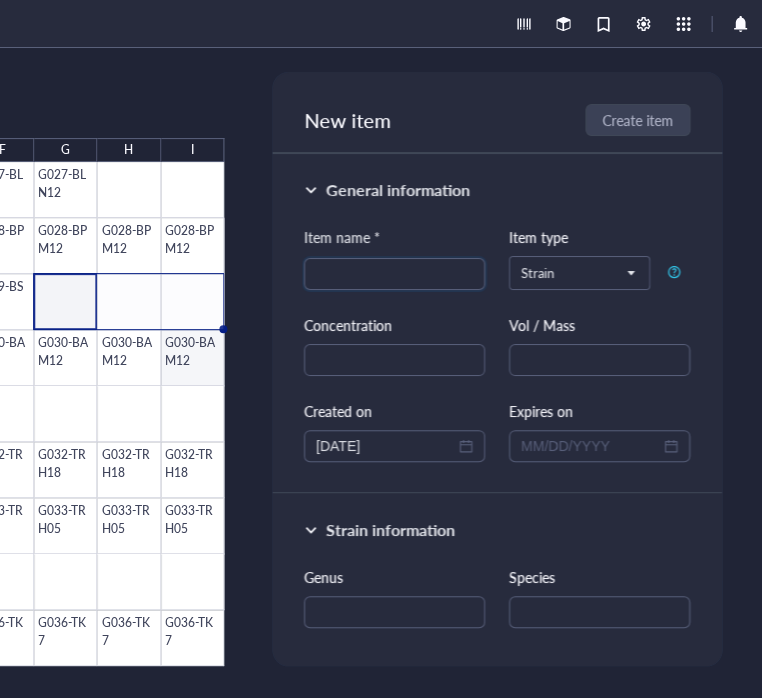 click at bounding box center (-61, 414) 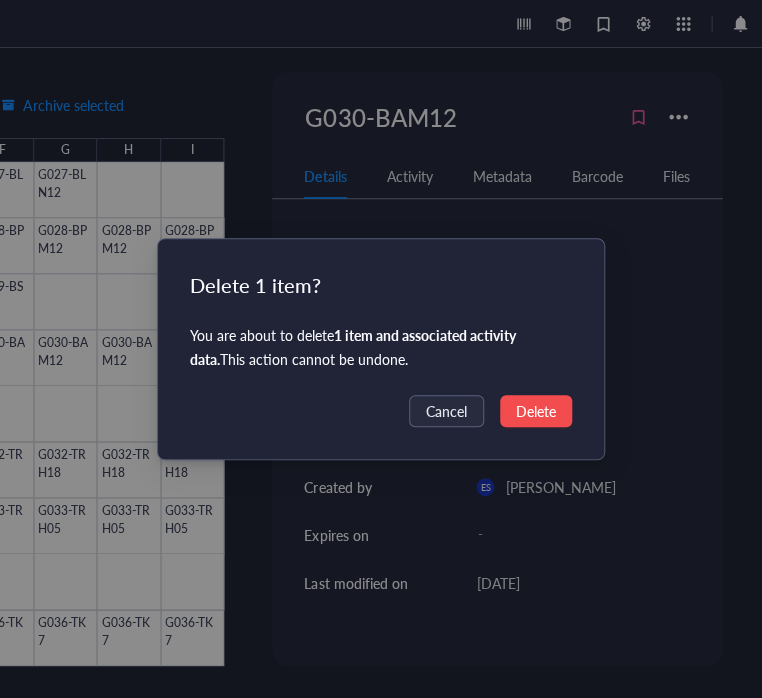 click on "Delete" at bounding box center (536, 411) 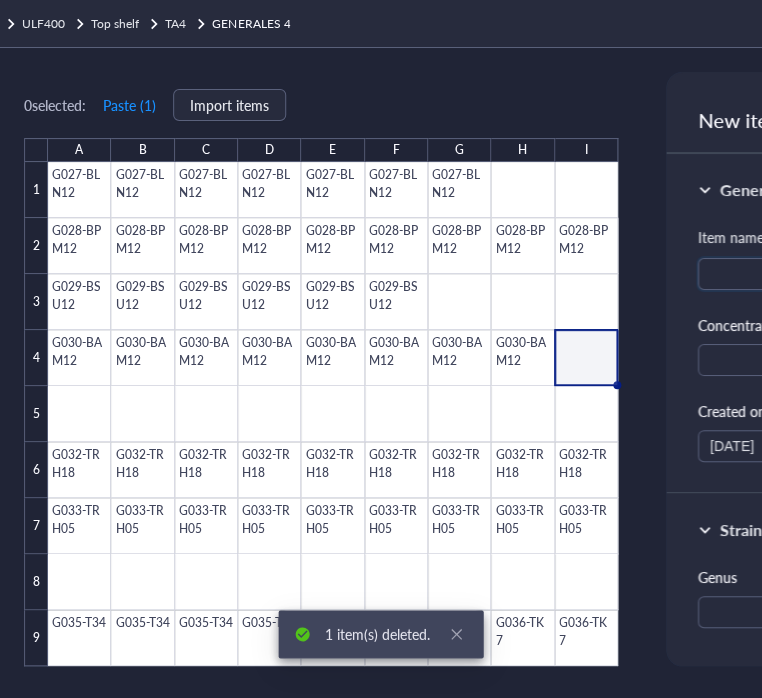 scroll, scrollTop: 0, scrollLeft: 117, axis: horizontal 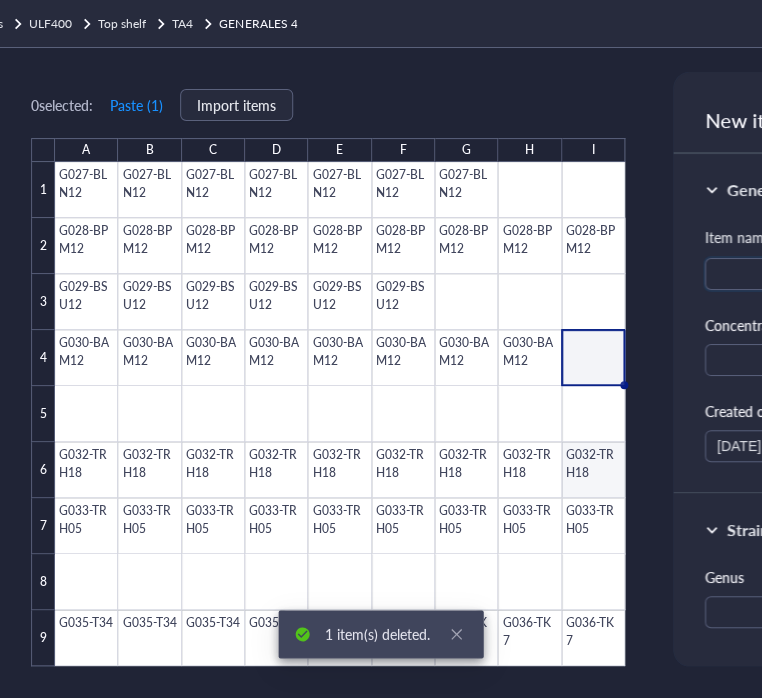click on "0  selected: Paste ( 1 ) Import items A B C D E F G H I 1 2 3 4 5 6 7 8 9 G027-BLN12 G027-BLN12 G027-BLN12 G027-BLN12 G027-BLN12 G027-BLN12 G027-BLN12 G028-BPM12 G028-BPM12 G028-BPM12 G028-BPM12 G028-BPM12 G028-BPM12 G028-BPM12 G028-BPM12 G028-BPM12 G029-BSU12 G029-BSU12 G029-BSU12 G029-BSU12 G029-BSU12 G029-BSU12 G030-BAM12 G030-BAM12 G030-BAM12 G030-BAM12 G030-BAM12 G030-BAM12 G030-BAM12 G030-BAM12 G032-TRH18 G032-TRH18 G032-TRH18 G032-TRH18 G032-TRH18 G032-TRH18 G032-TRH18 G032-TRH18 G032-TRH18 G033-TRH05 G033-TRH05 G033-TRH05 G033-TRH05 G033-TRH05 G033-TRH05 G033-TRH05 G033-TRH05 G033-TRH05 G035-T34 G035-T34 G035-T34 G035-T34 G036-TK7 G036-TK7 G036-TK7 G036-TK7 GENERALES 4 56 items 9  x  9  dimension 2  contributor s Created on [DATE] Created by [PERSON_NAME] Modified on [DATE] Modified by [PERSON_NAME] [DATE] DC [PERSON_NAME] deleted item  G030-BAM12 [DATE]   DC [PERSON_NAME] deleted item  G029-BSU12 [DATE]   DC [PERSON_NAME] deleted item  G029-BSU12 [DATE]   DC   DC" at bounding box center (577, 373) 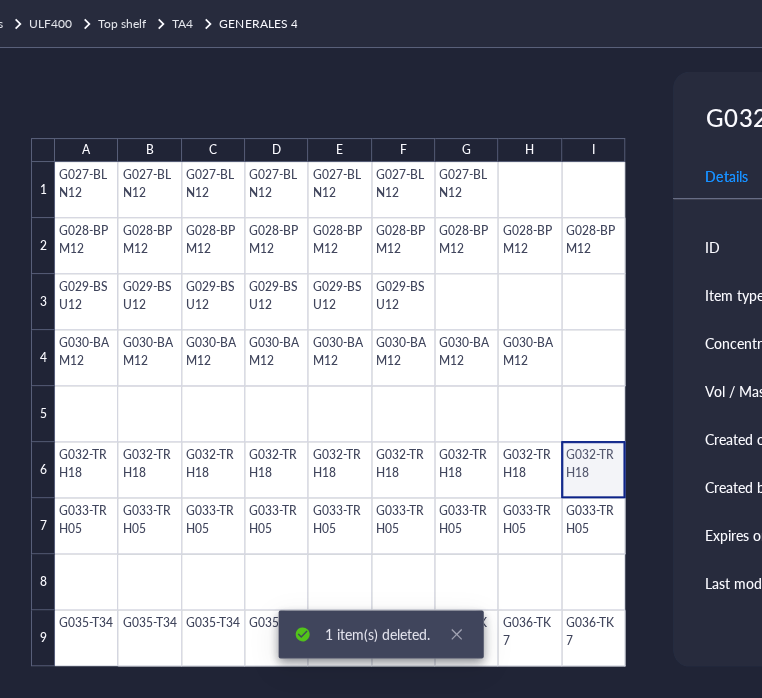 scroll, scrollTop: 0, scrollLeft: 518, axis: horizontal 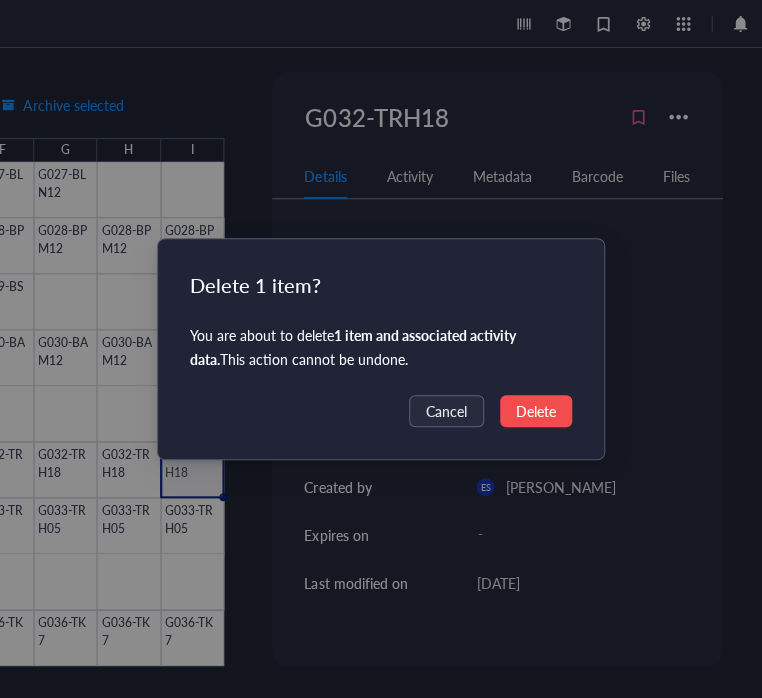 click on "Delete" at bounding box center [536, 411] 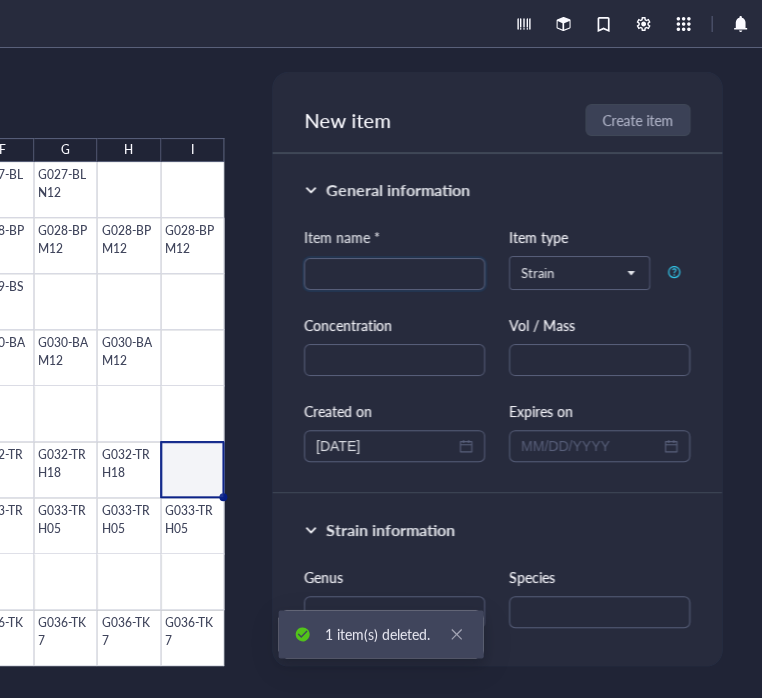scroll, scrollTop: 8, scrollLeft: 0, axis: vertical 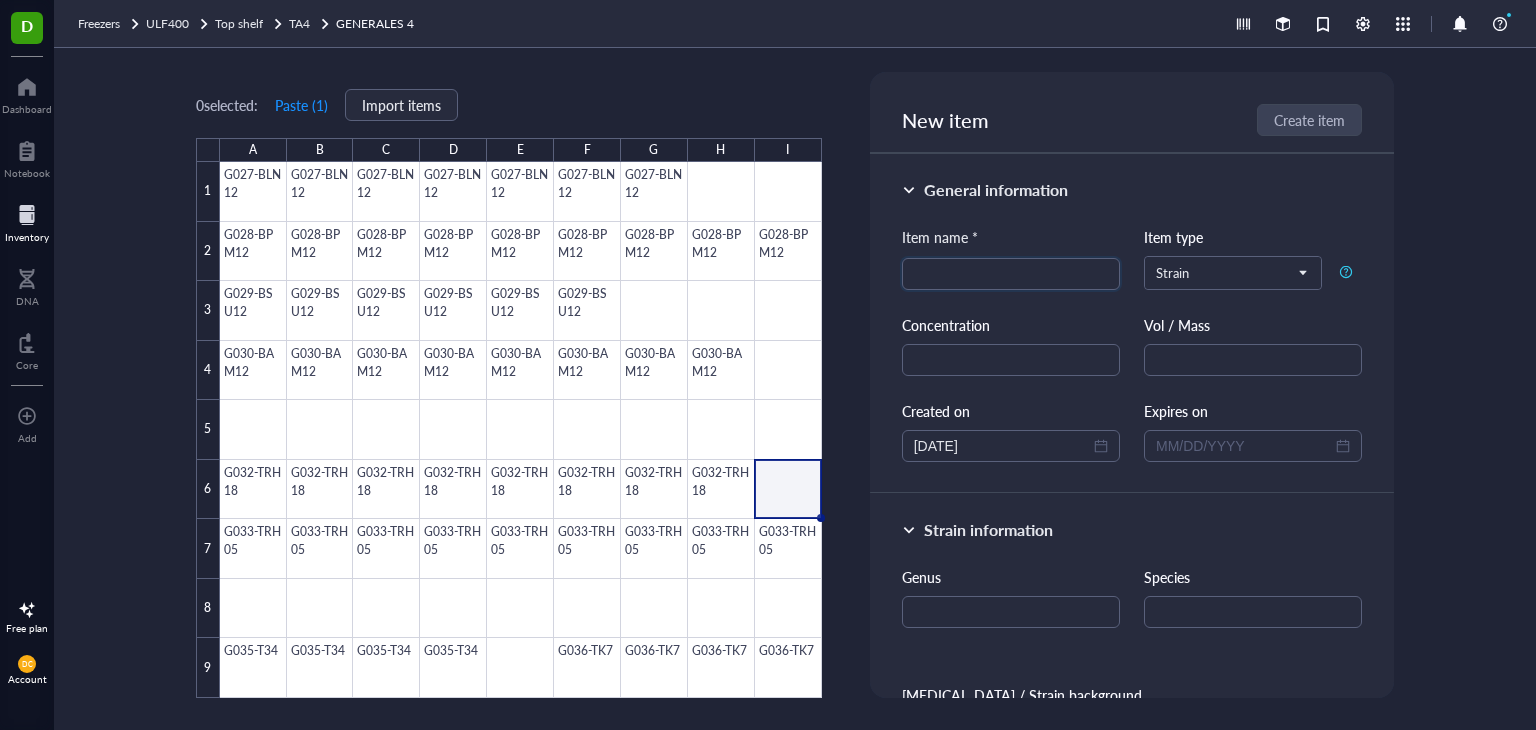 click at bounding box center (27, 215) 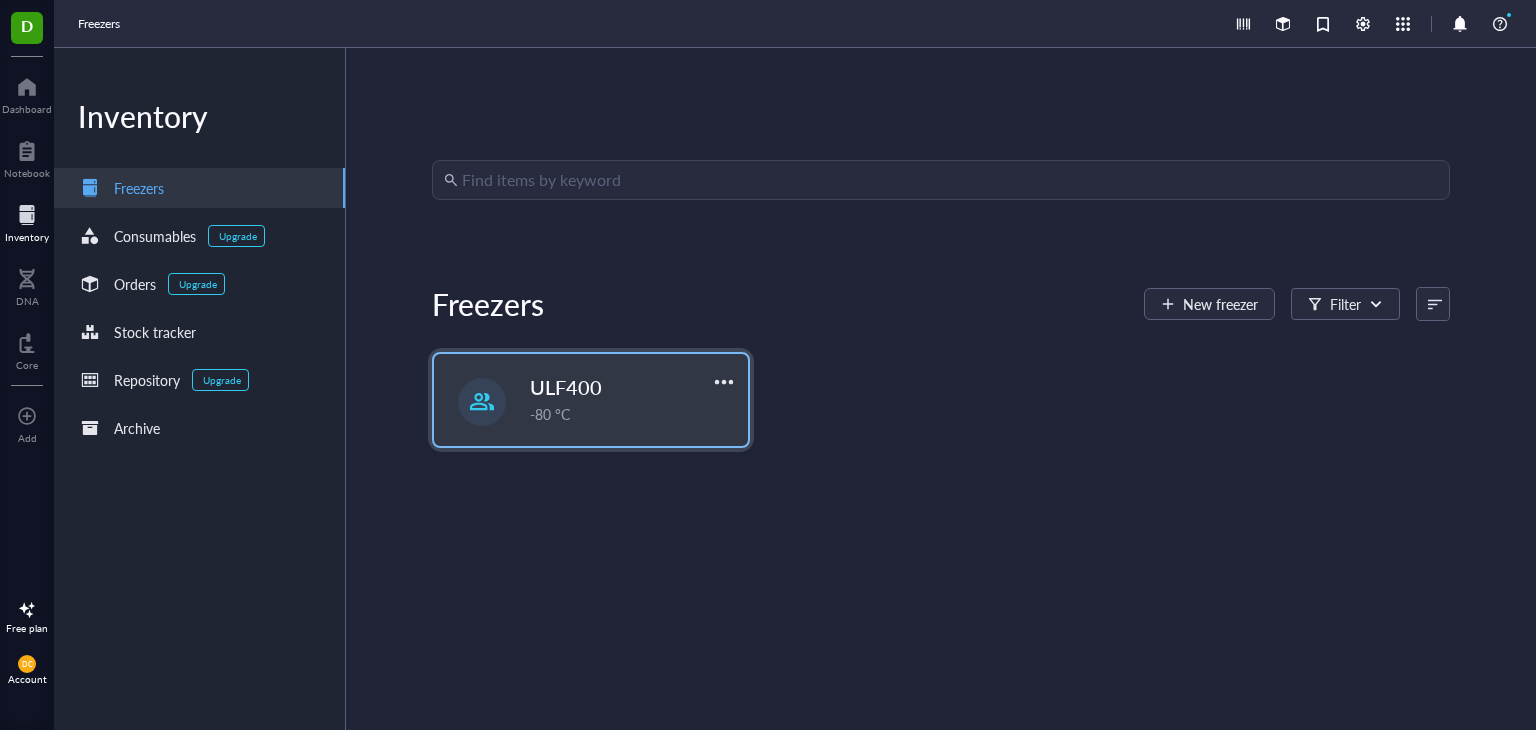 click on "-80 °C" at bounding box center (633, 414) 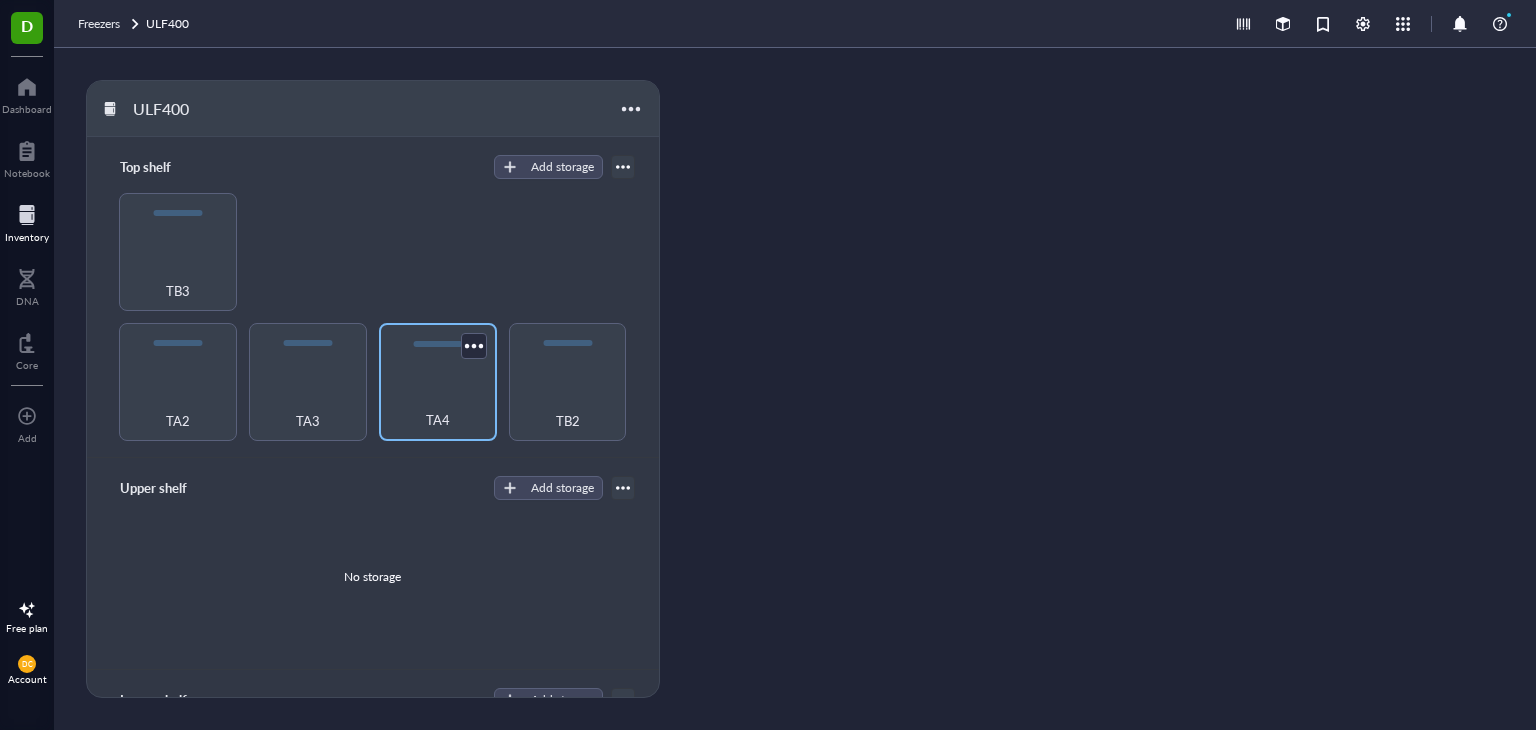 click on "TA4" at bounding box center [438, 382] 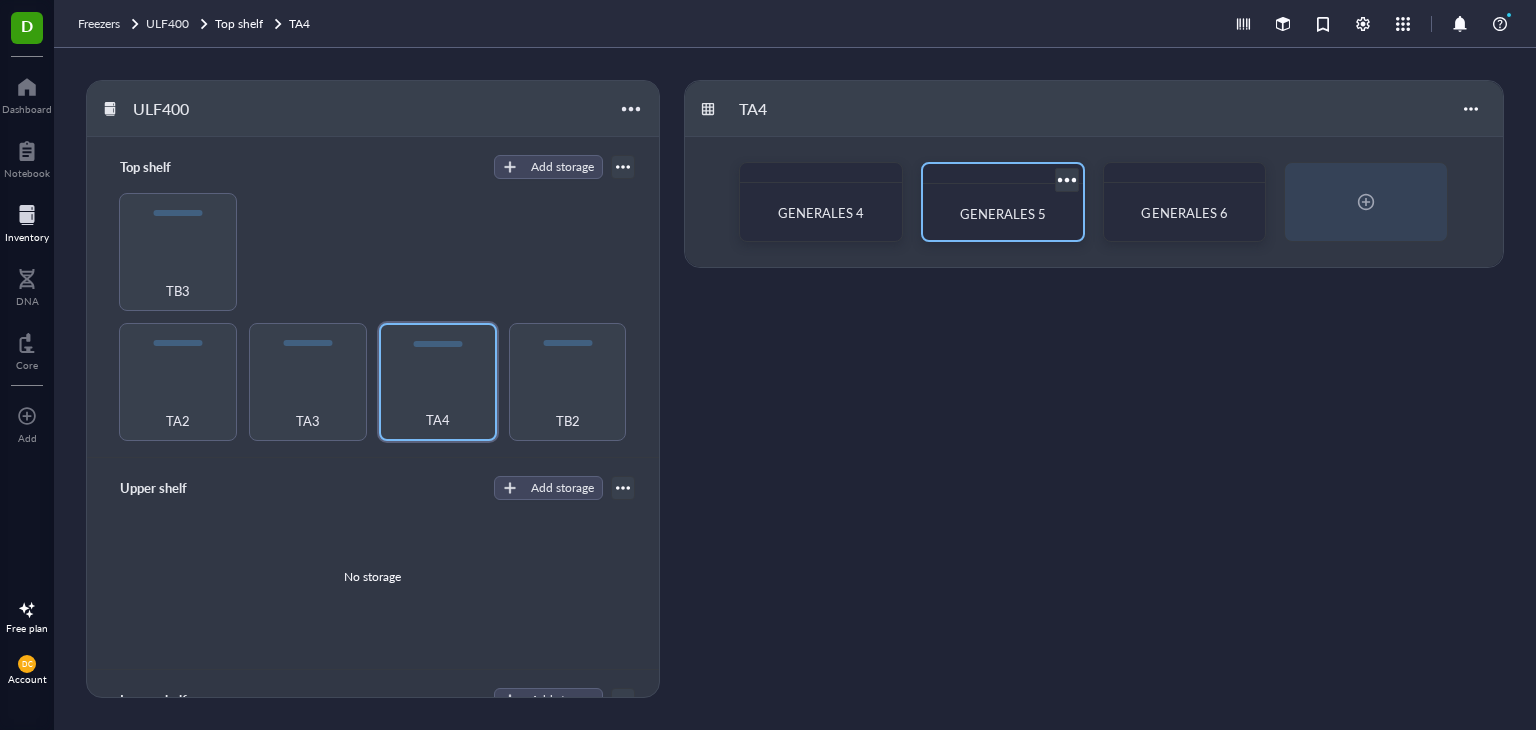 click on "GENERALES 5" at bounding box center [1003, 214] 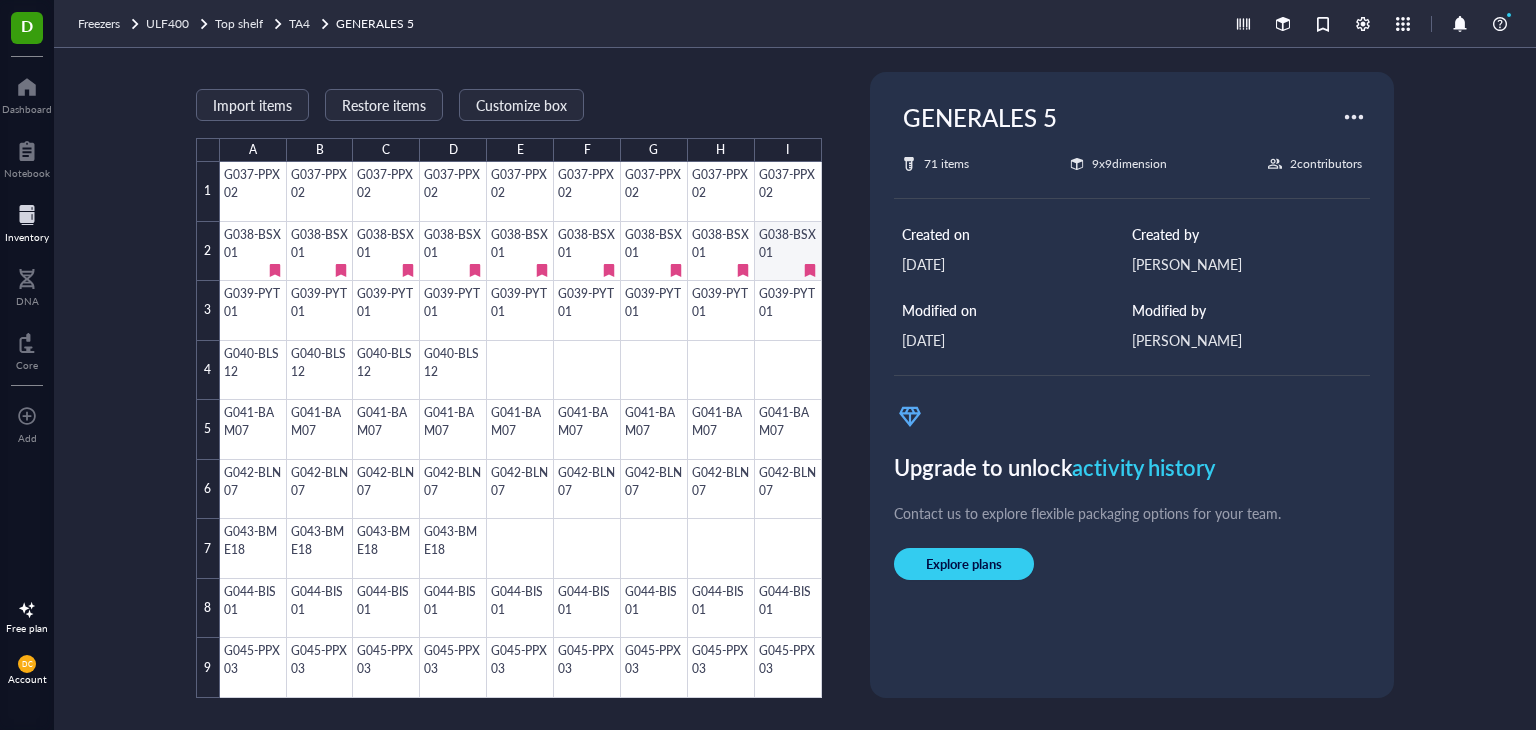 click at bounding box center [521, 430] 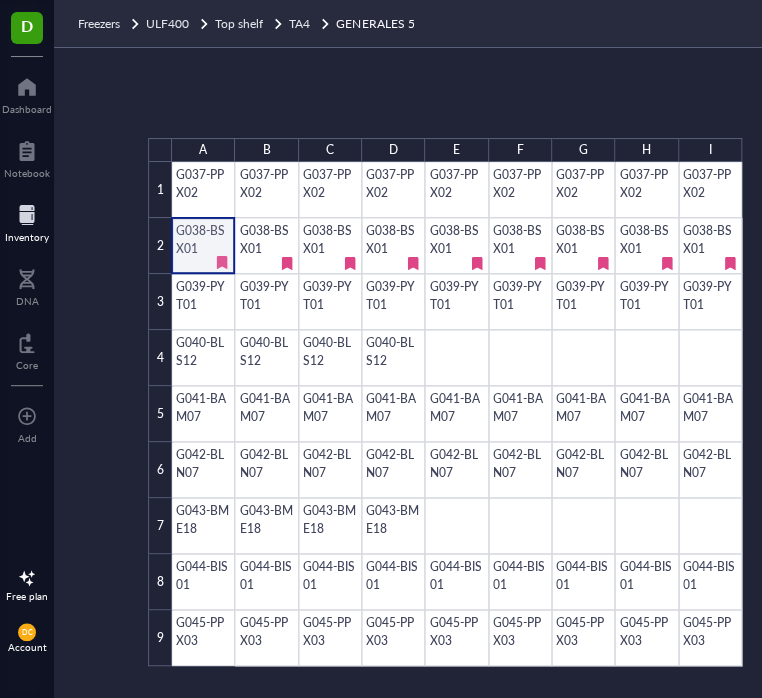 scroll, scrollTop: 0, scrollLeft: 518, axis: horizontal 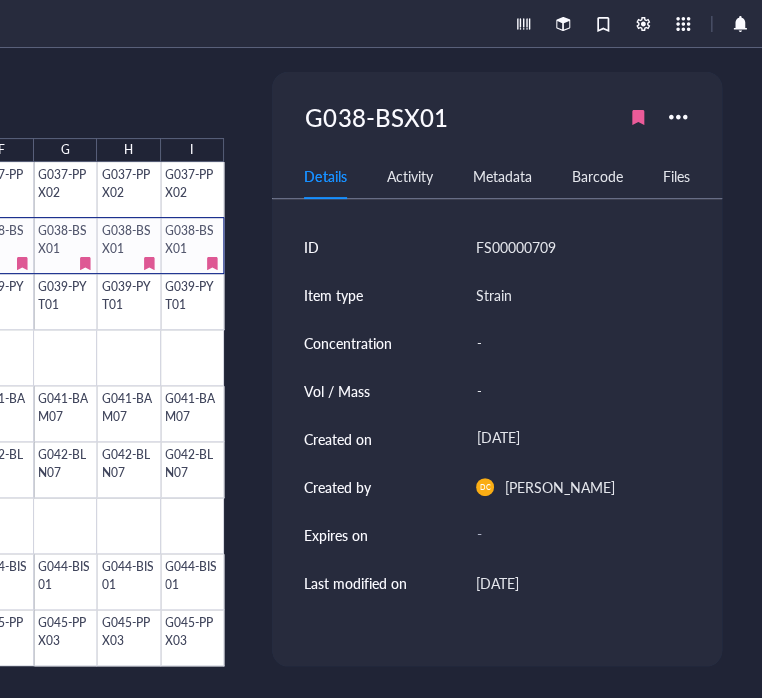 drag, startPoint x: 200, startPoint y: 239, endPoint x: 603, endPoint y: 240, distance: 403.00125 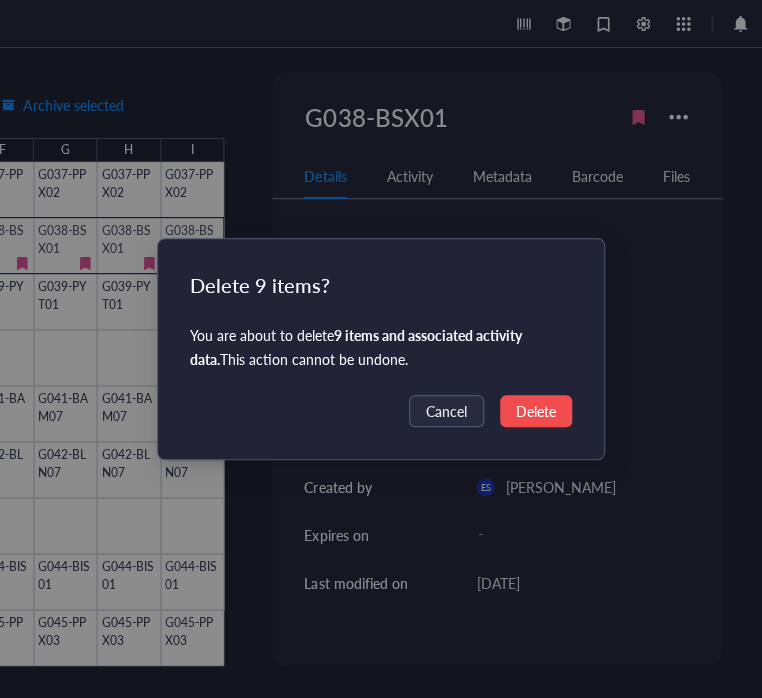click on "Delete" at bounding box center (536, 411) 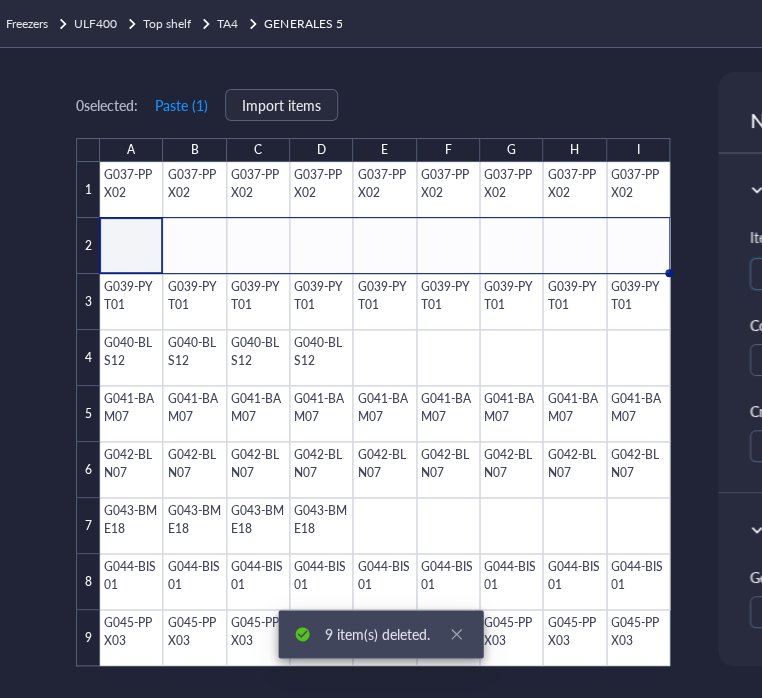 scroll, scrollTop: 0, scrollLeft: 0, axis: both 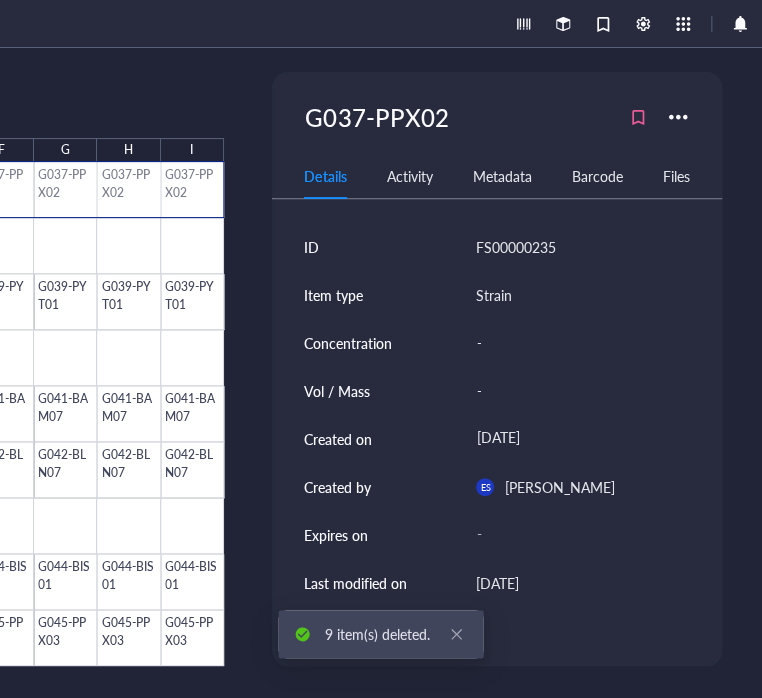 drag, startPoint x: 325, startPoint y: 188, endPoint x: 229, endPoint y: 180, distance: 96.332756 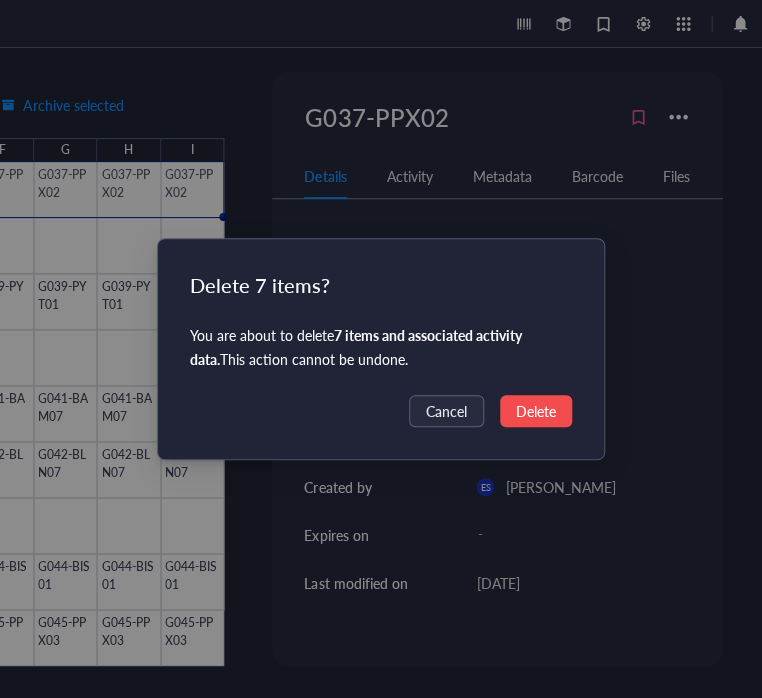 click on "Delete" at bounding box center (536, 411) 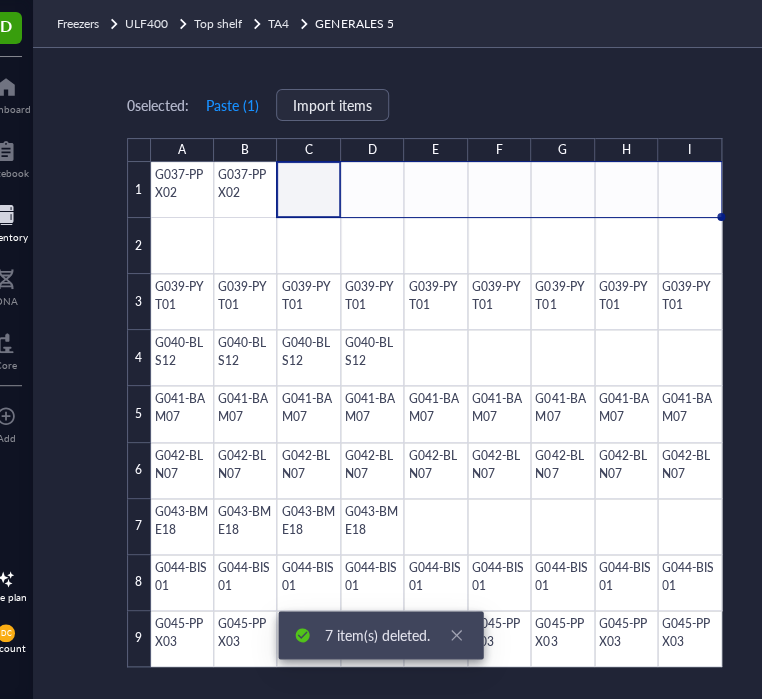 scroll, scrollTop: 0, scrollLeft: 6, axis: horizontal 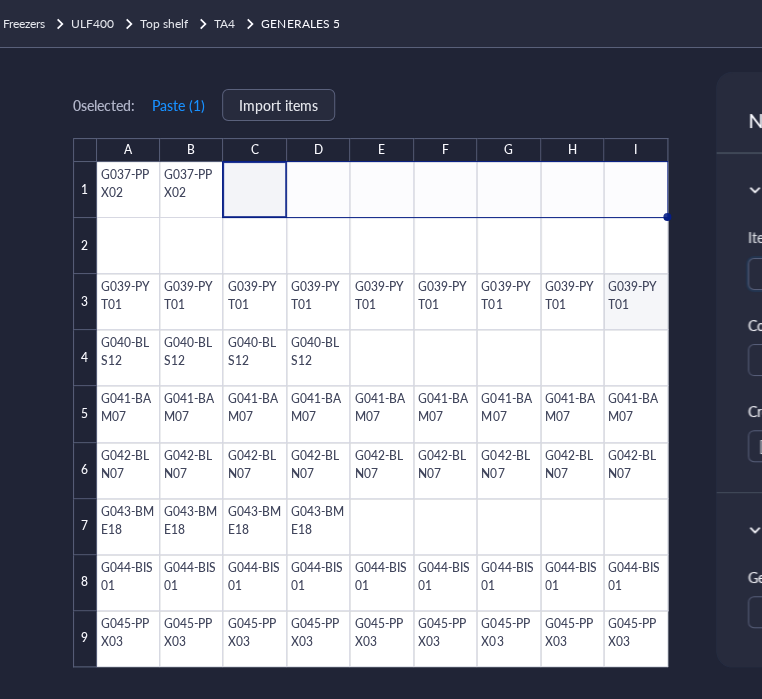 click on "0  selected: Paste ( 1 ) Import items A B C D E F G H I 1 2 3 4 5 6 7 8 9 G037-PPX02 G037-PPX02 G039-PYT01 G039-PYT01 G039-PYT01 G039-PYT01 G039-PYT01 G039-PYT01 G039-PYT01 G039-PYT01 G039-PYT01 G040-BLS12 G040-BLS12 G040-BLS12 G040-BLS12 G041-BAM07 G041-BAM07 G041-BAM07 G041-BAM07 G041-BAM07 G041-BAM07 G041-BAM07 G041-BAM07 G041-BAM07 G042-BLN07 G042-BLN07 G042-BLN07 G042-BLN07 G042-BLN07 G042-BLN07 G042-BLN07 G042-BLN07 G042-BLN07 G043-BME18 G043-BME18 G043-BME18 G043-BME18 G044-BIS01 G044-BIS01 G044-BIS01 G044-BIS01 G044-BIS01 G044-BIS01 G044-BIS01 G044-BIS01 G044-BIS01 G045-PPX03 G045-PPX03 G045-PPX03 G045-PPX03 G045-PPX03 G045-PPX03 G045-PPX03 G045-PPX03 G045-PPX03 GENERALES 5 55 items 9  x  9  dimension 2  contributor s Created on [DATE] Created by [PERSON_NAME] Modified on [DATE] Modified by [PERSON_NAME] [DATE] DC [PERSON_NAME] deleted item  G037-PPX02 [DATE]   DC [PERSON_NAME] deleted item  G037-PPX02 [DATE]   DC [PERSON_NAME] deleted item  G037-PPX02 [DATE]" at bounding box center [619, 373] 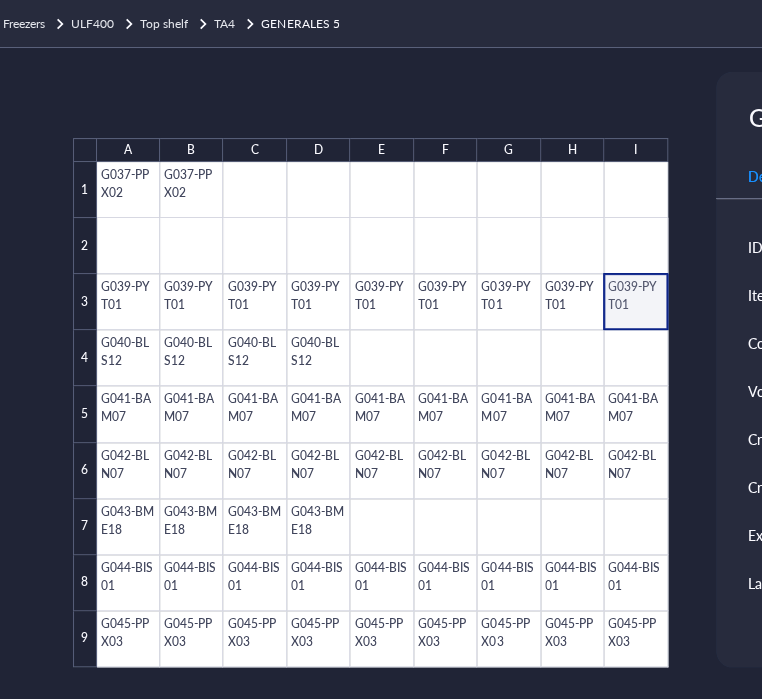 scroll, scrollTop: 0, scrollLeft: 518, axis: horizontal 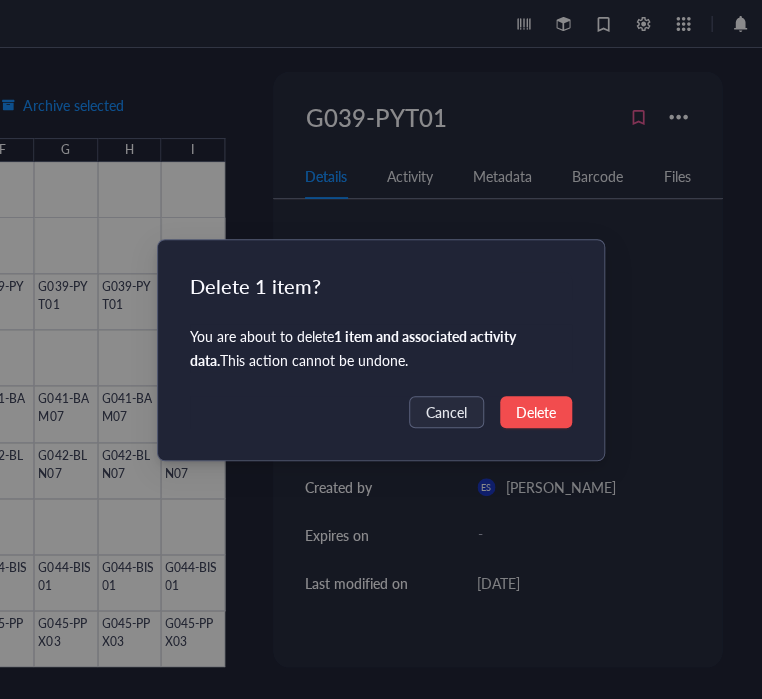 click on "Delete" at bounding box center (536, 412) 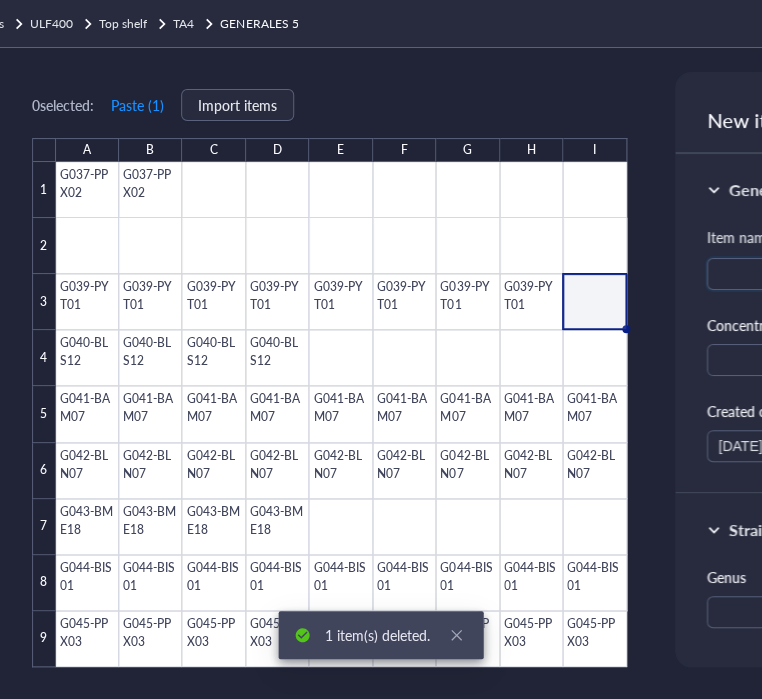 scroll, scrollTop: 0, scrollLeft: 112, axis: horizontal 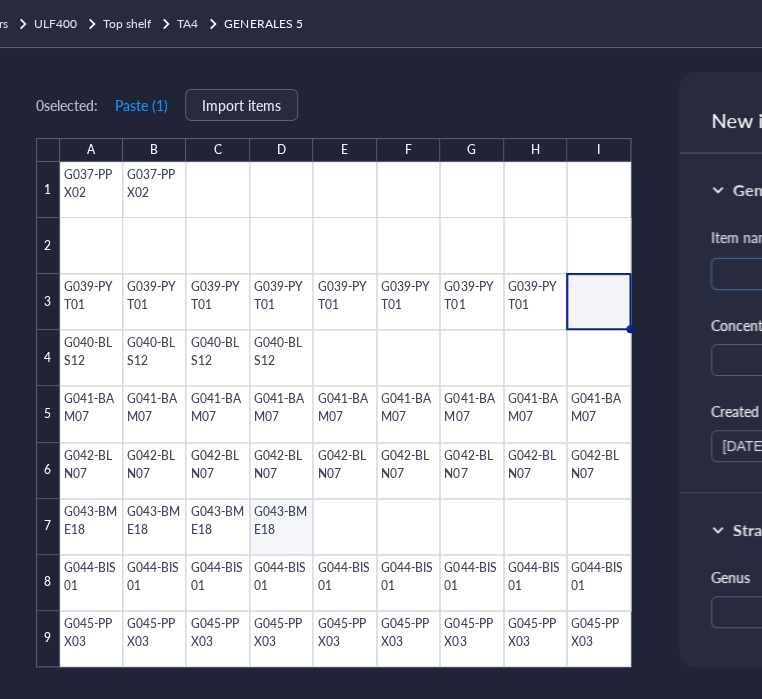 click at bounding box center (345, 414) 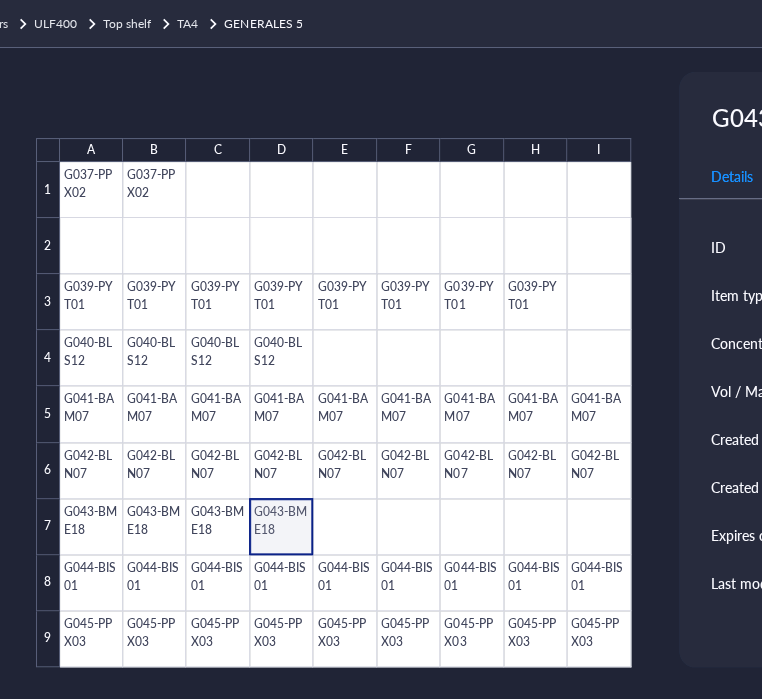 scroll, scrollTop: 0, scrollLeft: 518, axis: horizontal 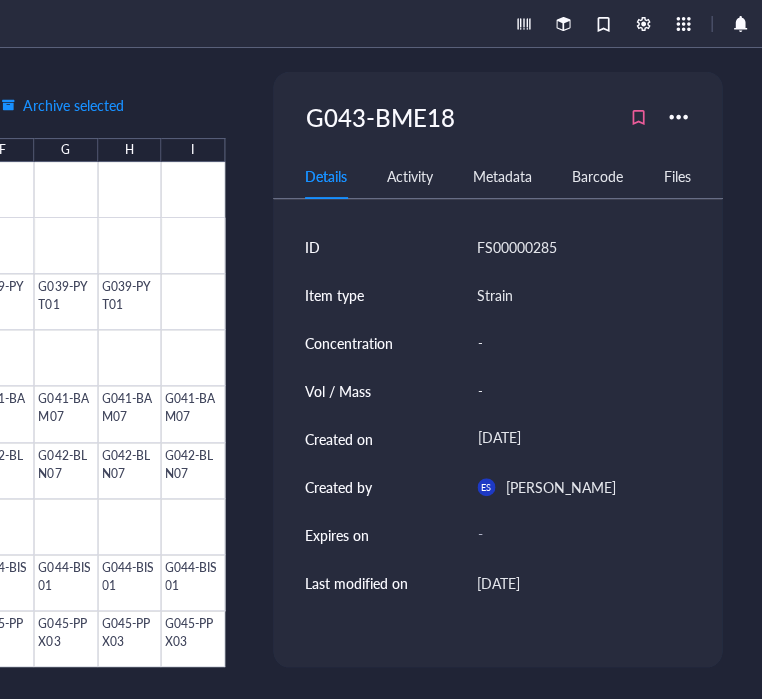 drag, startPoint x: 376, startPoint y: 697, endPoint x: 253, endPoint y: 703, distance: 123.146255 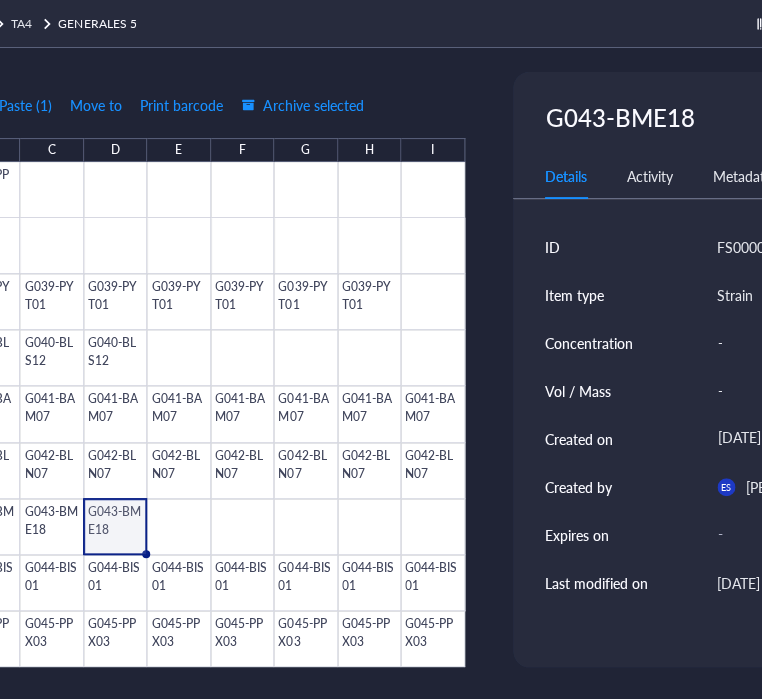 scroll, scrollTop: 0, scrollLeft: 267, axis: horizontal 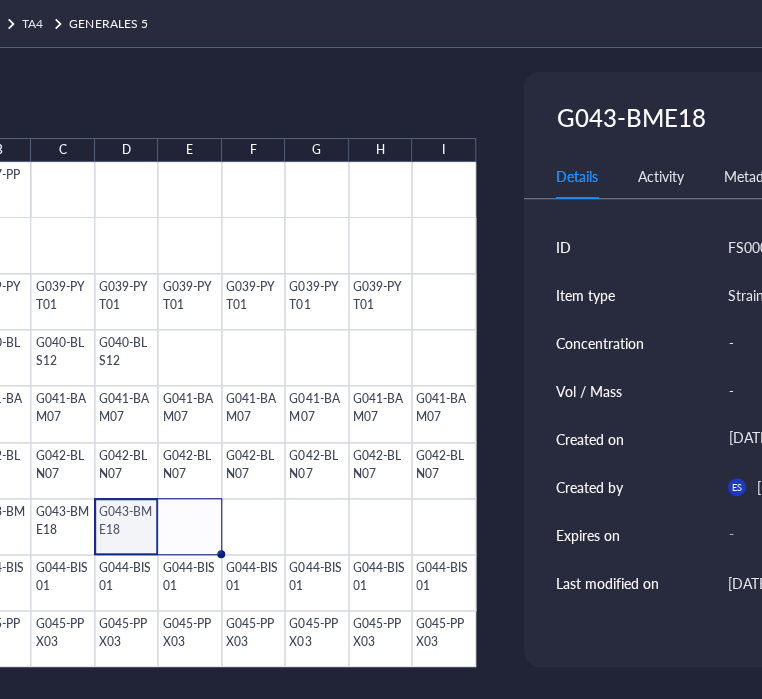 drag, startPoint x: 156, startPoint y: 553, endPoint x: 207, endPoint y: 552, distance: 51.009804 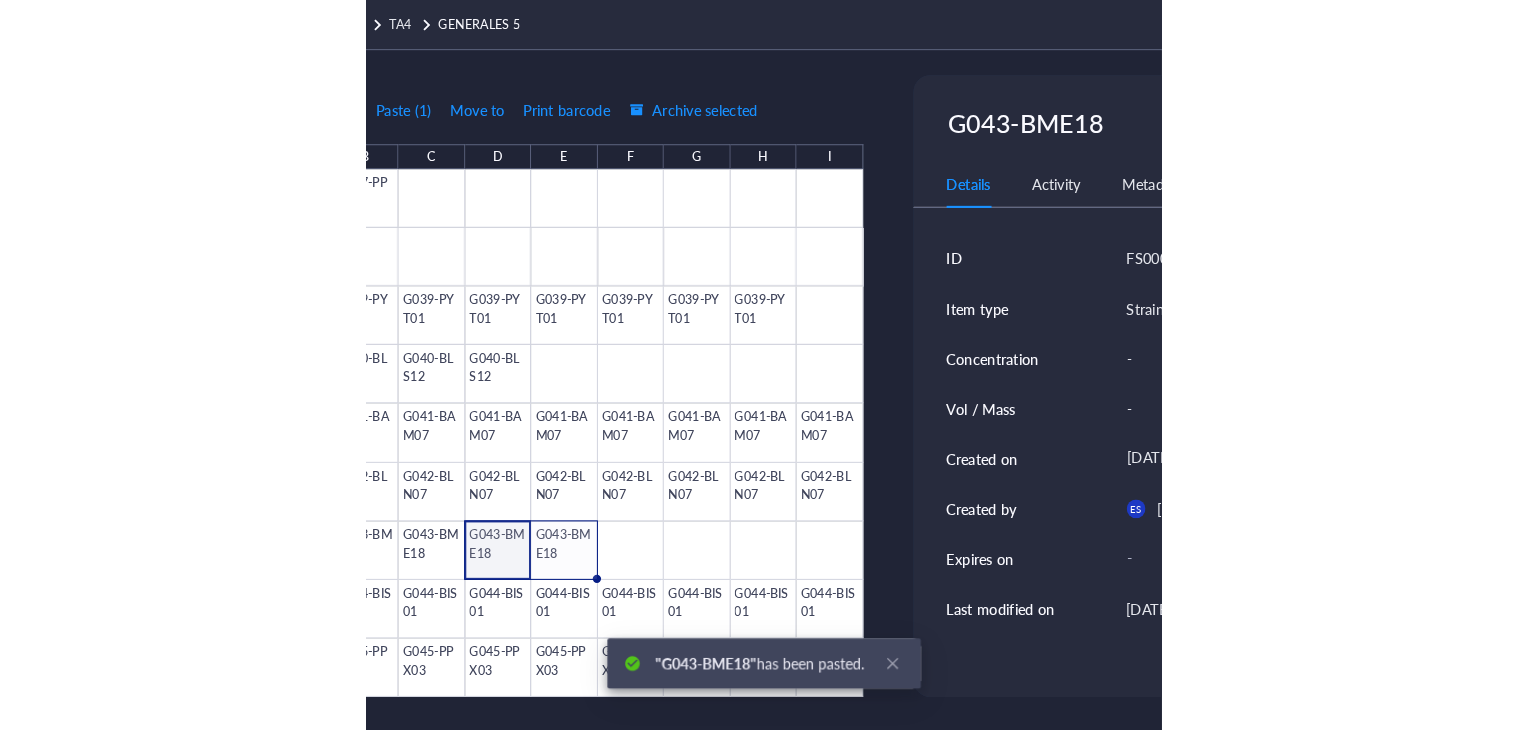 scroll, scrollTop: 0, scrollLeft: 0, axis: both 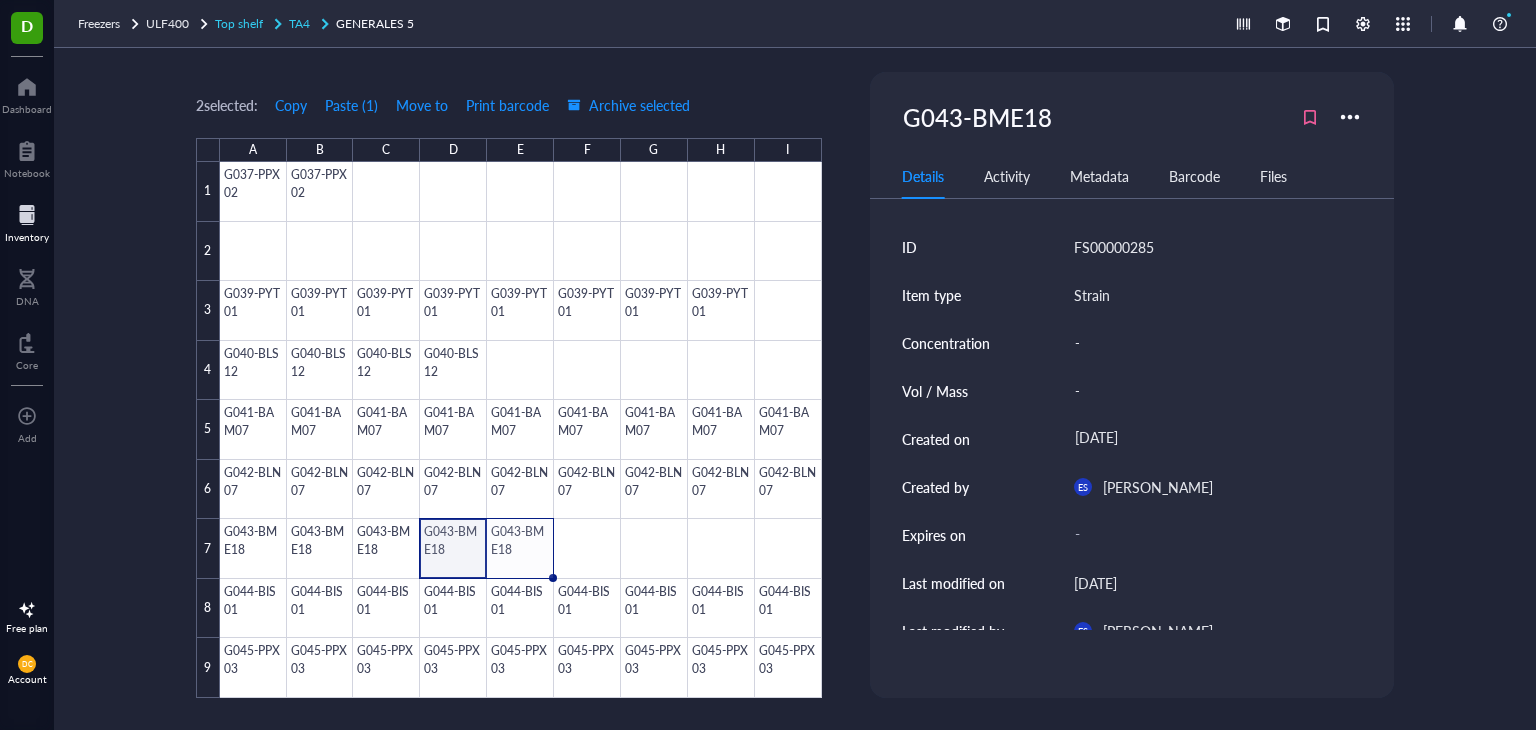 click on "TA4" at bounding box center [299, 23] 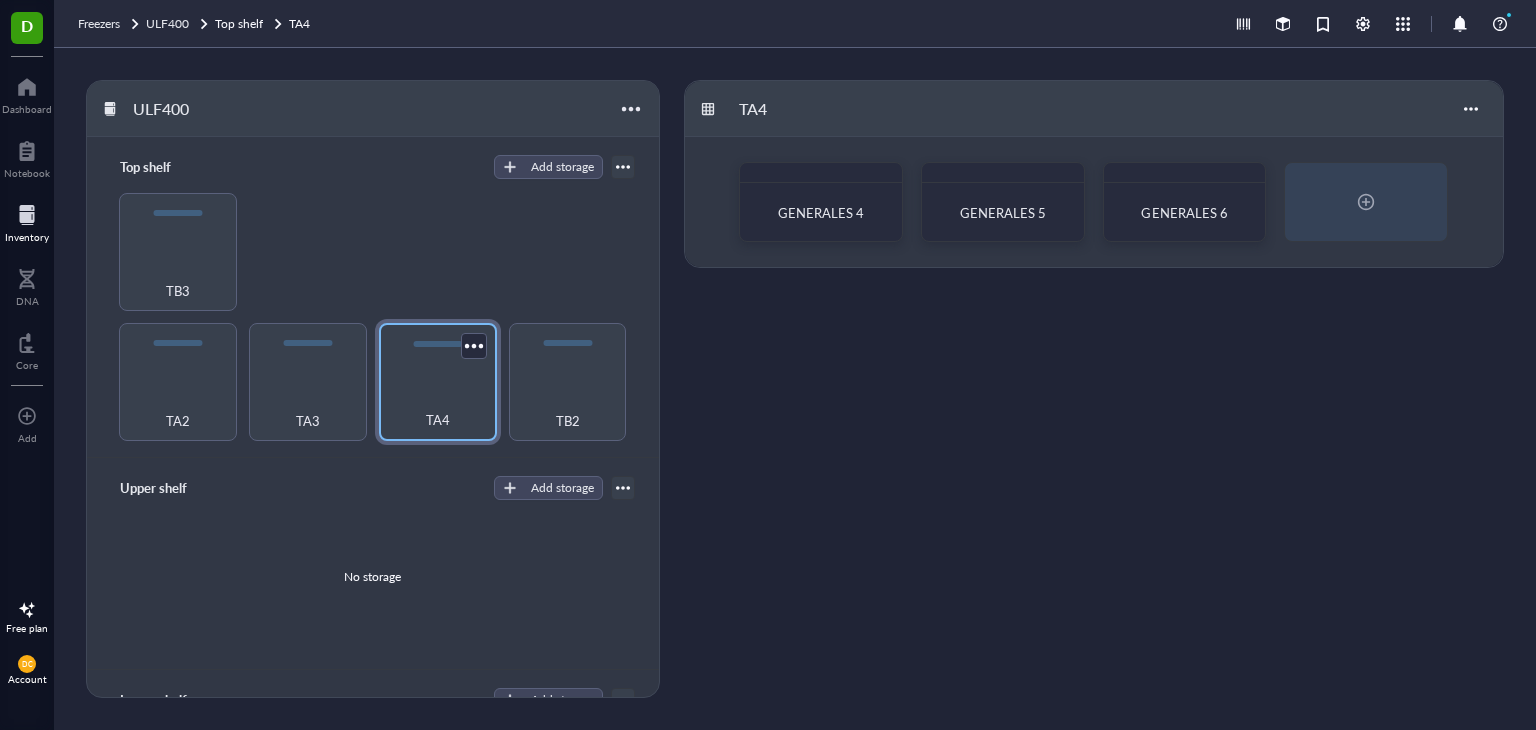 click on "TA4" at bounding box center [438, 382] 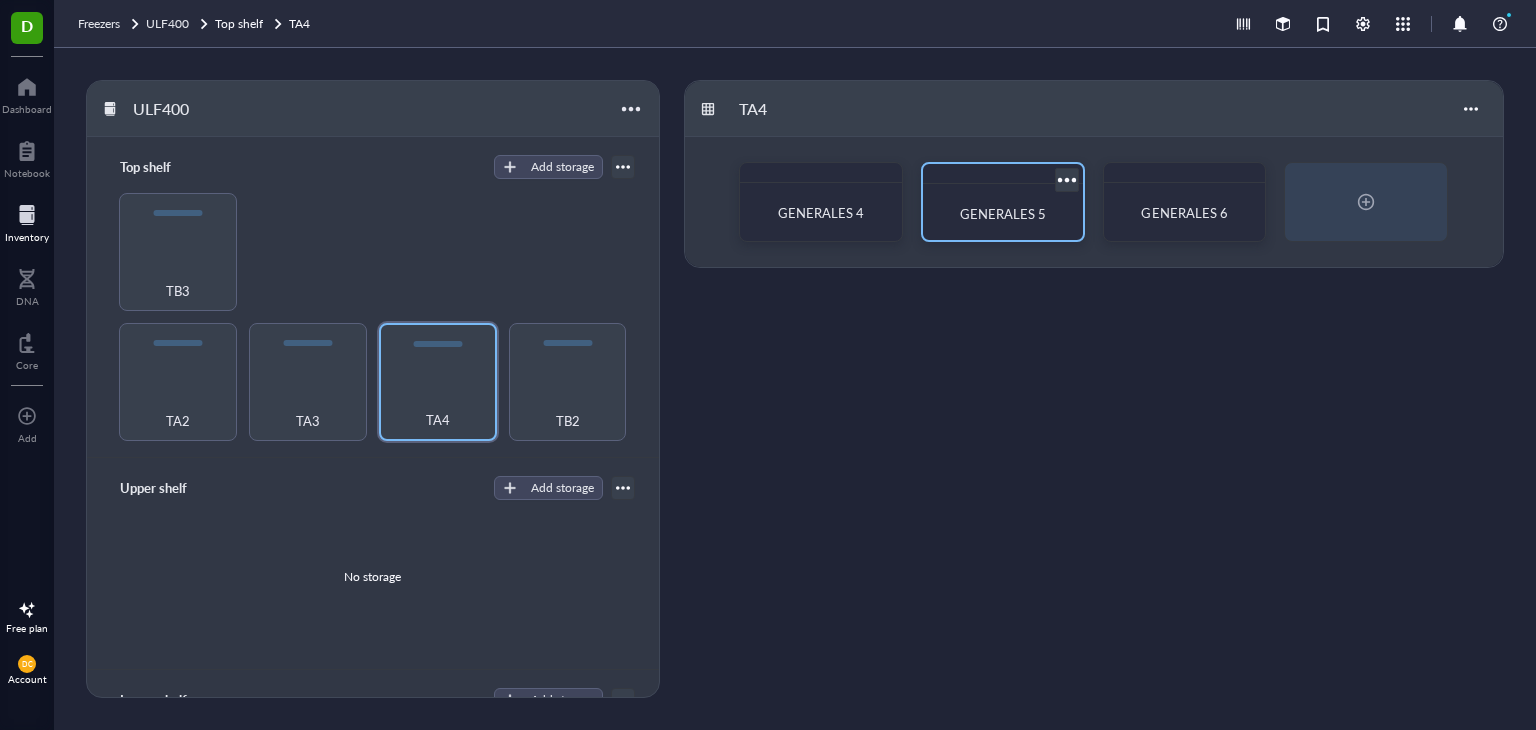 click on "GENERALES 5" at bounding box center (1003, 213) 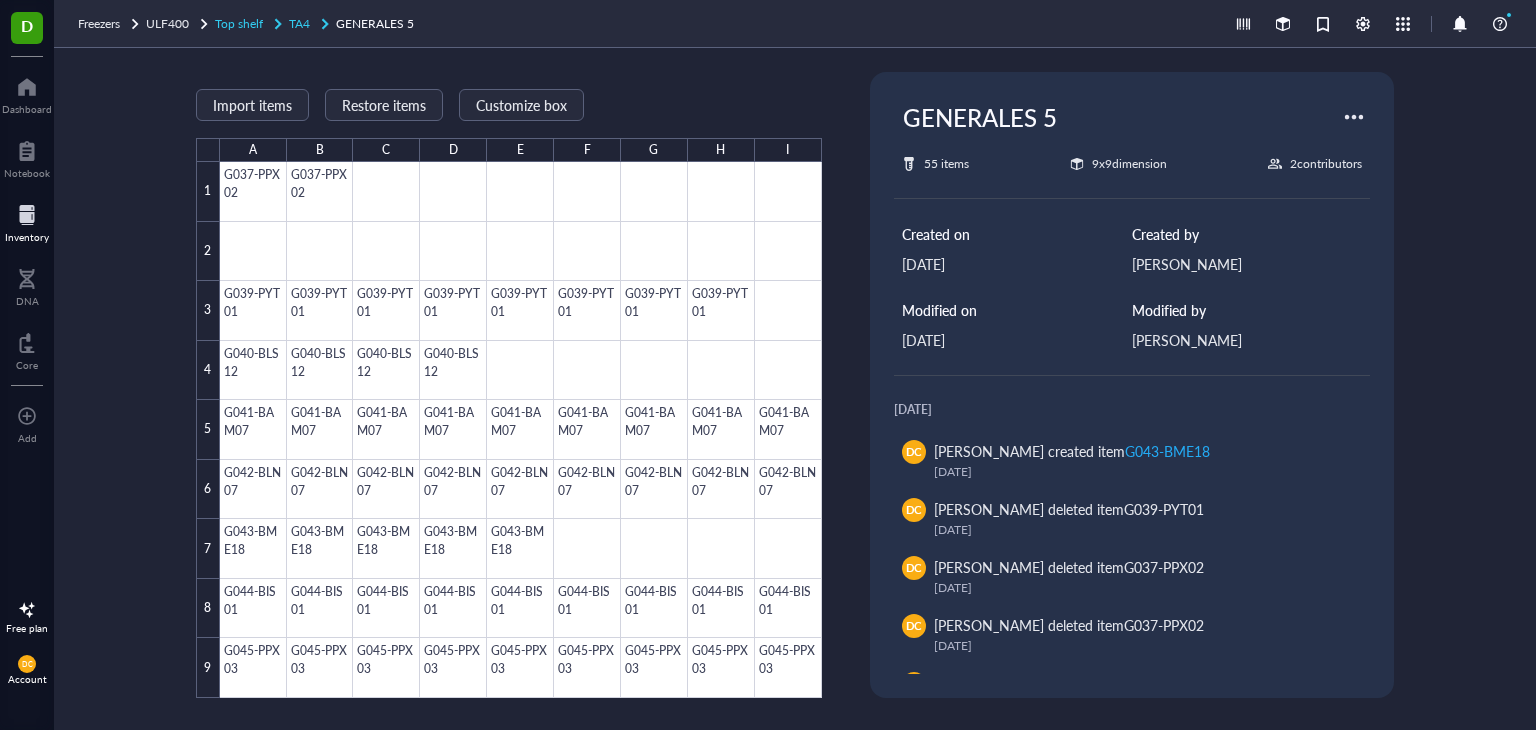 click on "TA4" at bounding box center (299, 23) 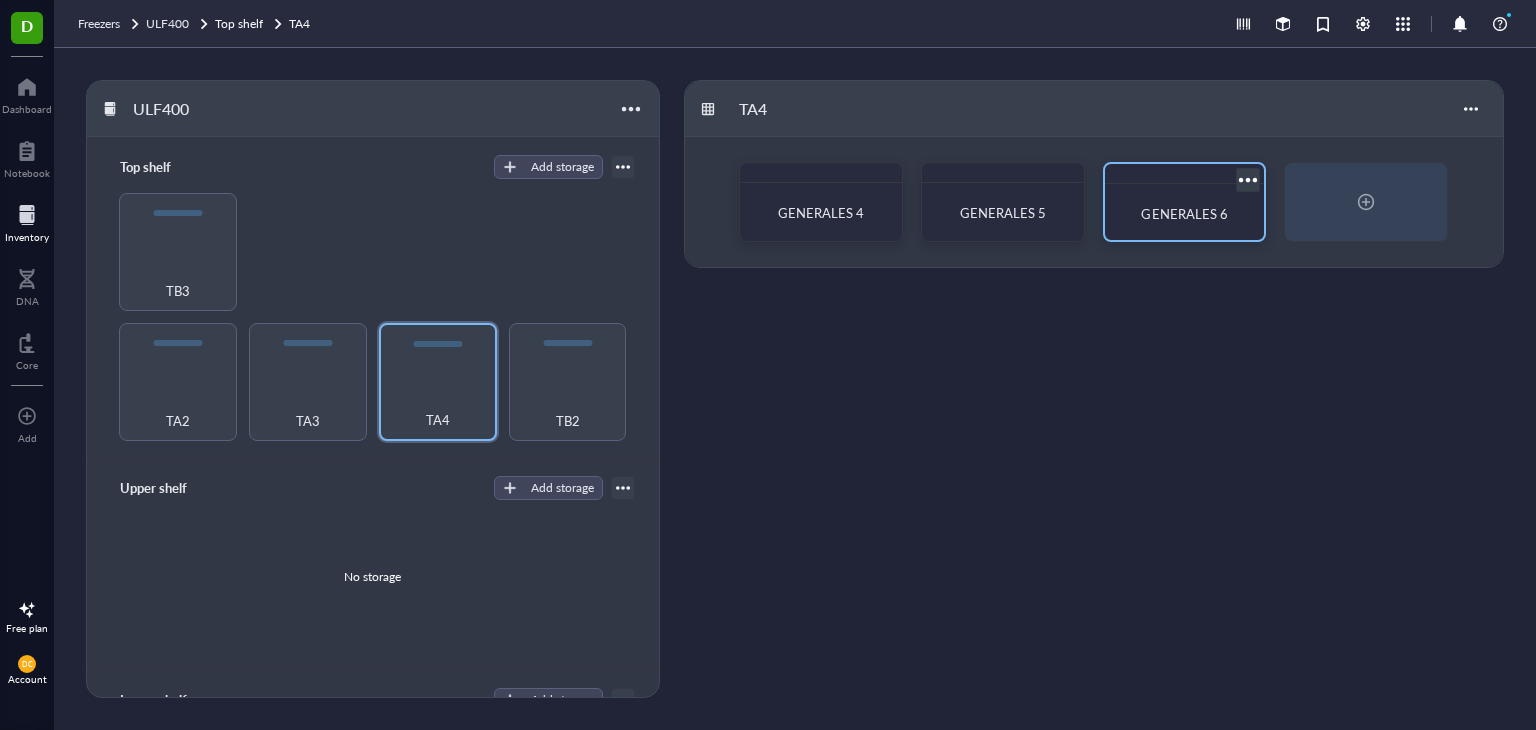 click on "GENERALES 6" at bounding box center (1185, 214) 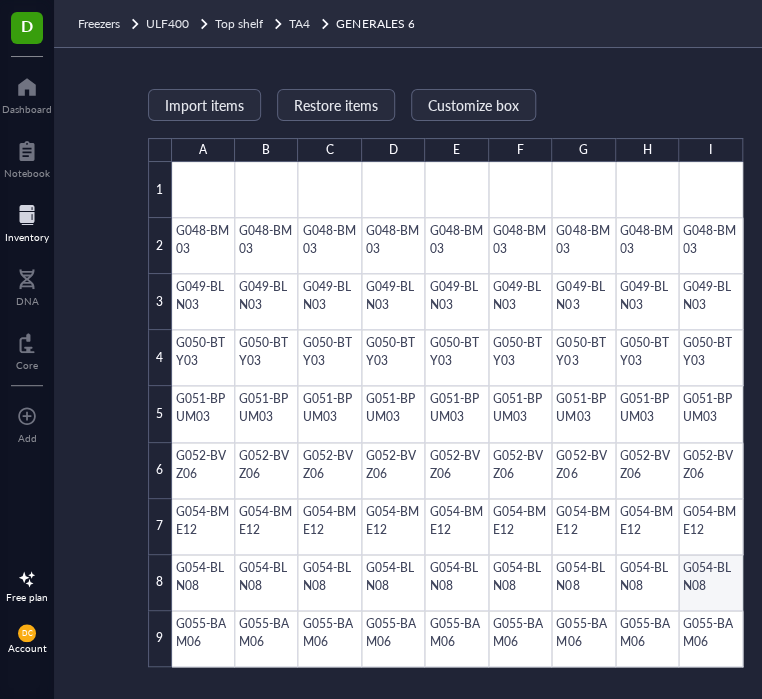 click at bounding box center (457, 414) 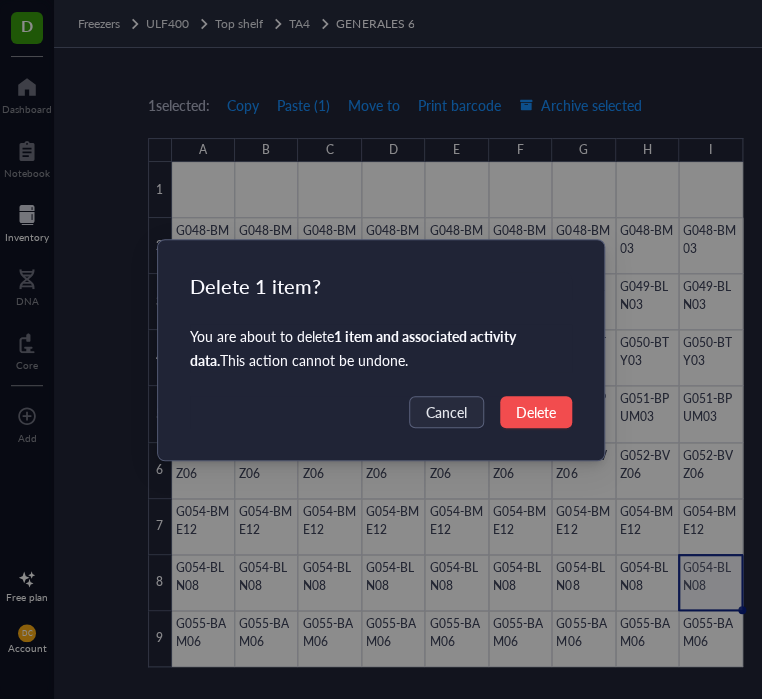 click on "Delete" at bounding box center [536, 412] 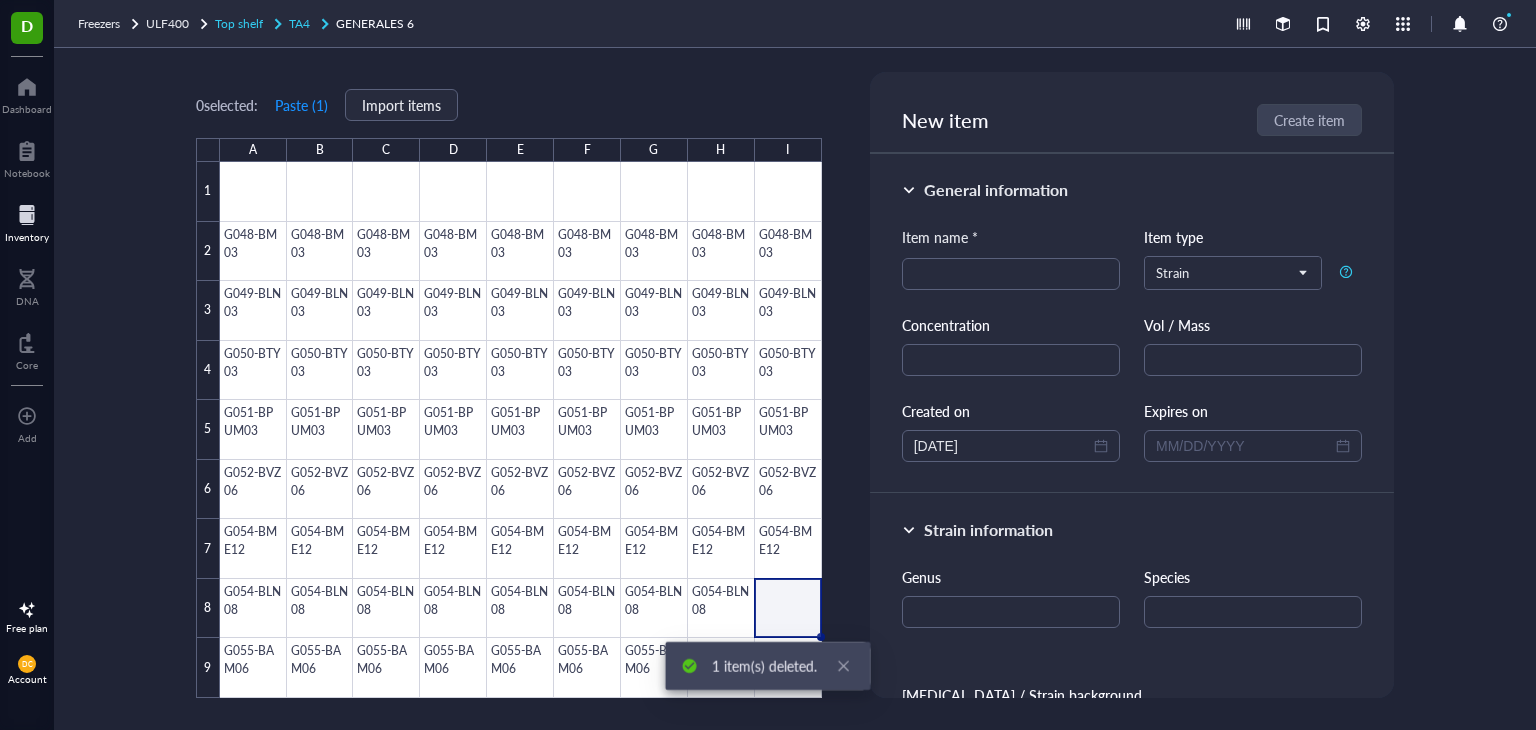click on "Top shelf" at bounding box center (239, 23) 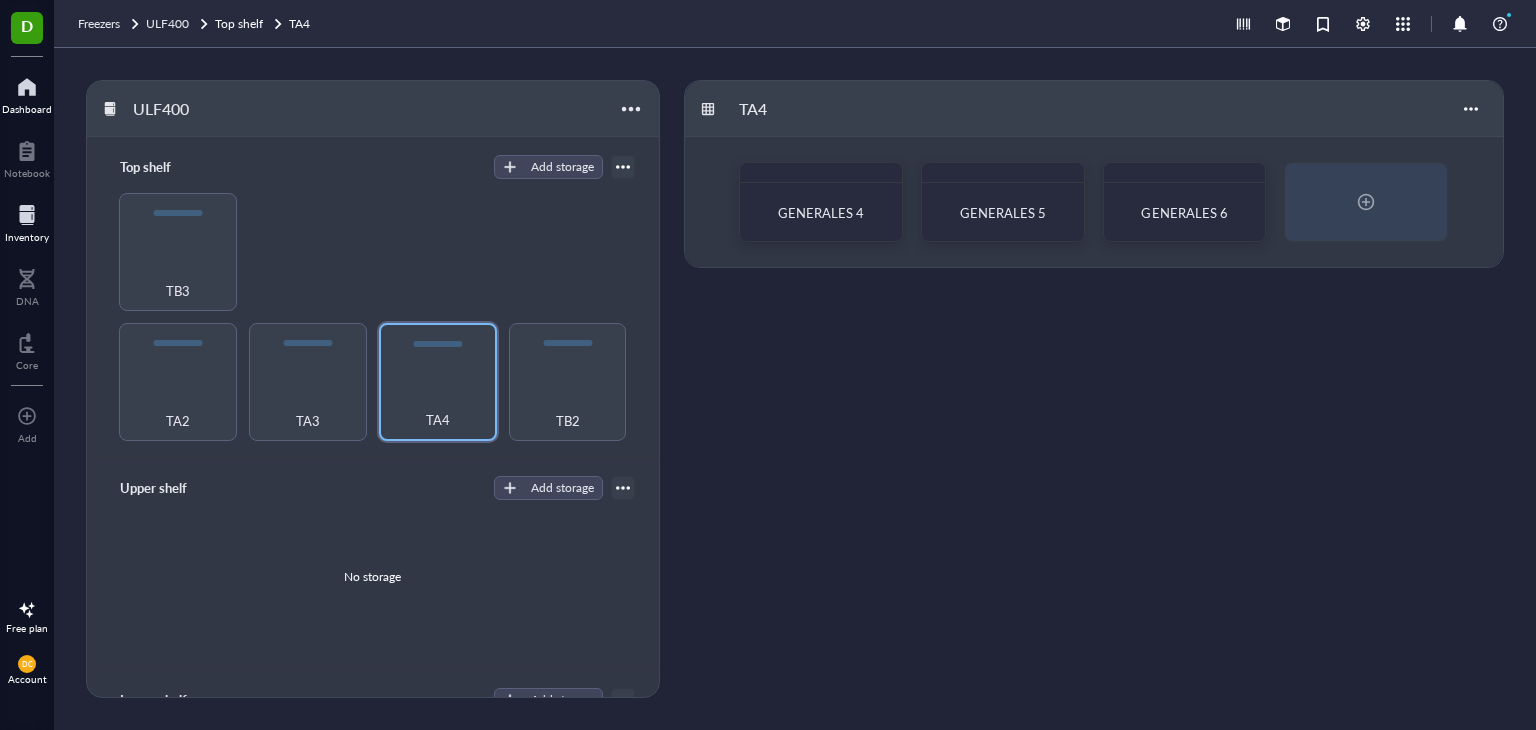 click at bounding box center (27, 87) 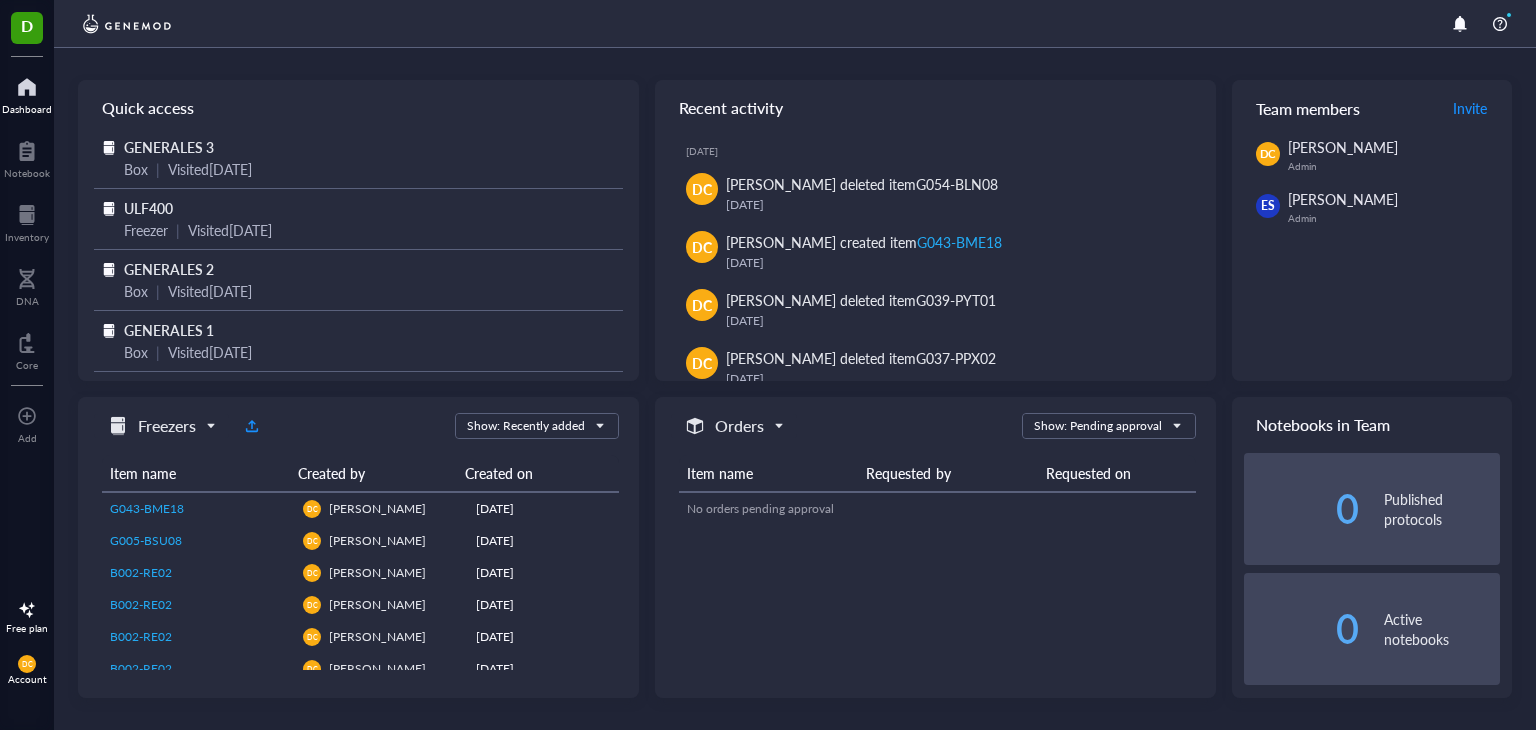 click on "D" at bounding box center (27, 25) 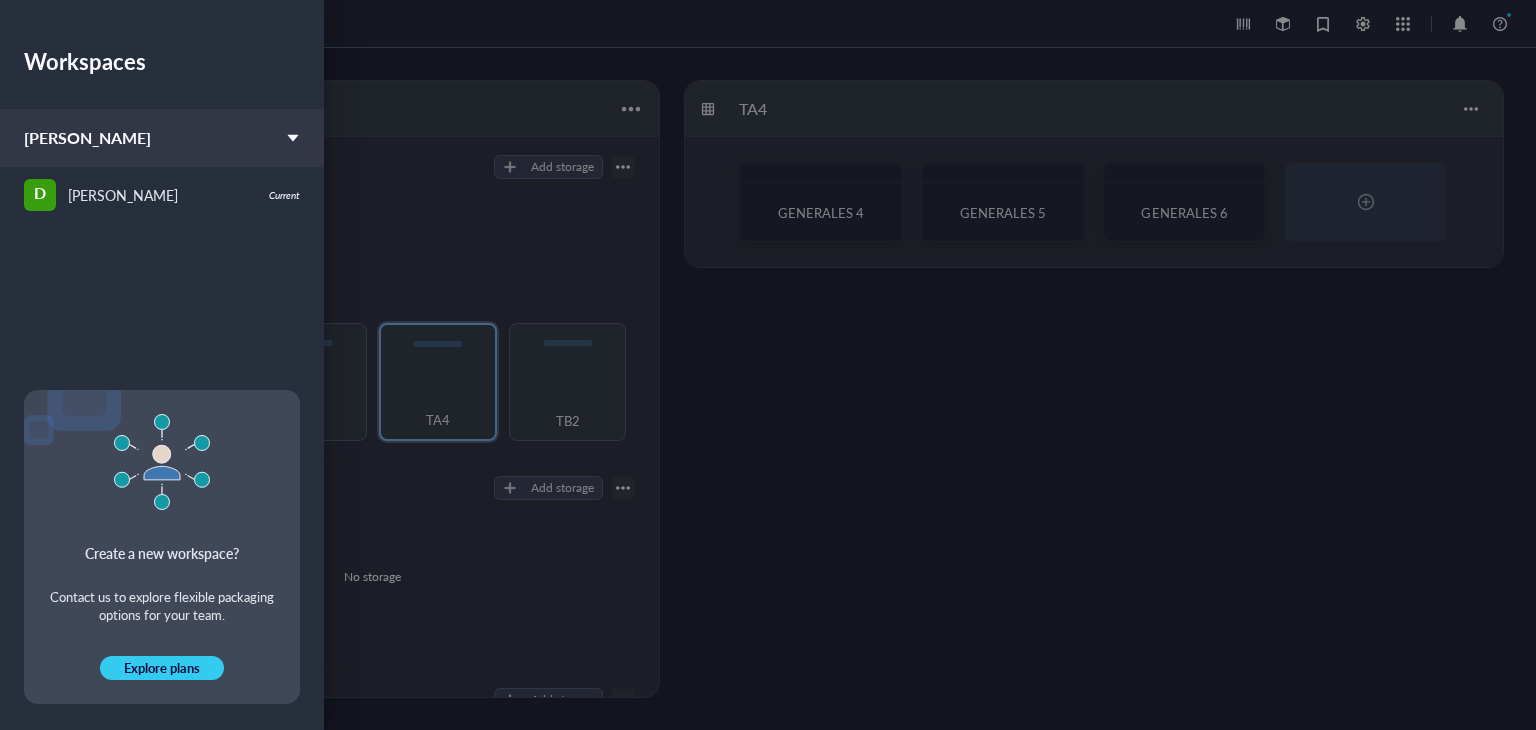 click at bounding box center (768, 365) 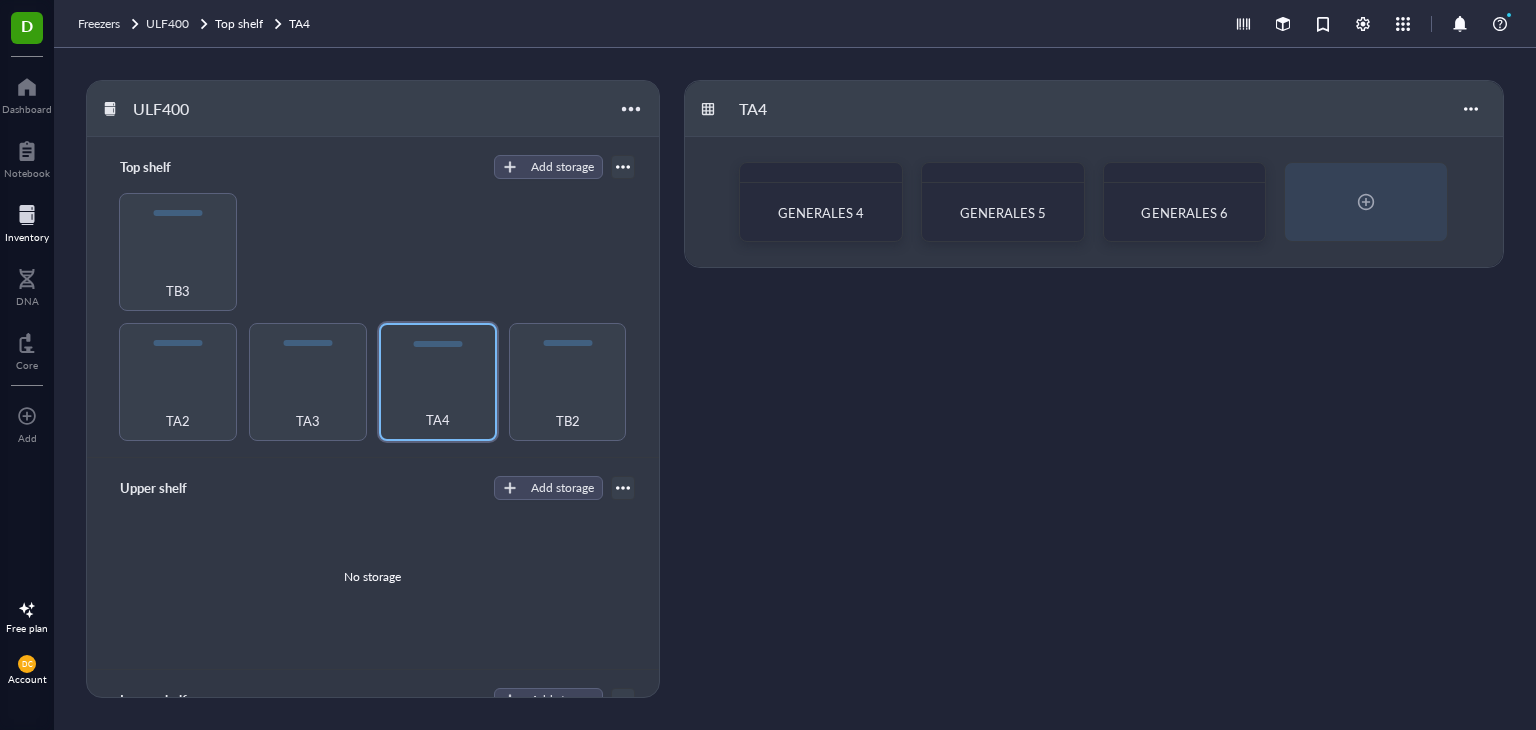 click on "TA4 GENERALES 4 GENERALES 5 GENERALES 6" at bounding box center (1094, 389) 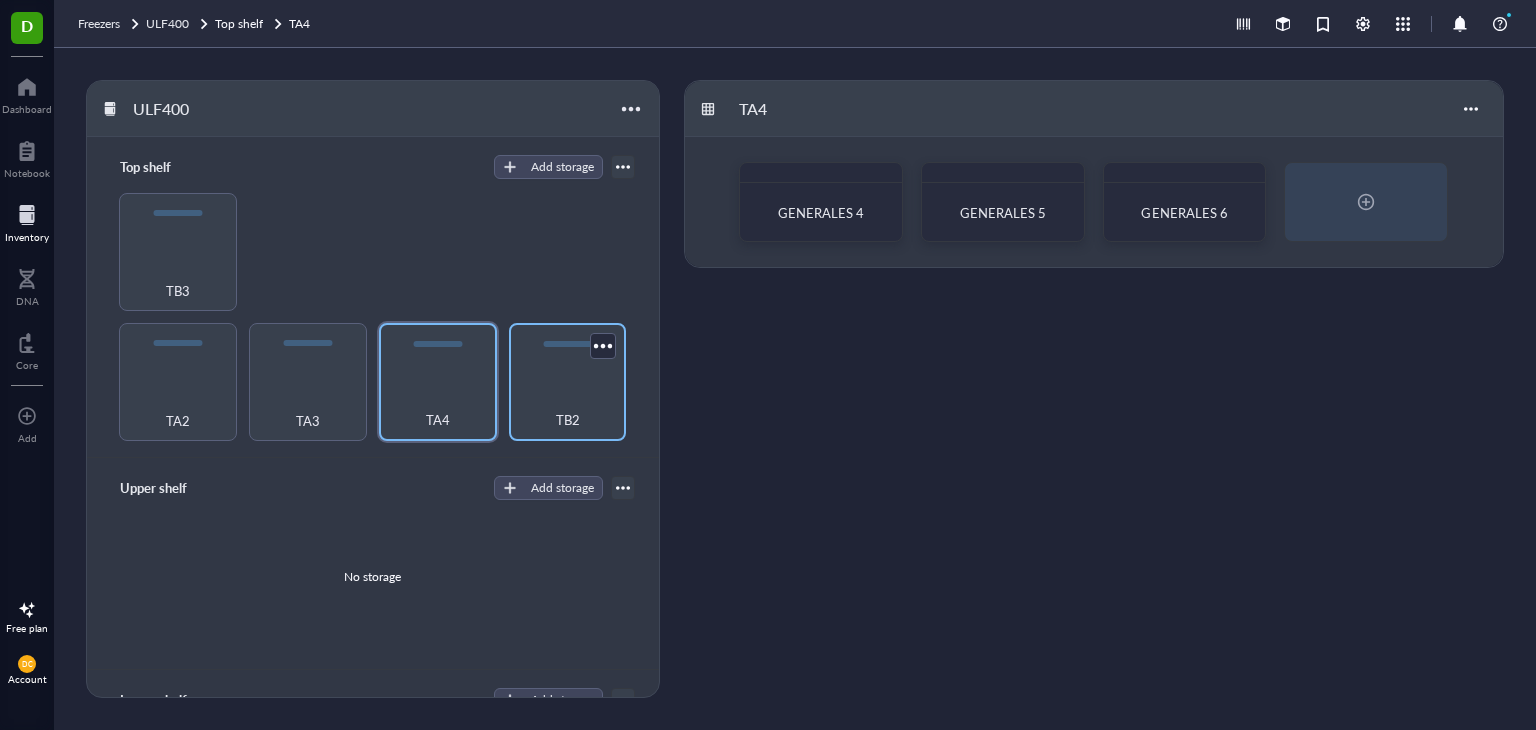 click on "TB2" at bounding box center [568, 382] 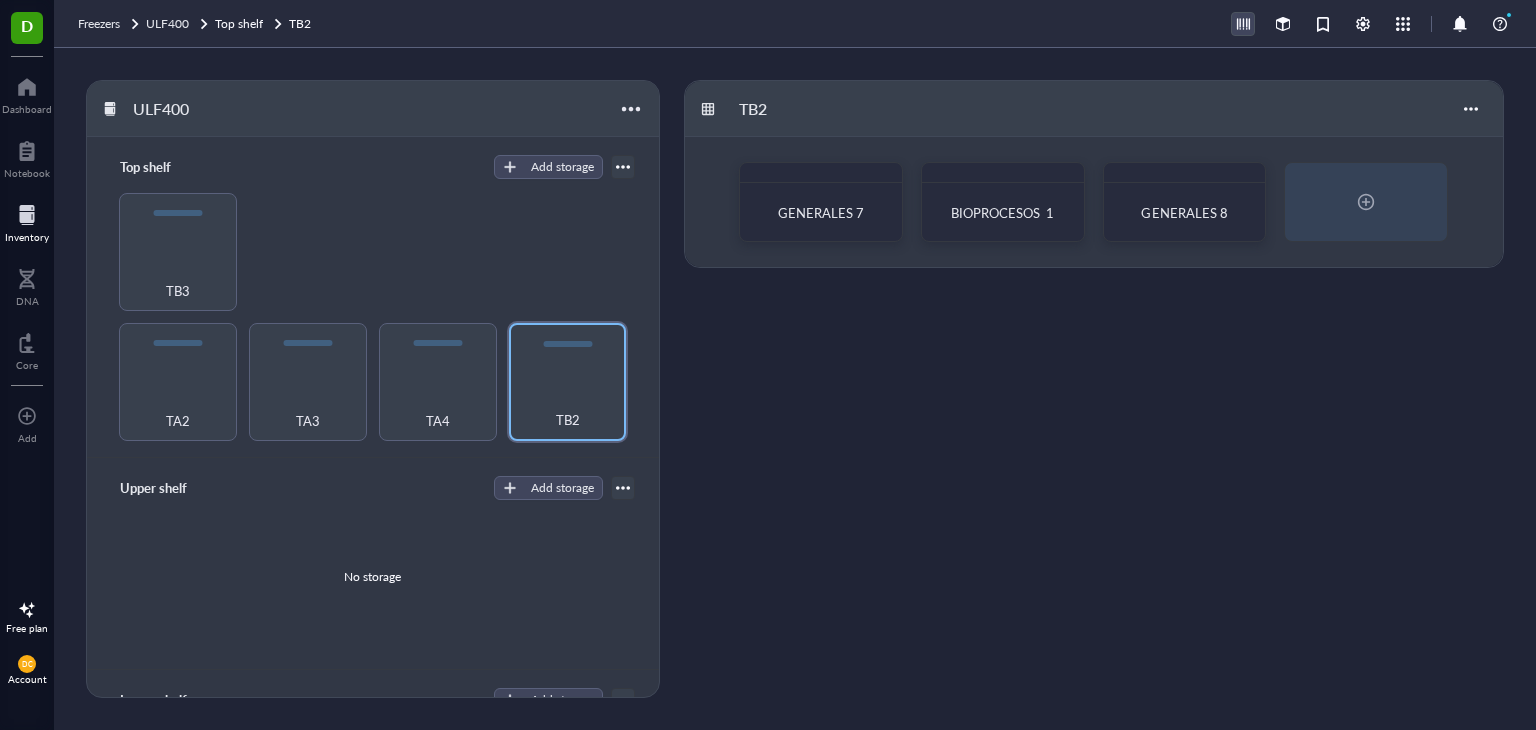click at bounding box center (1243, 24) 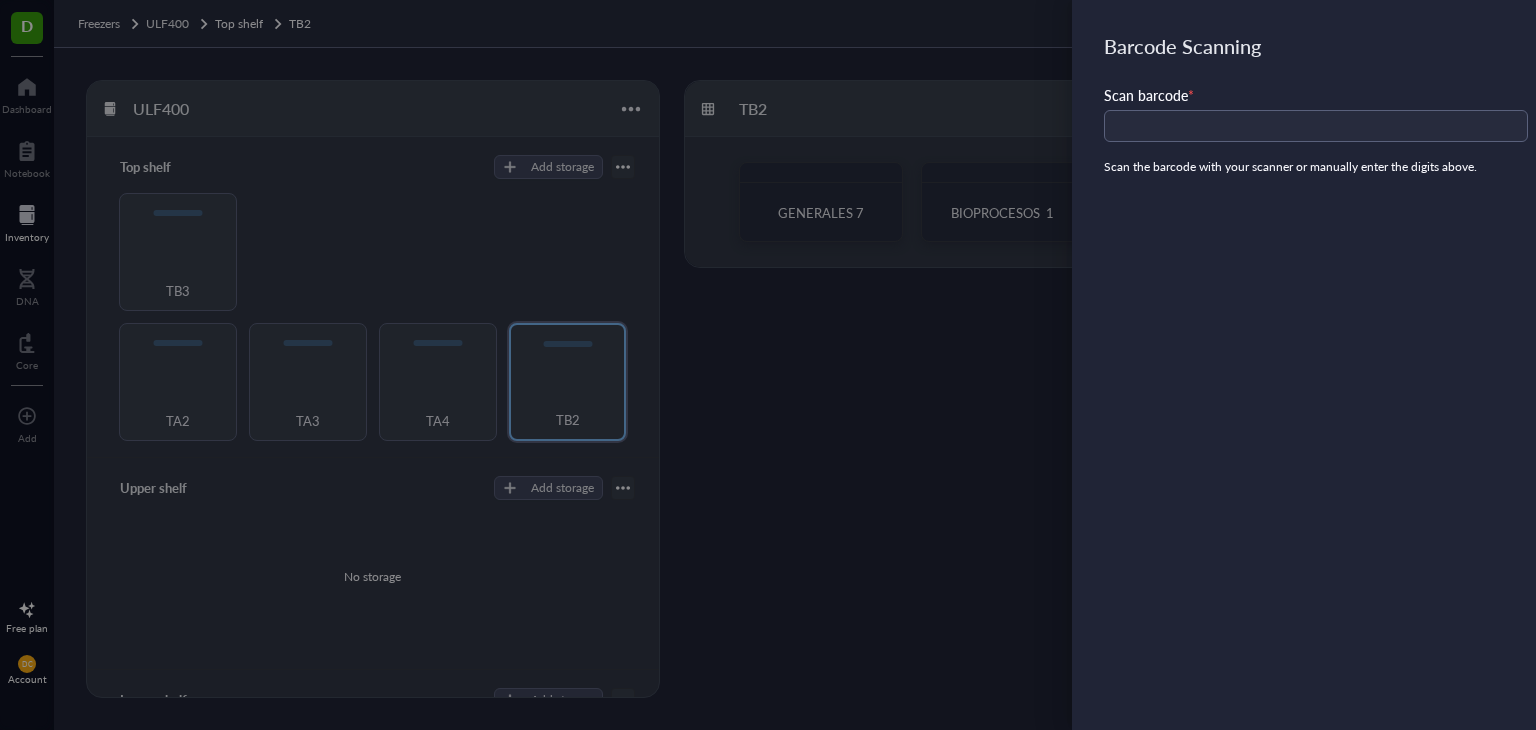 click at bounding box center (768, 365) 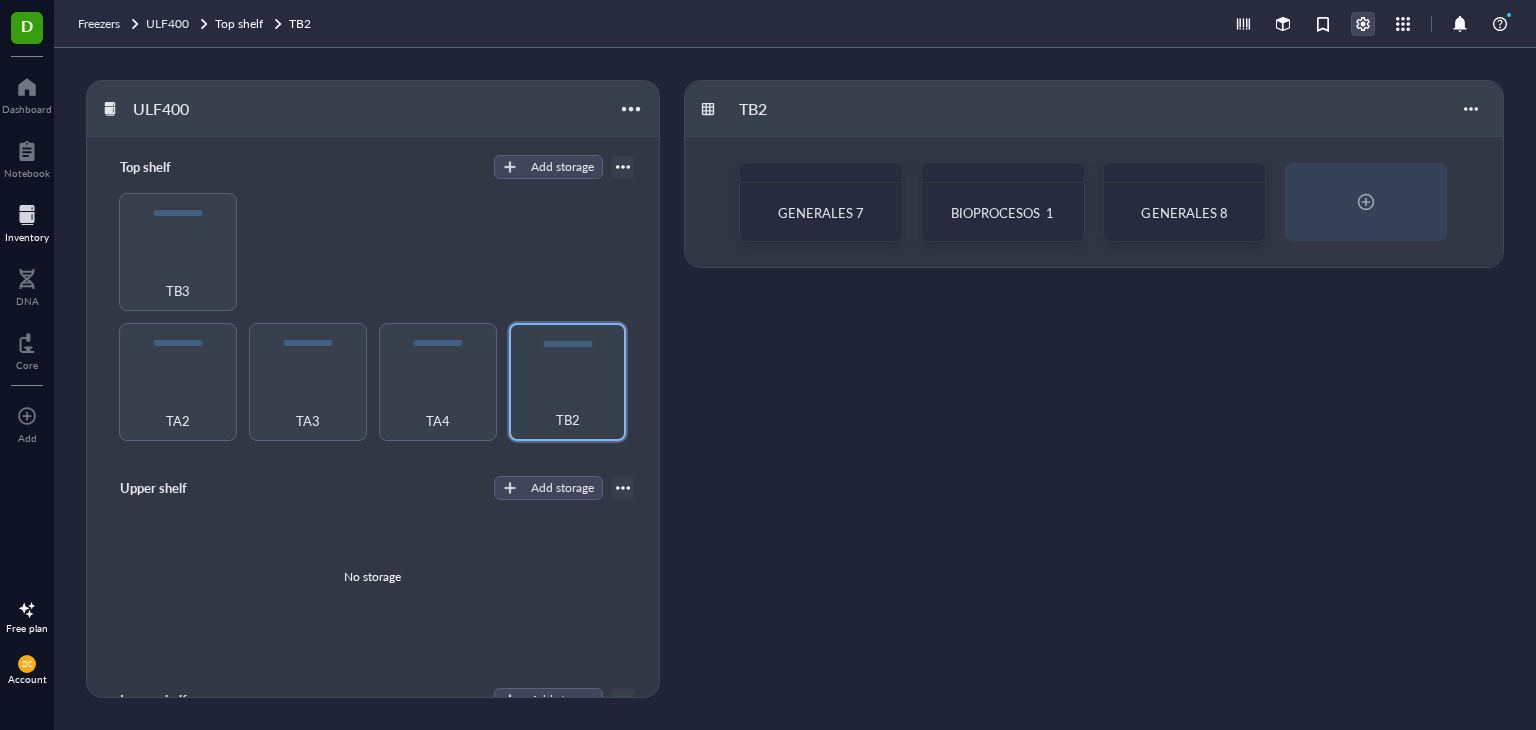 click at bounding box center (1363, 24) 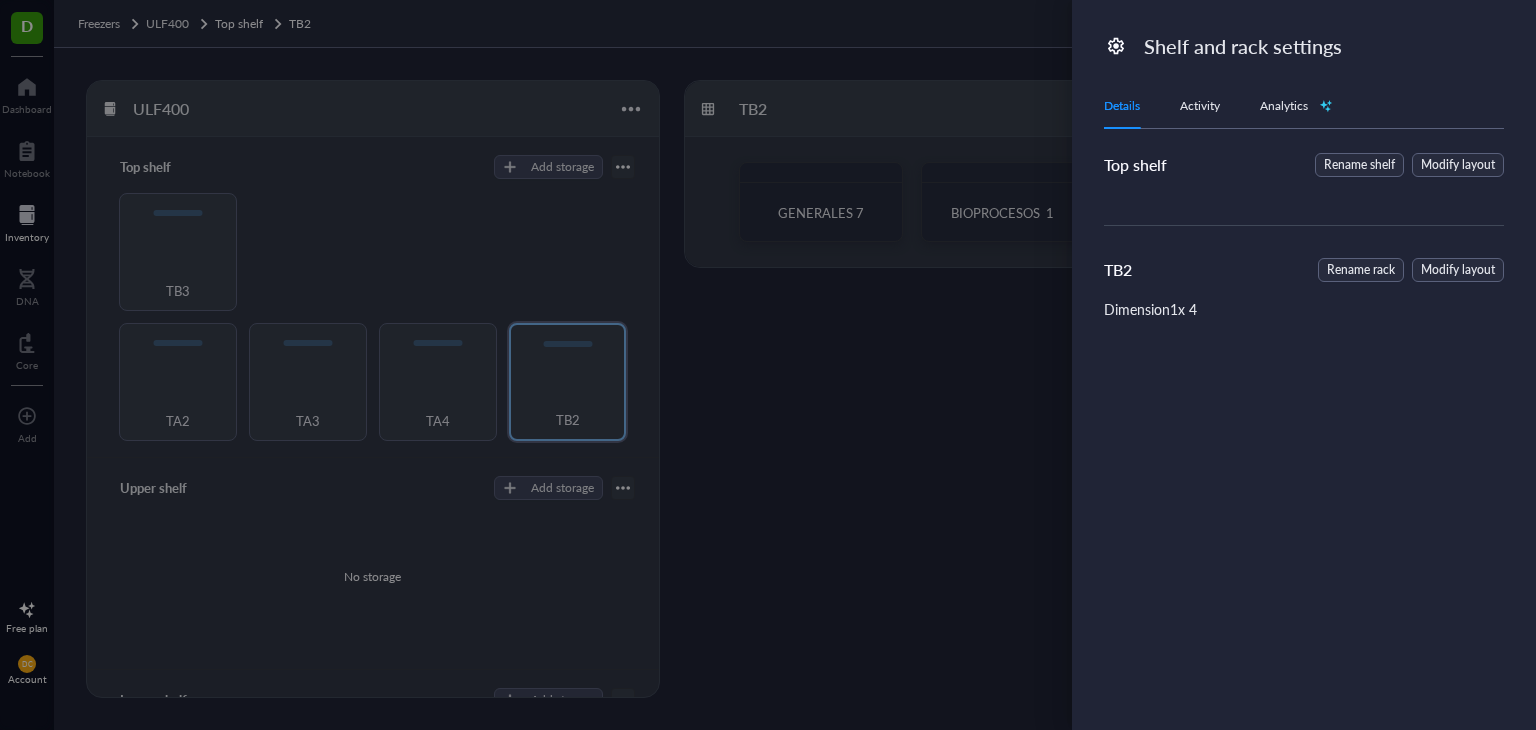 click at bounding box center (768, 365) 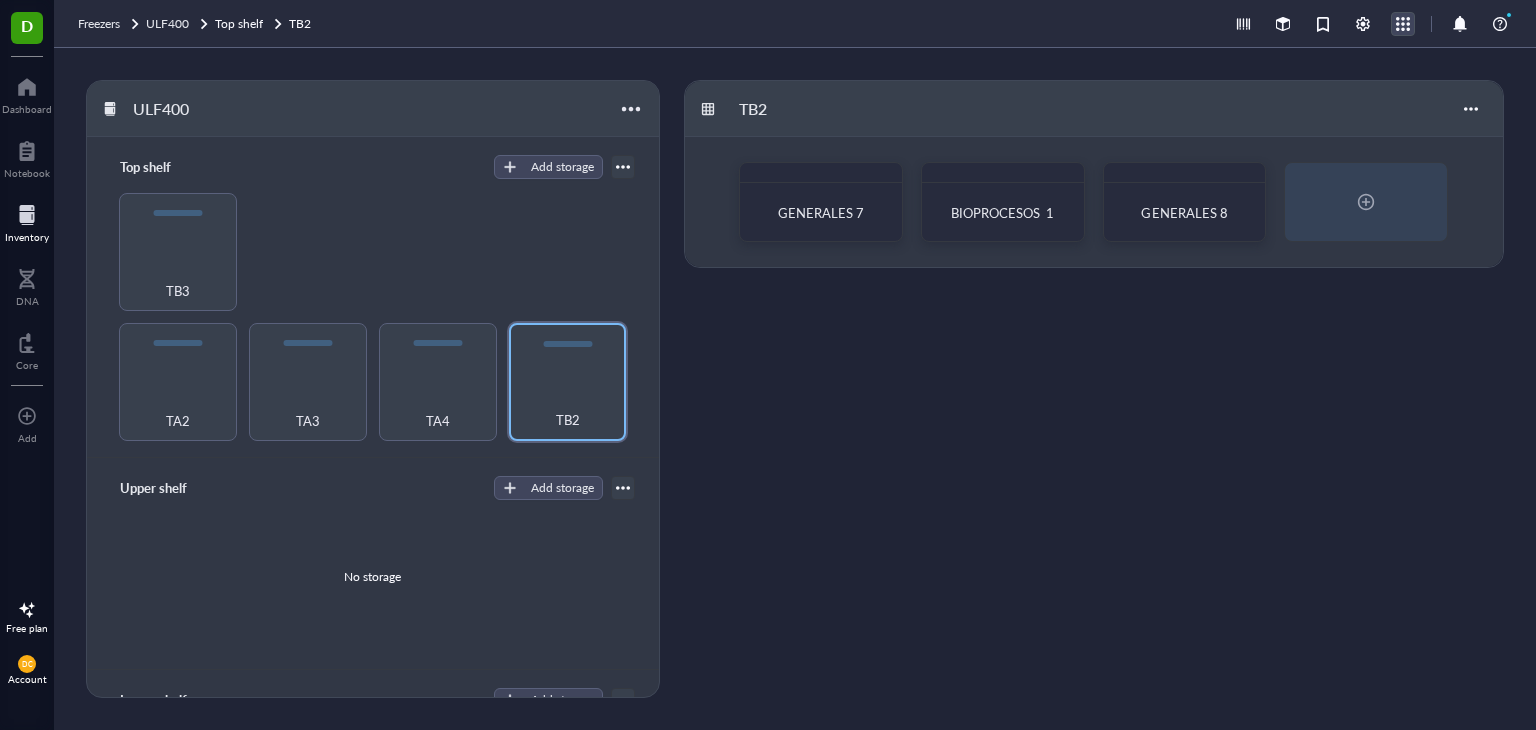 click at bounding box center (1403, 24) 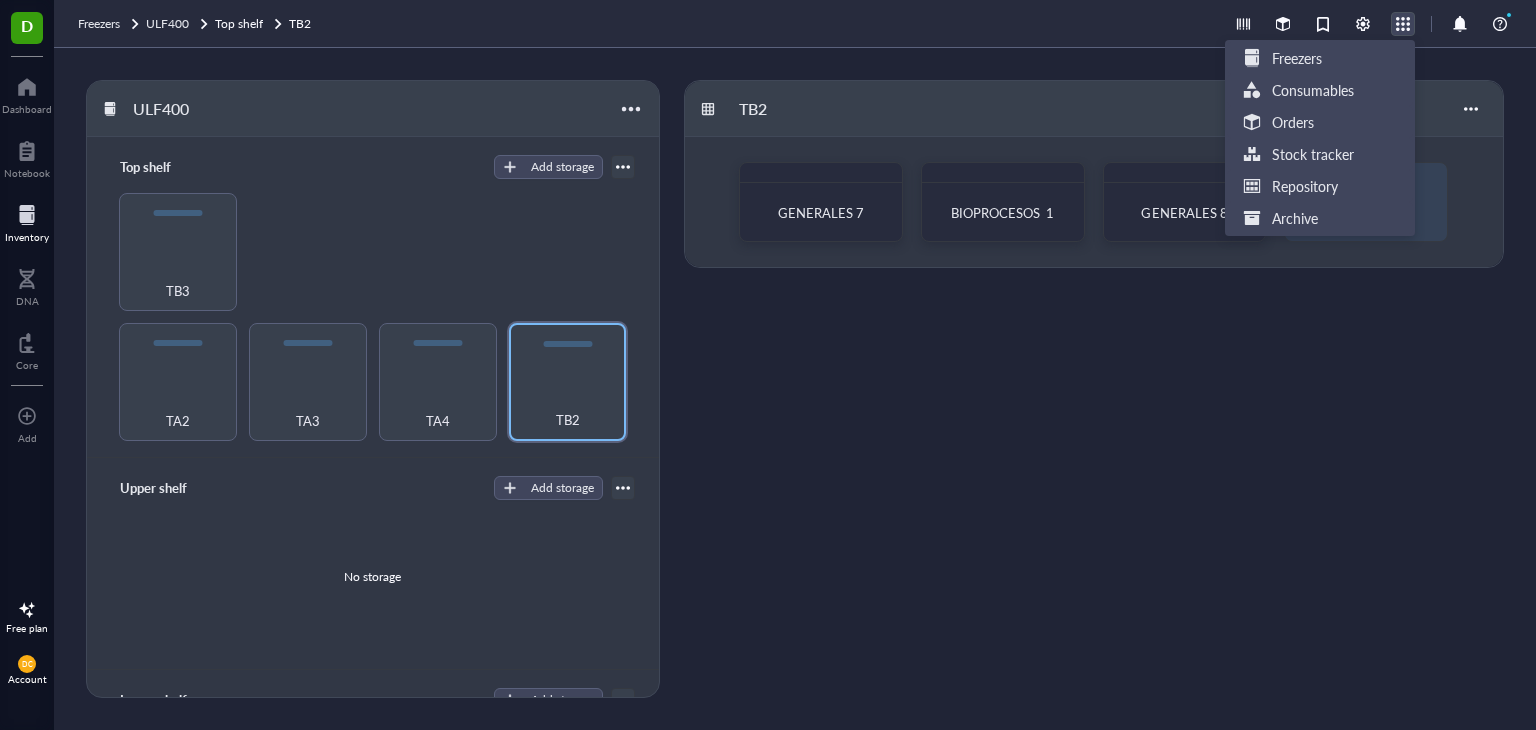 click at bounding box center (1403, 24) 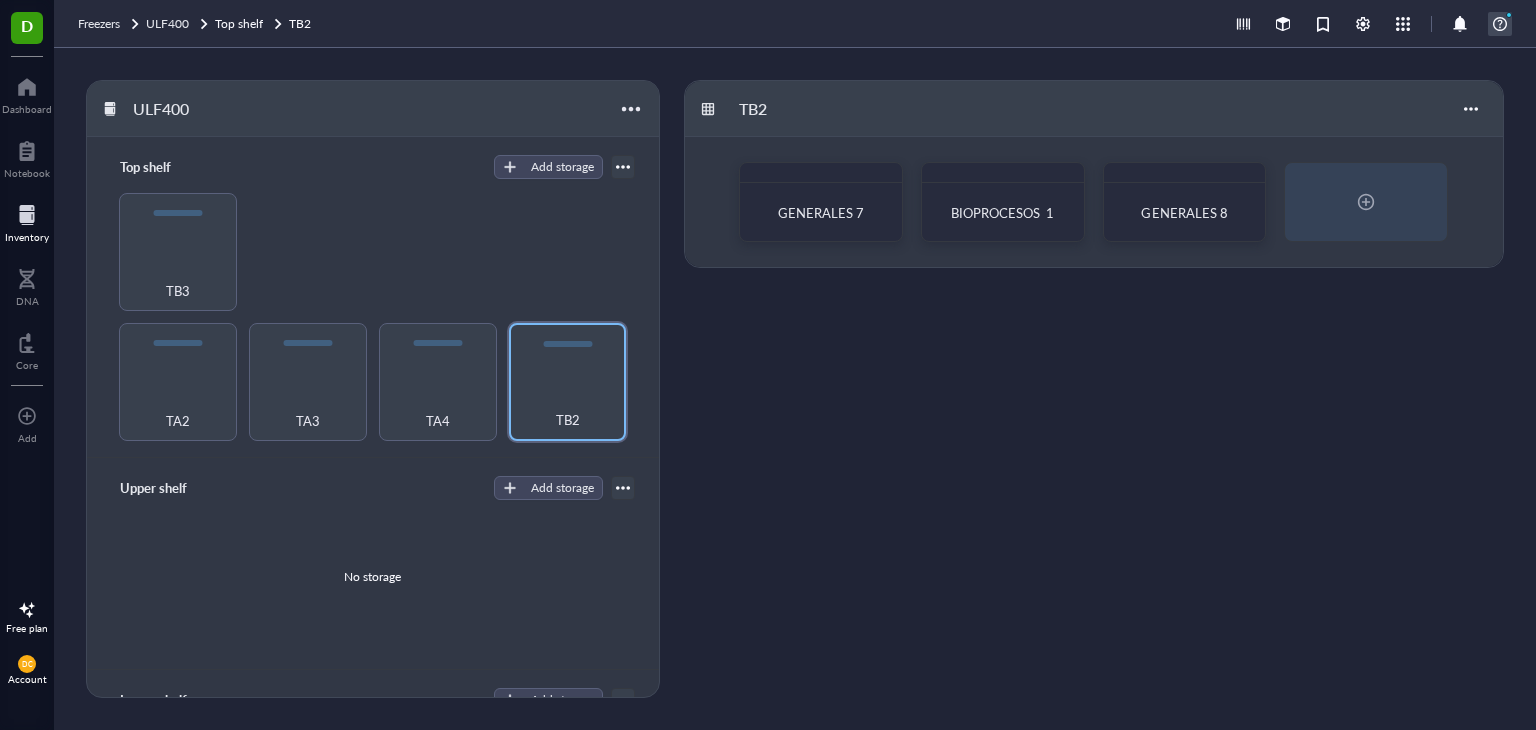click at bounding box center (1500, 24) 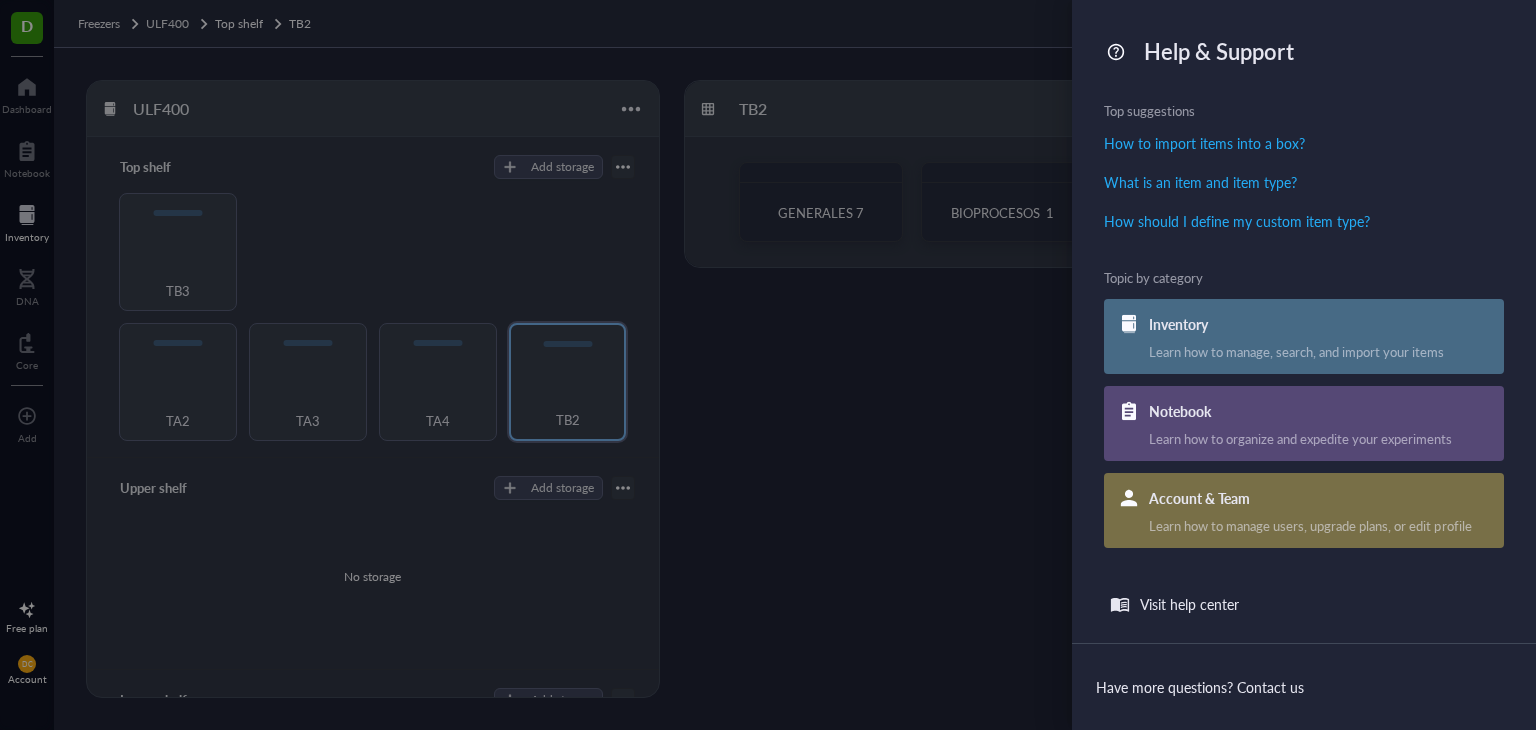 click at bounding box center [768, 365] 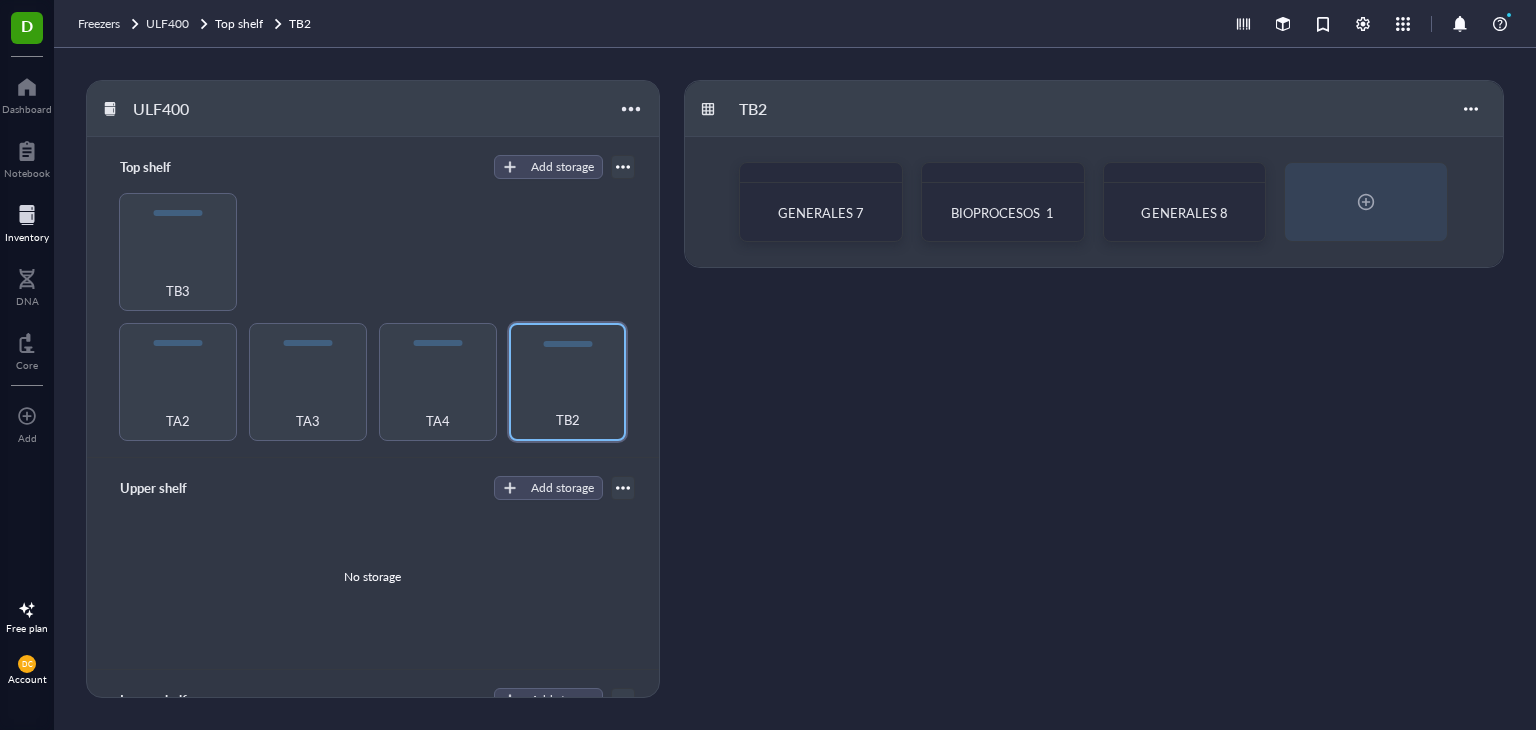 click on "DC" at bounding box center [27, 664] 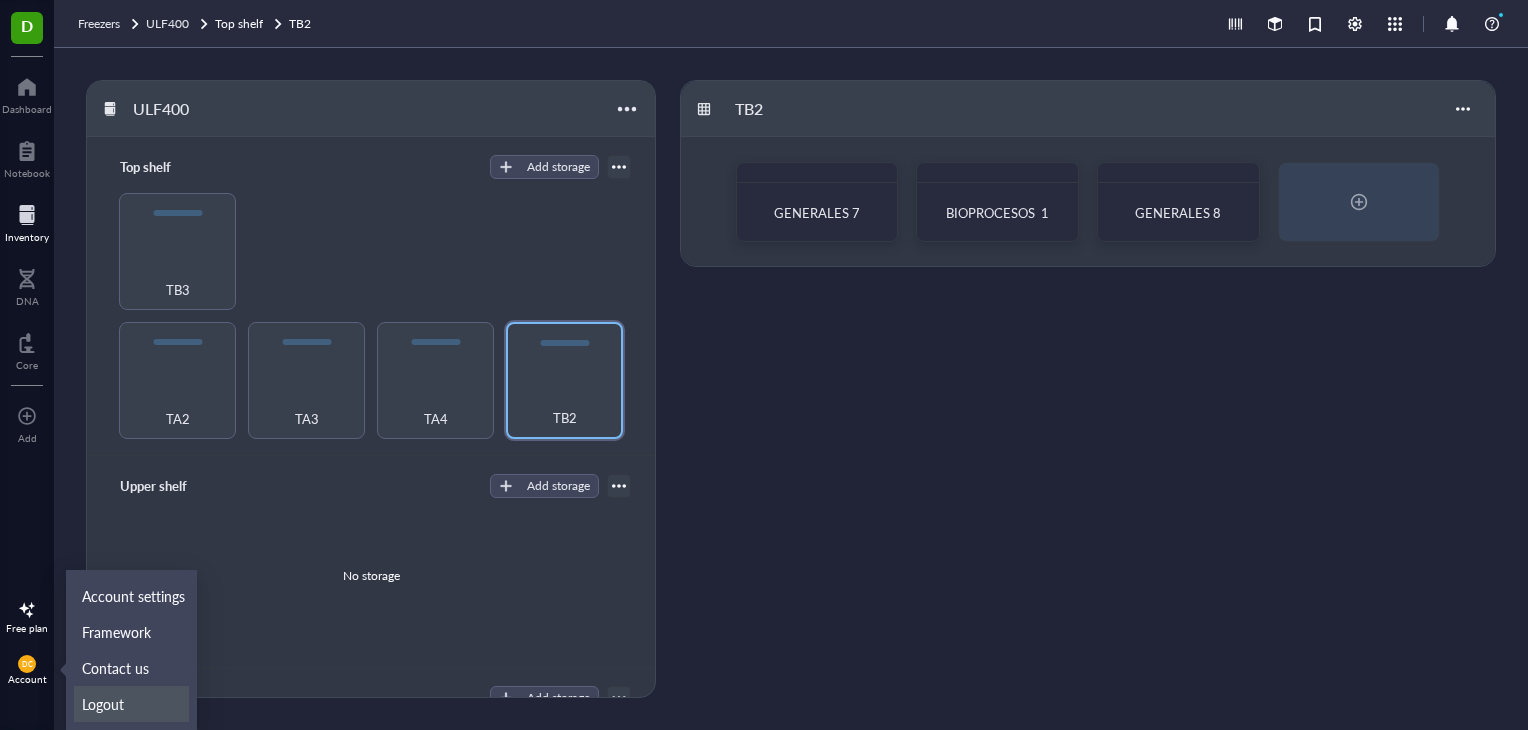 click on "Logout" at bounding box center [131, 704] 